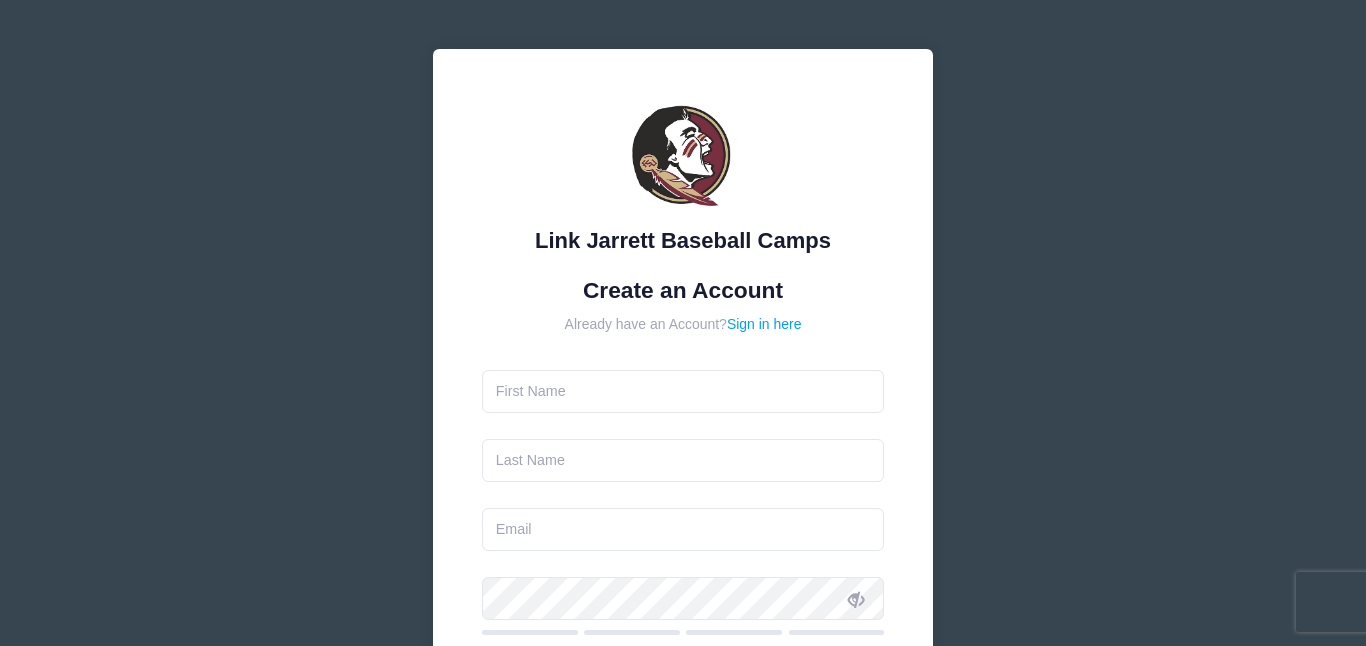 scroll, scrollTop: 0, scrollLeft: 0, axis: both 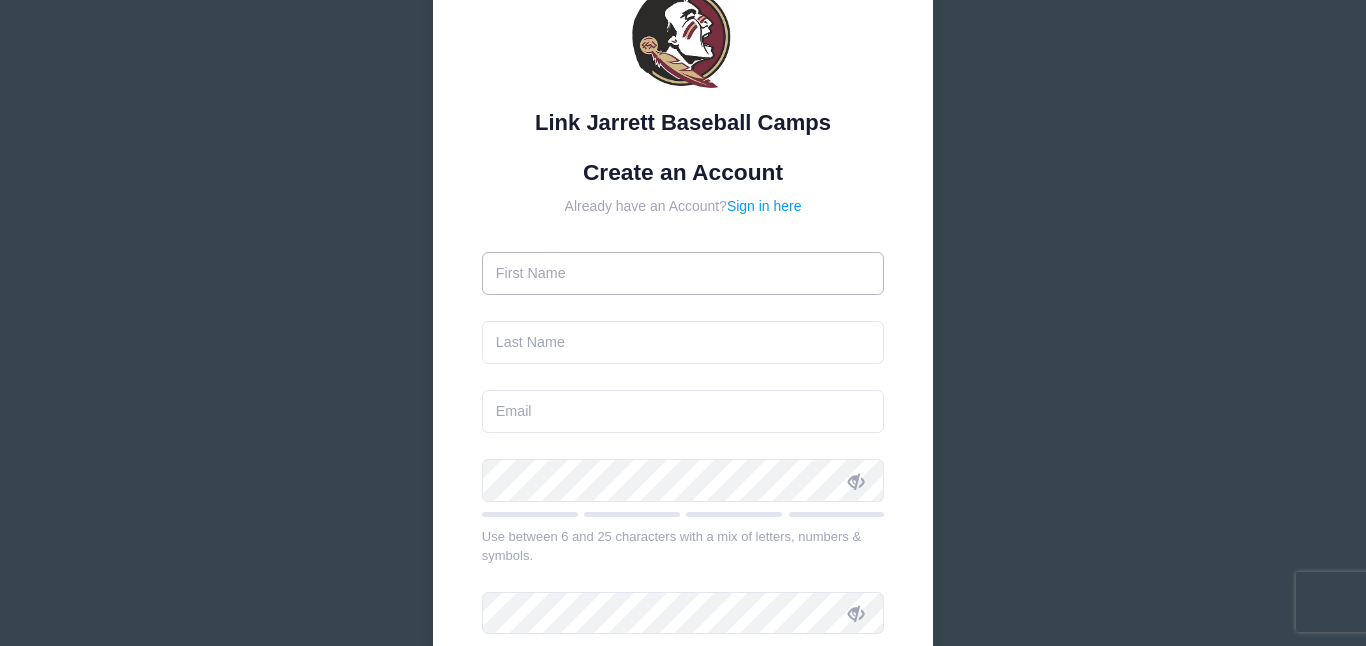 click at bounding box center [683, 273] 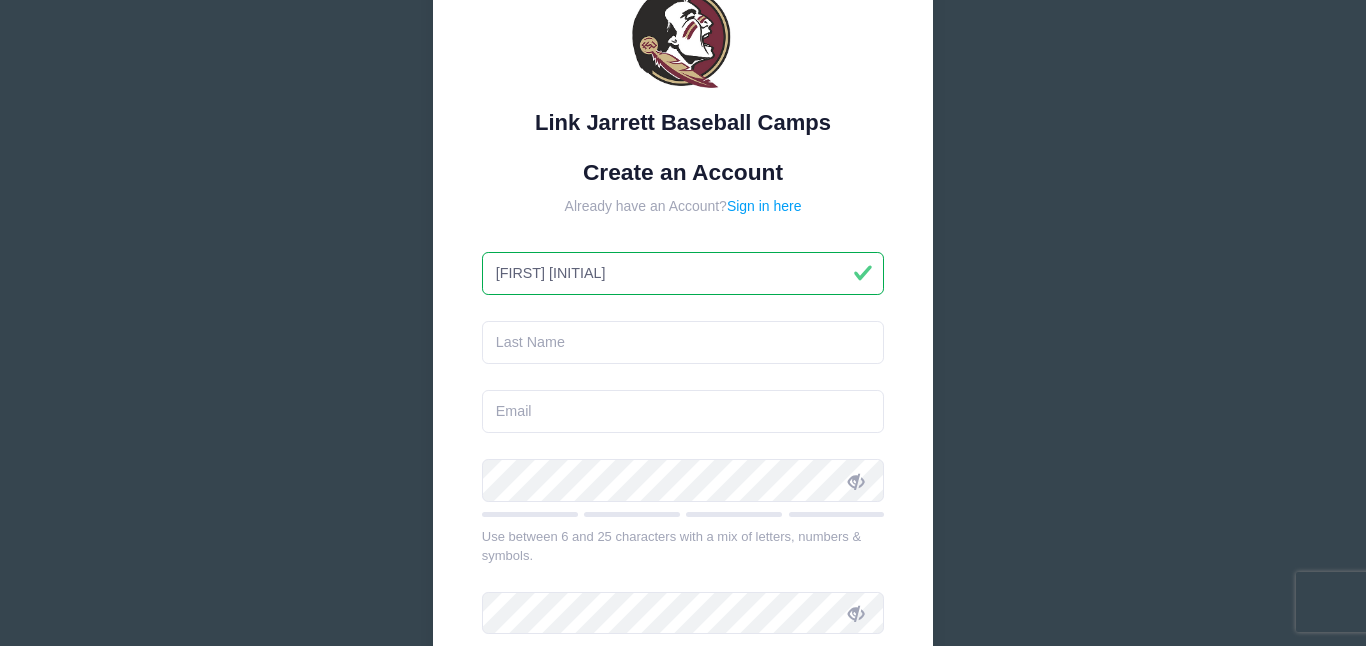 type on "Ann M" 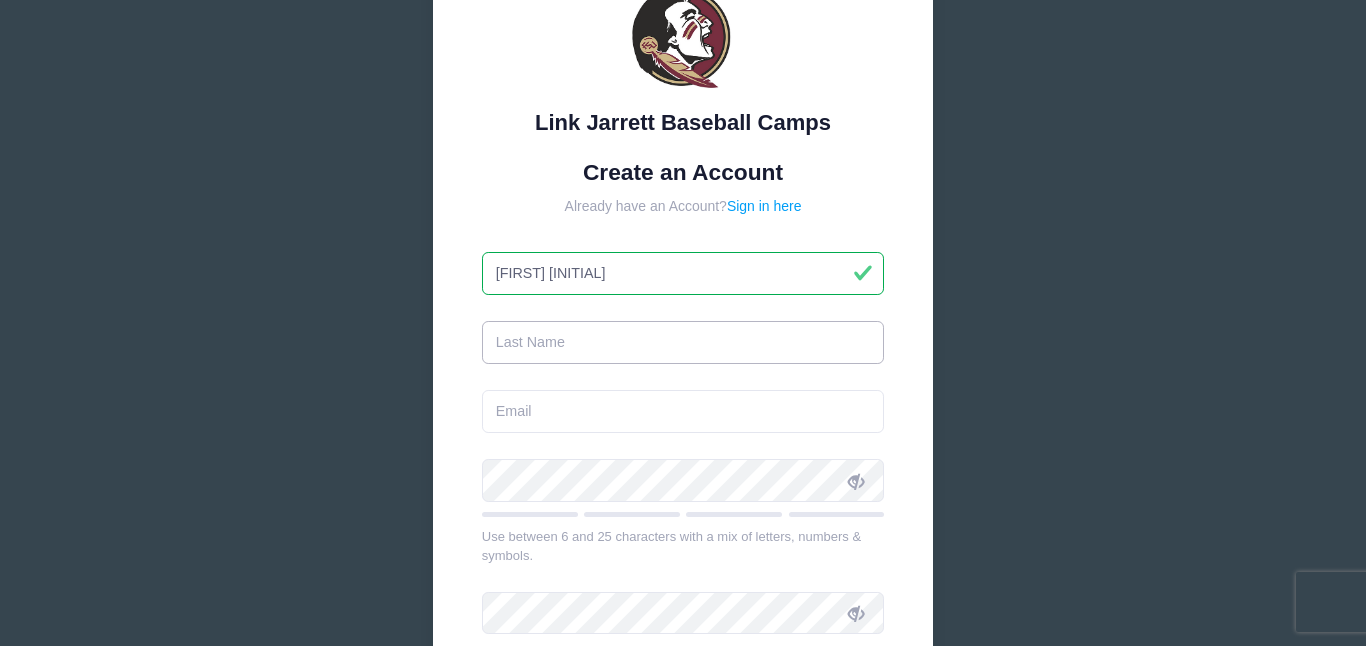 click at bounding box center [683, 342] 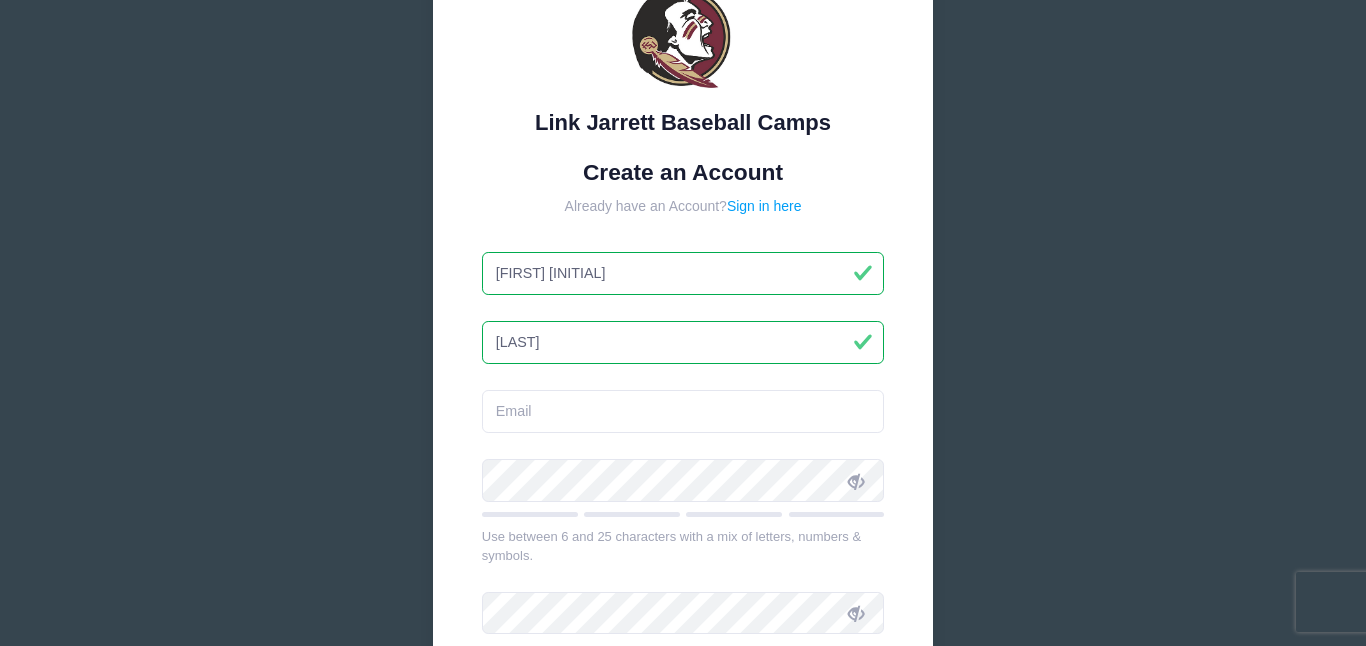 type on "[LAST]" 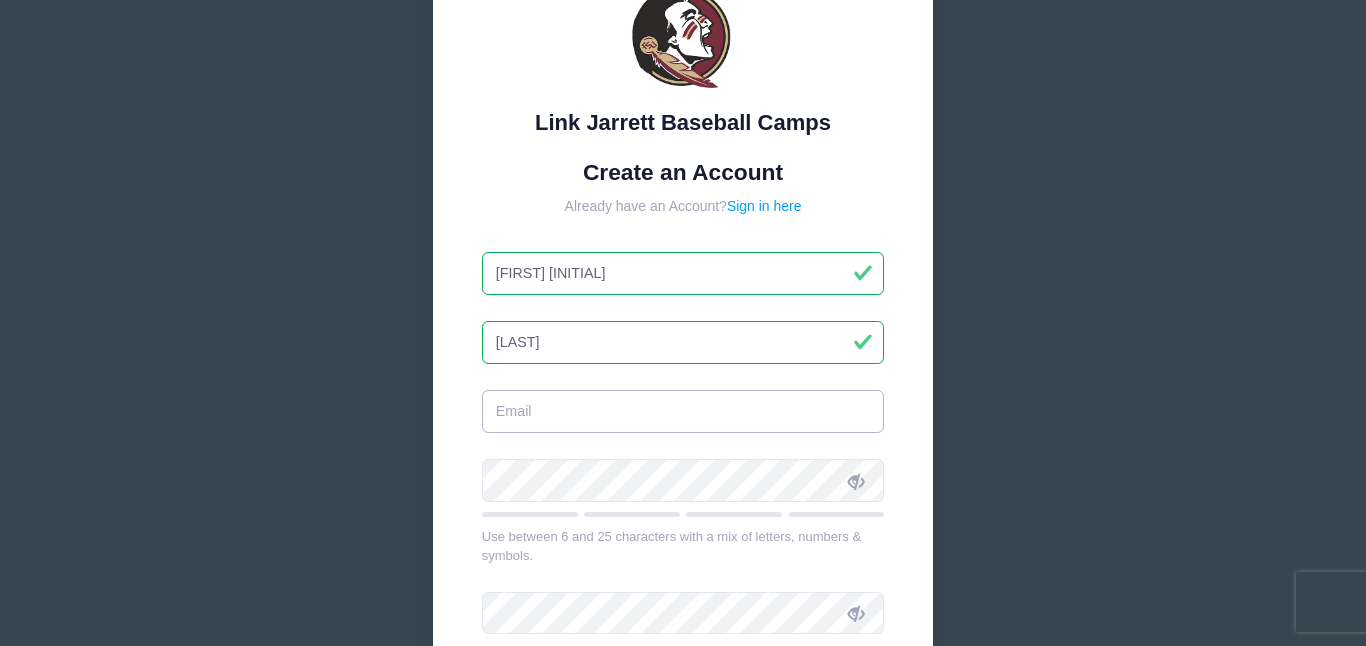 click at bounding box center [683, 411] 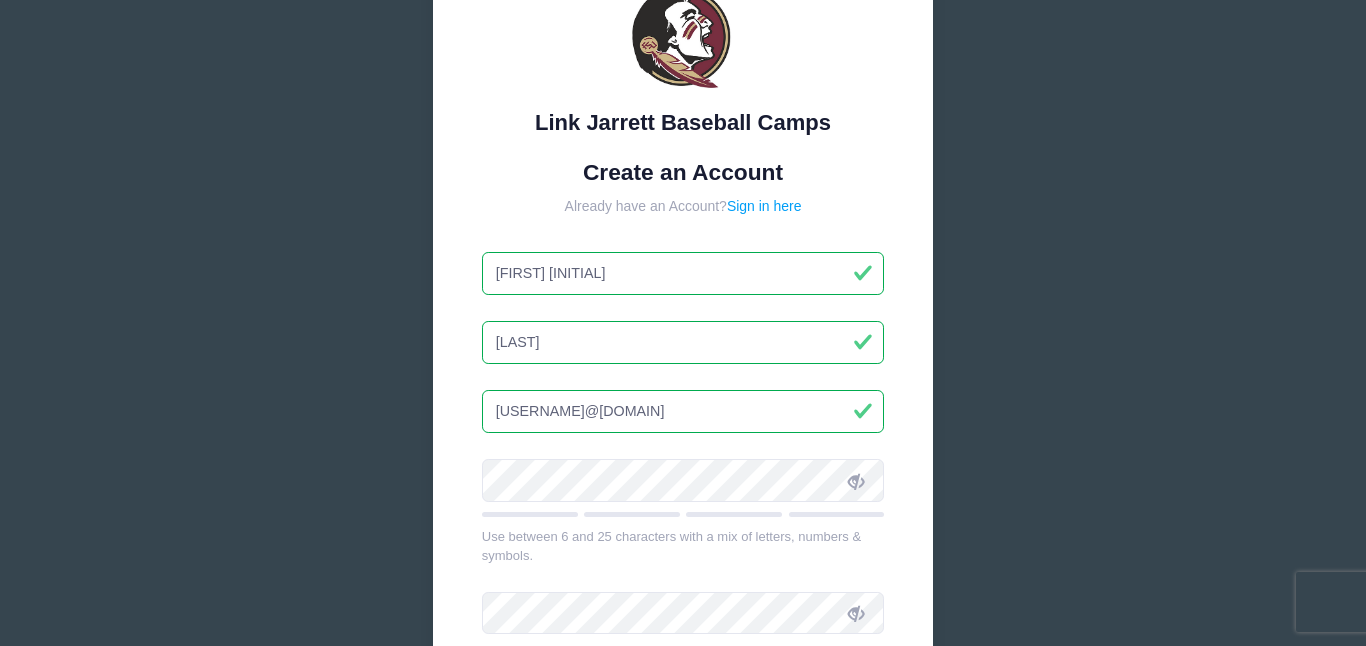 type on "[EMAIL]" 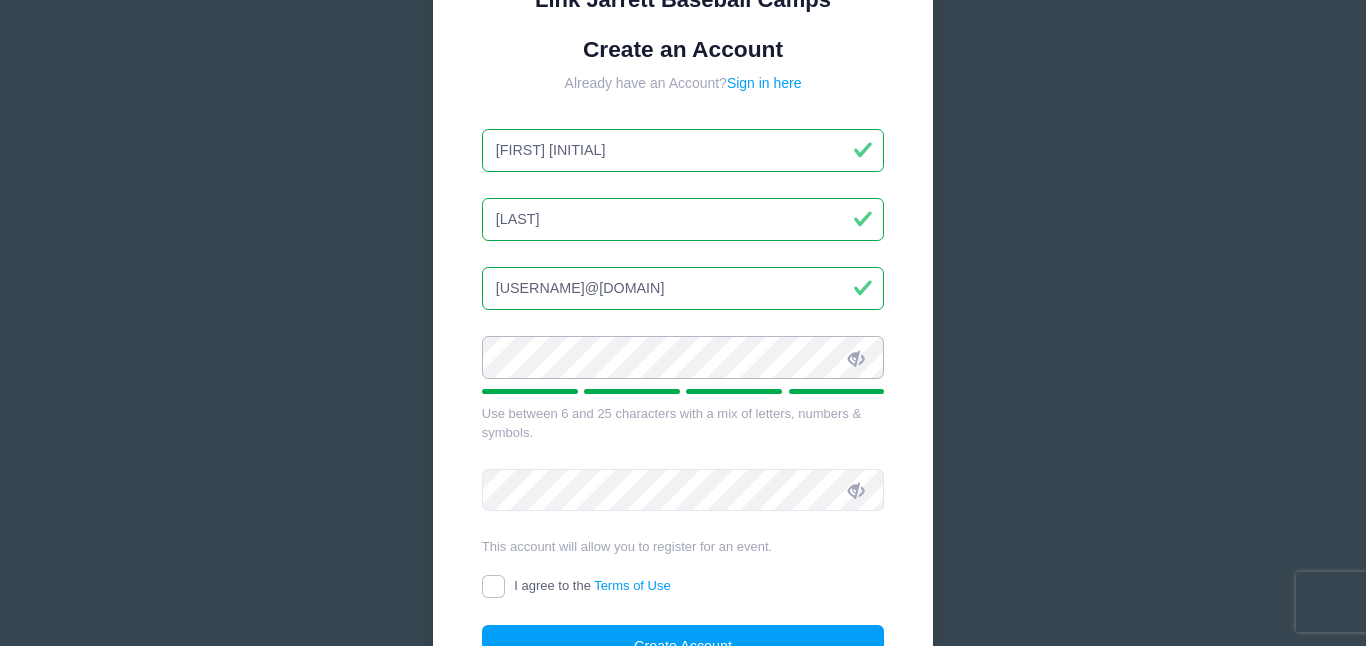 scroll, scrollTop: 247, scrollLeft: 0, axis: vertical 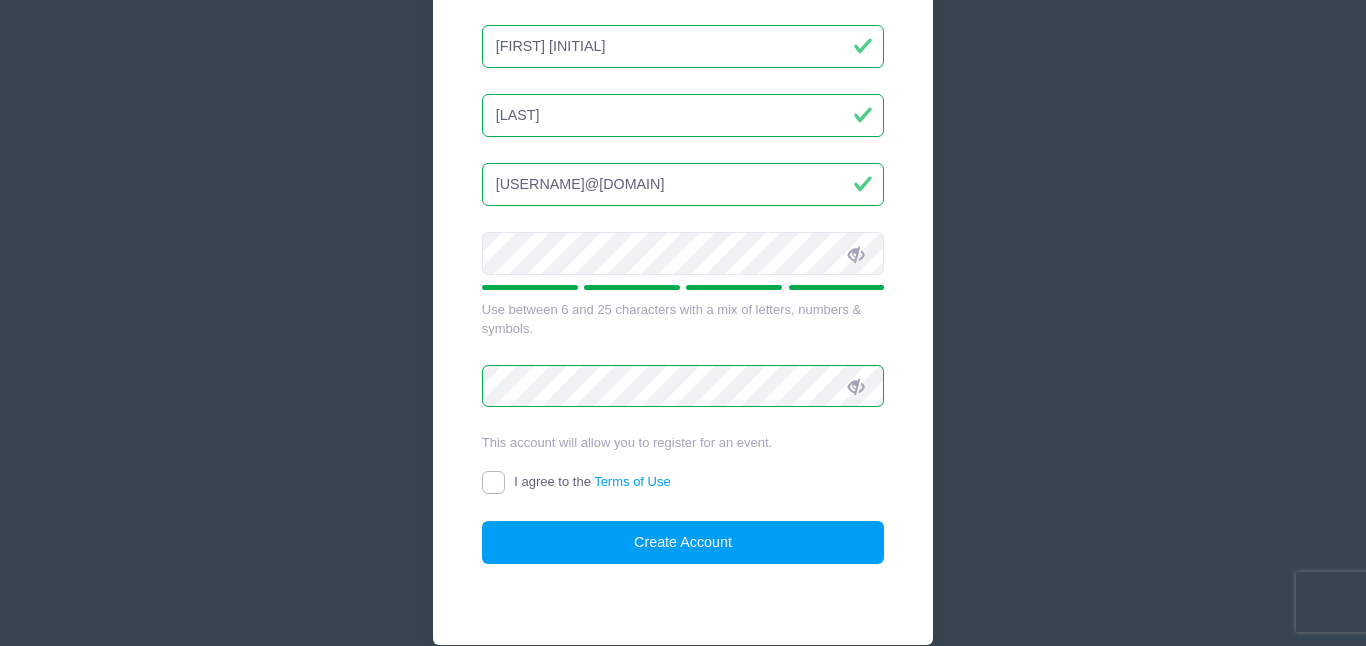 click on "I agree to the
Terms of Use" at bounding box center (493, 482) 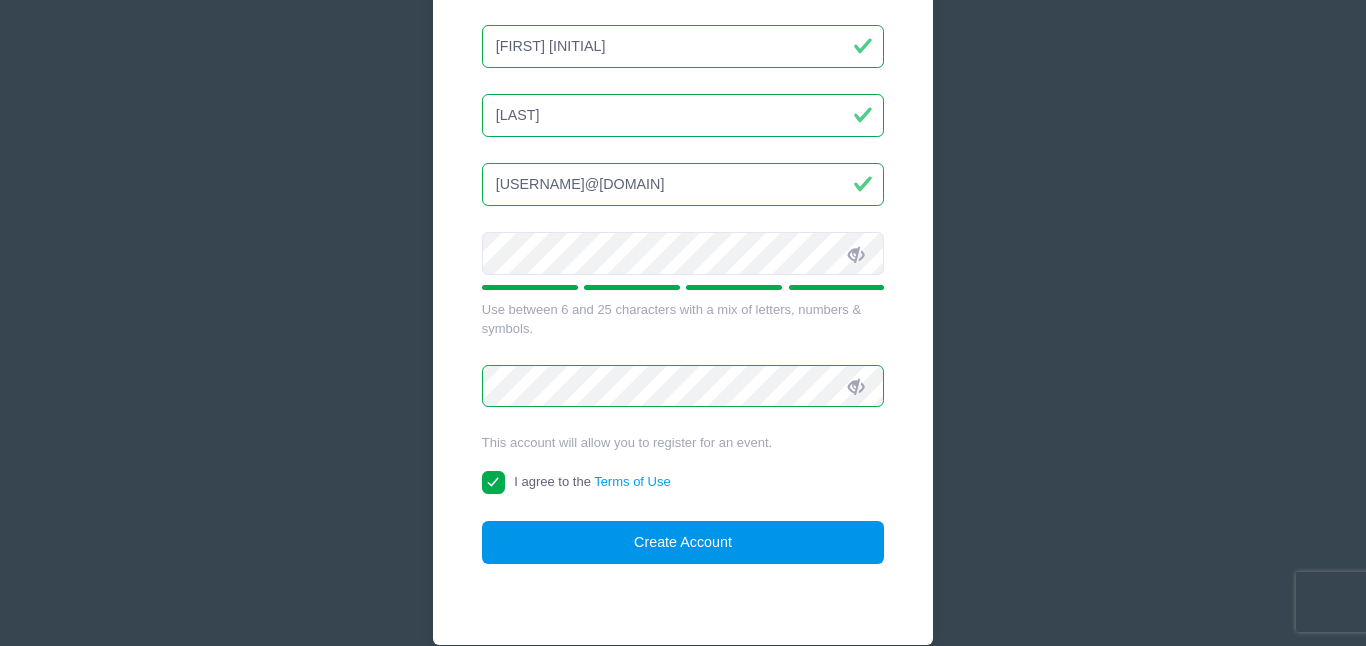click on "Create Account" at bounding box center [683, 542] 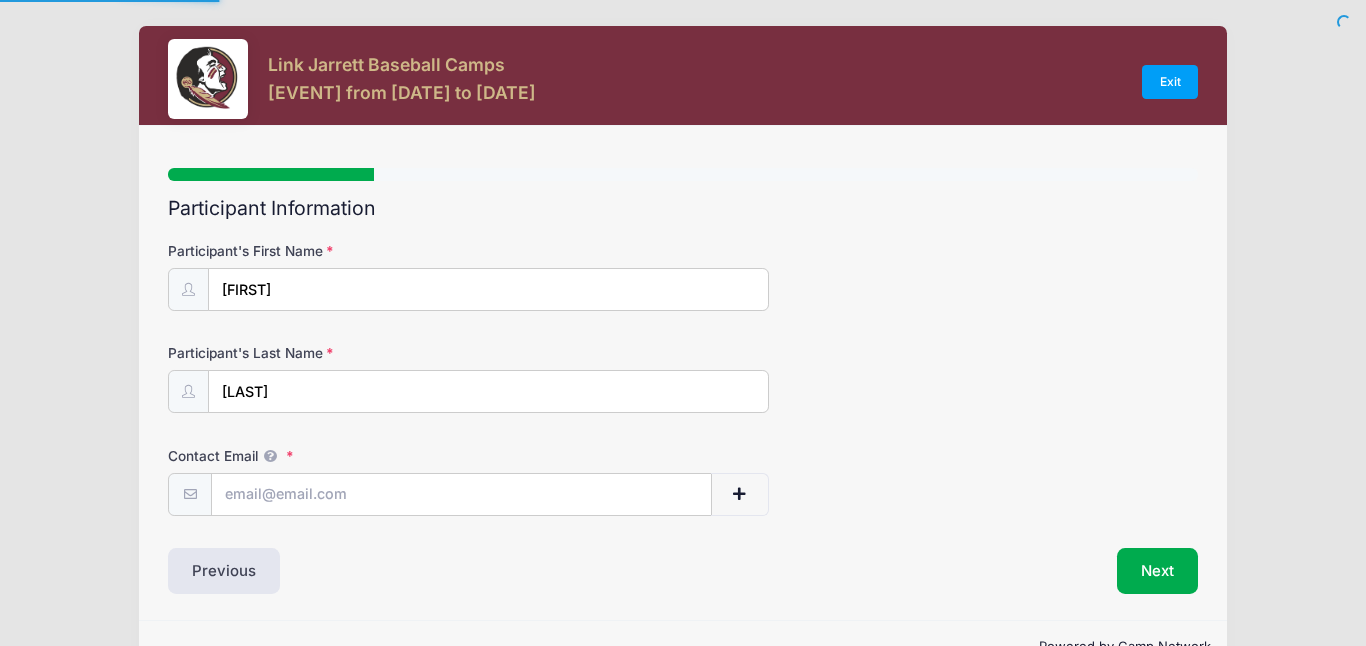 scroll, scrollTop: 0, scrollLeft: 0, axis: both 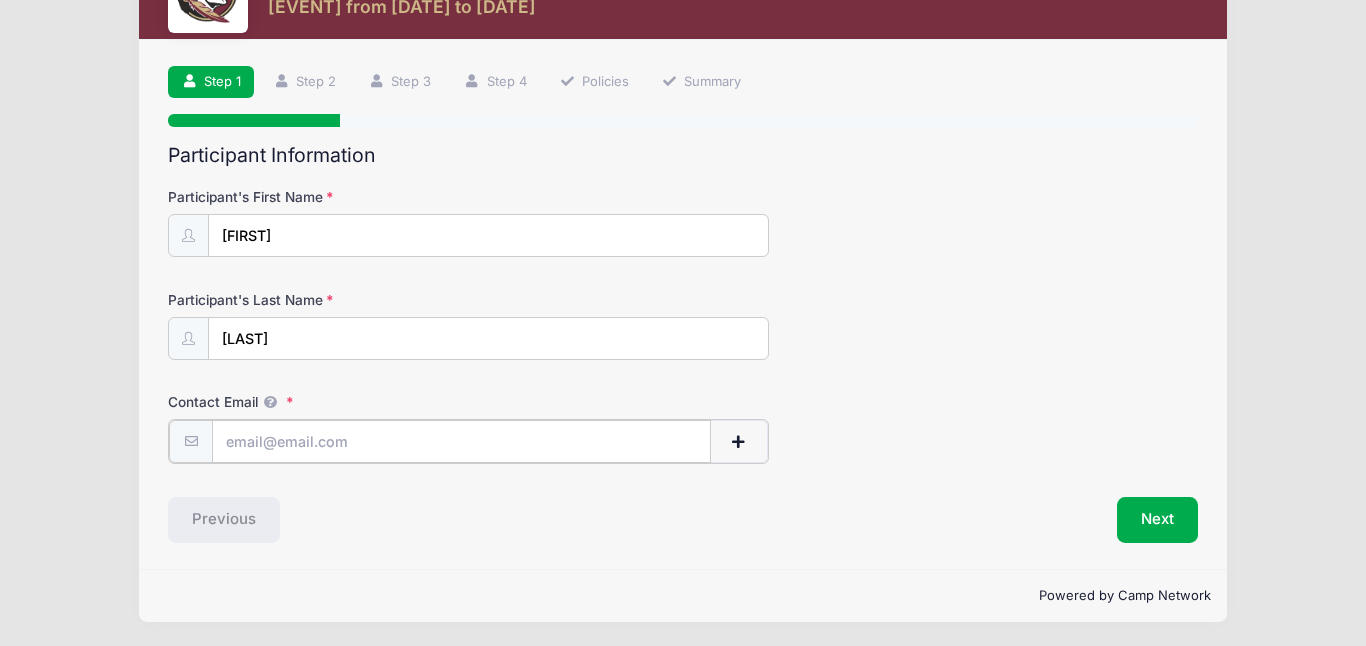 click on "Contact Email" at bounding box center [461, 441] 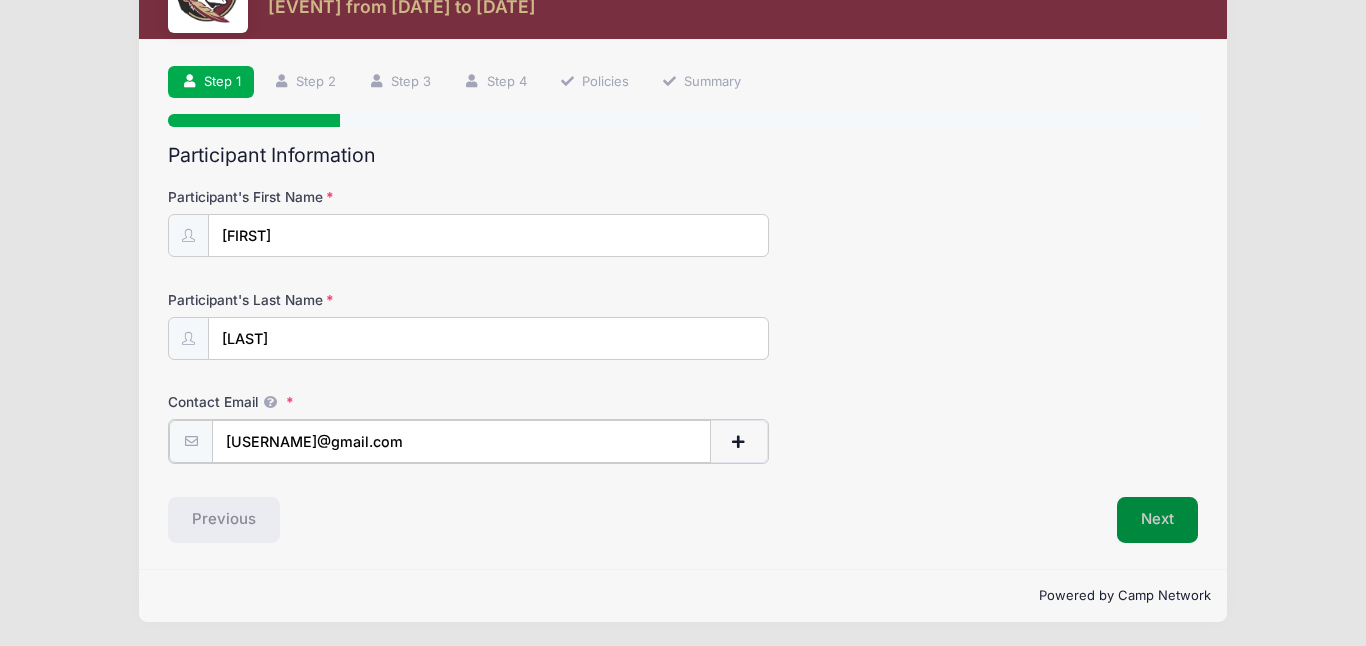 type on "[USERNAME]@gmail.com" 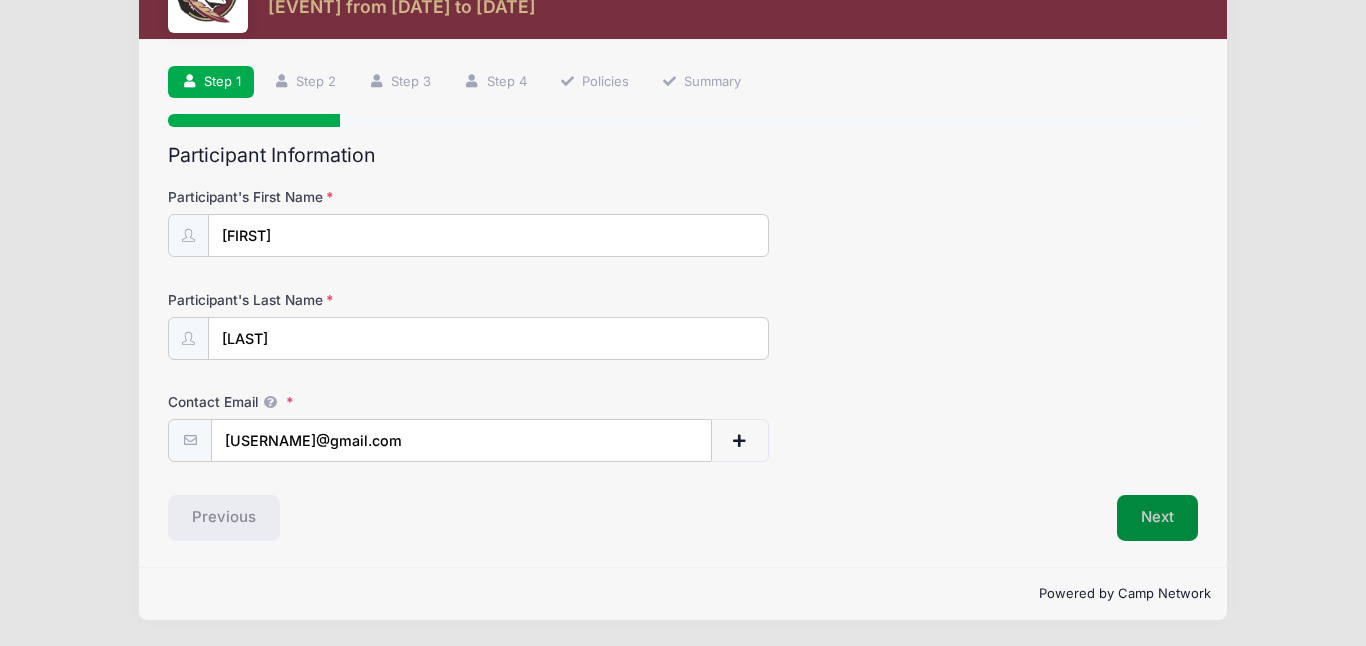 click on "Next" at bounding box center (1157, 518) 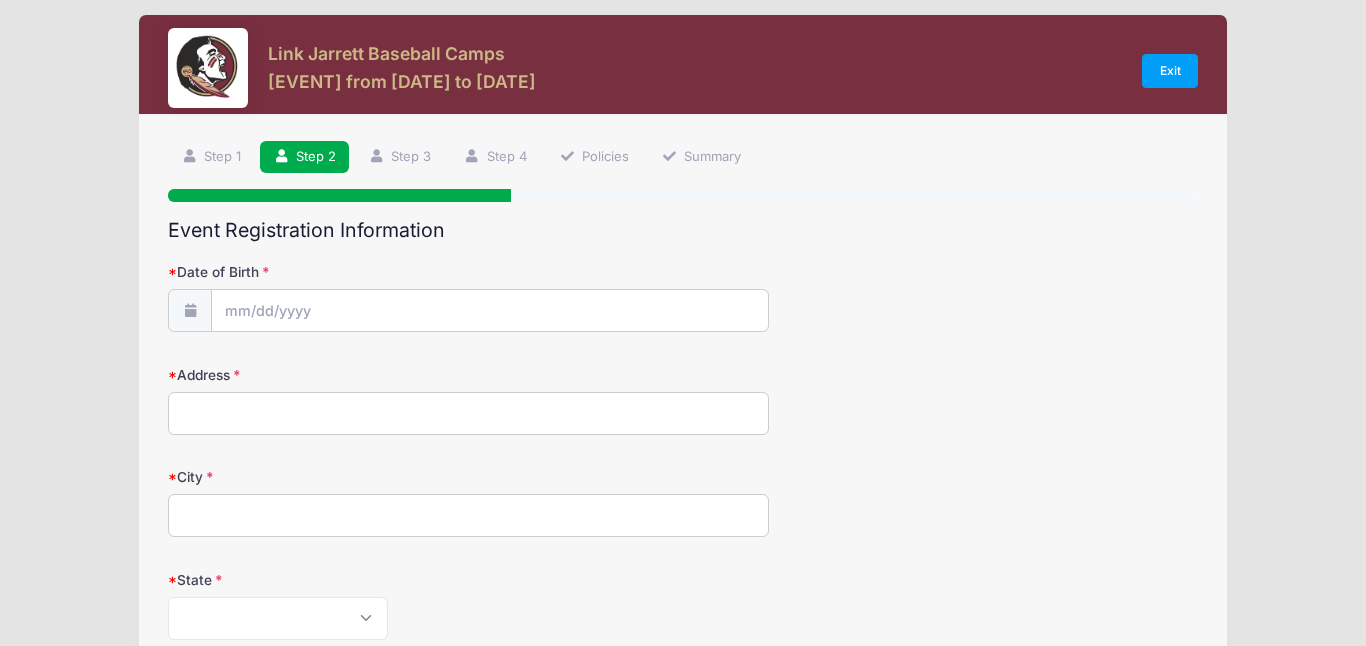 scroll, scrollTop: 0, scrollLeft: 0, axis: both 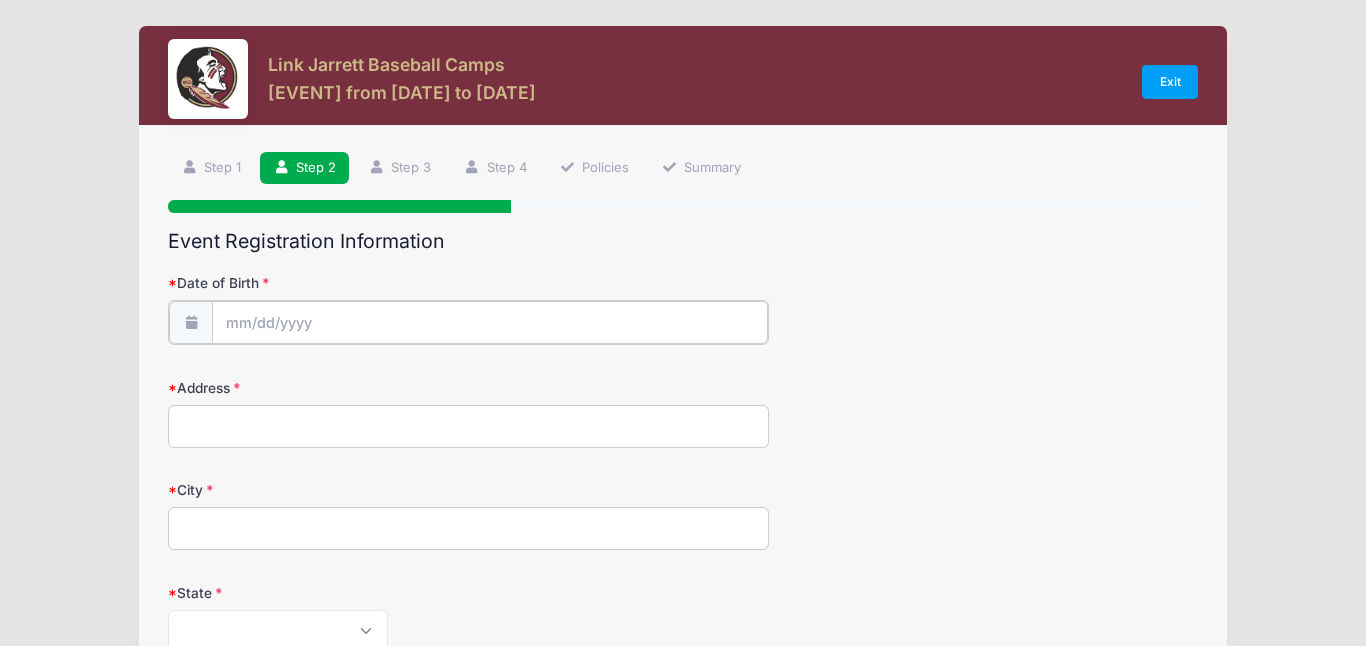 click on "Date of Birth" at bounding box center (489, 322) 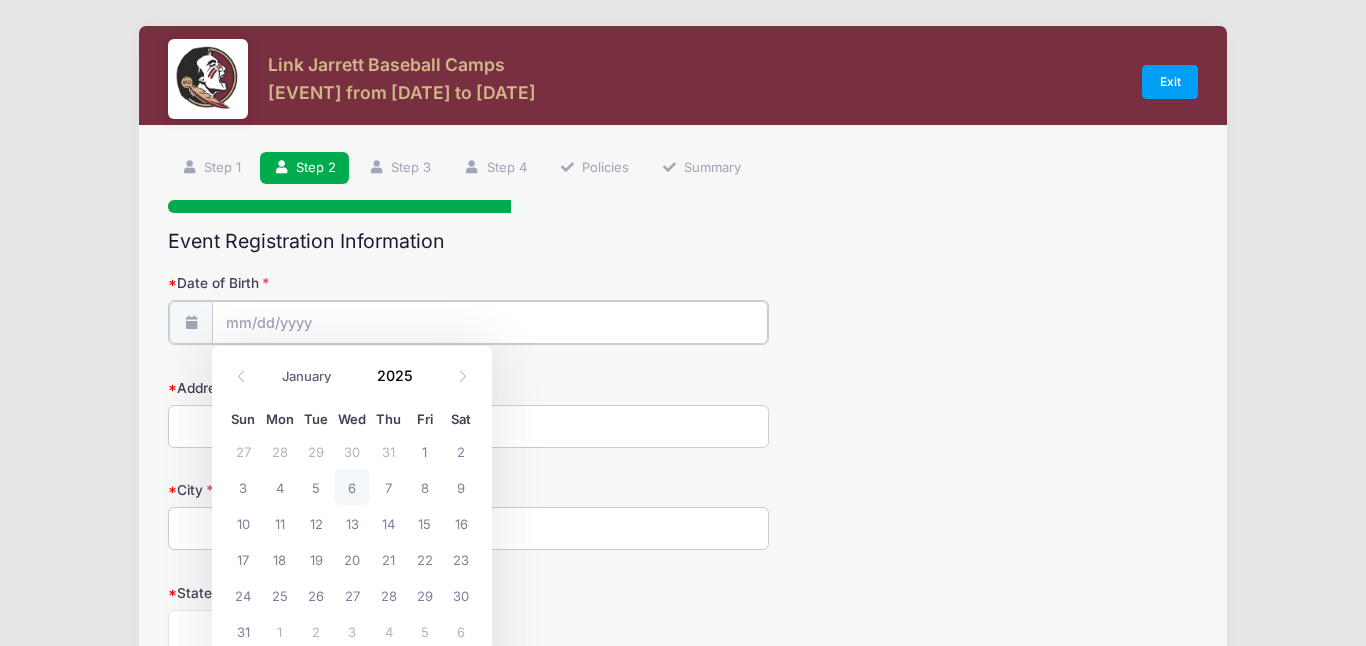 click on "Date of Birth" at bounding box center [489, 322] 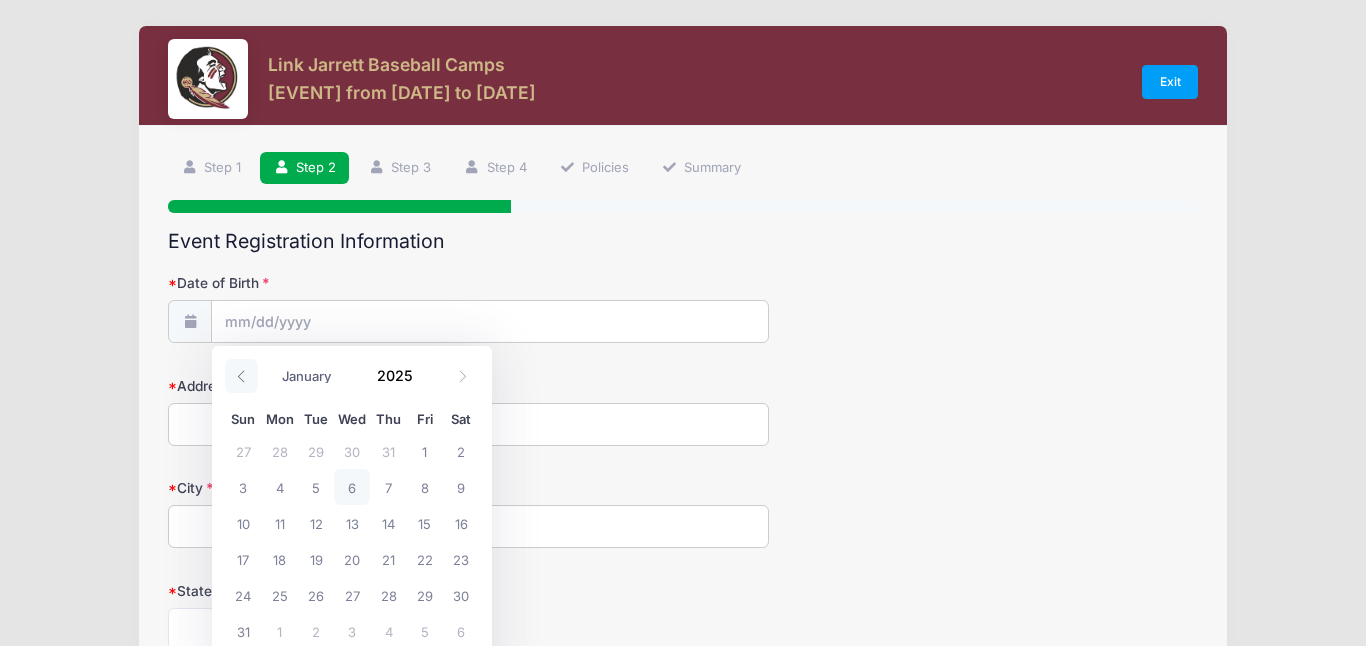 click 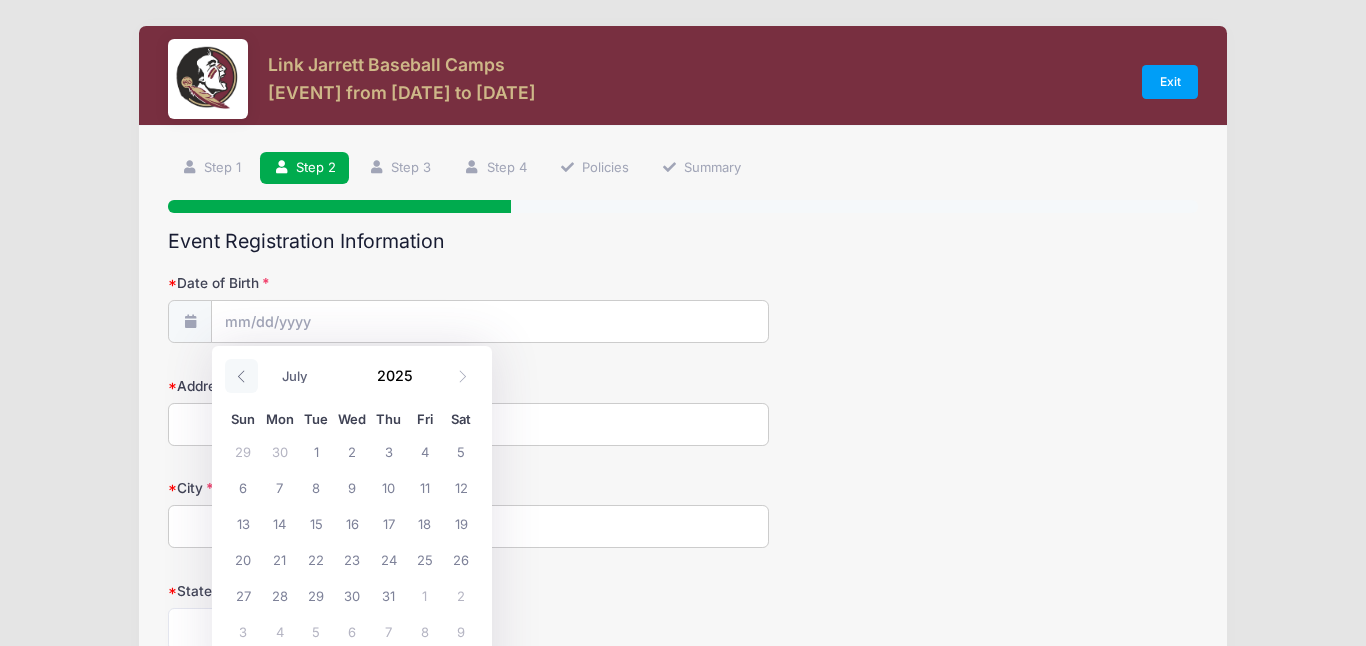 click 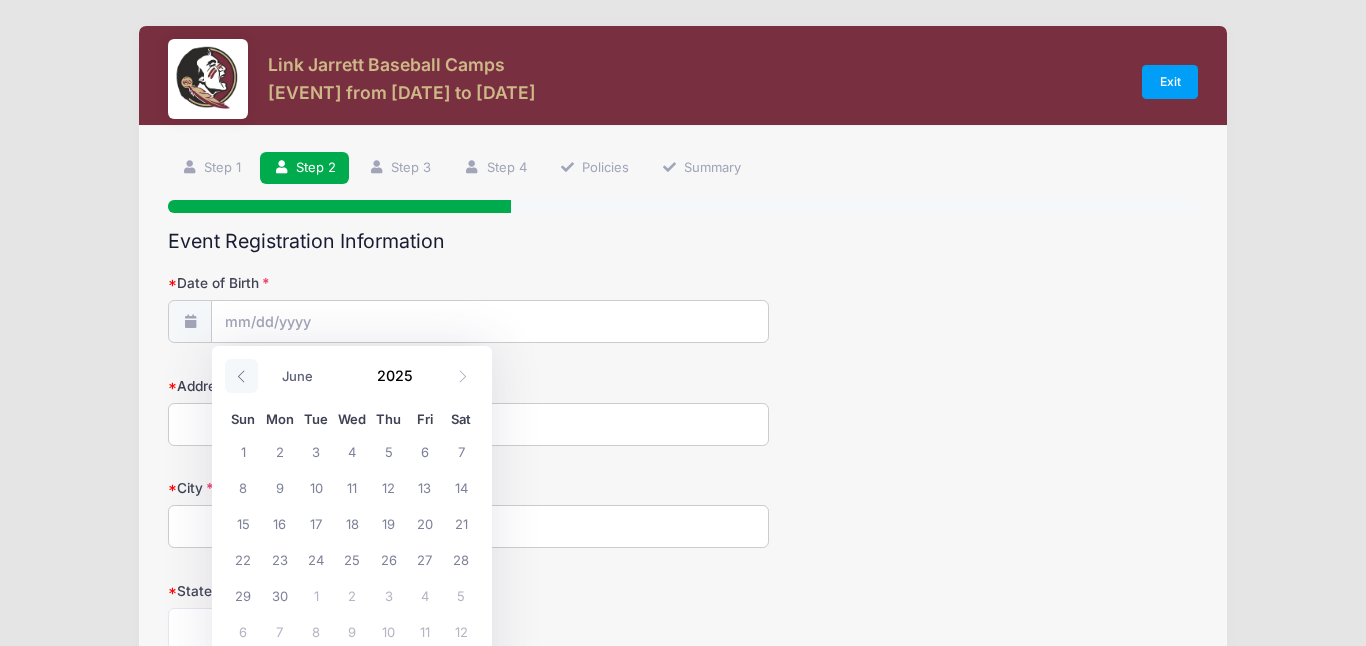 click 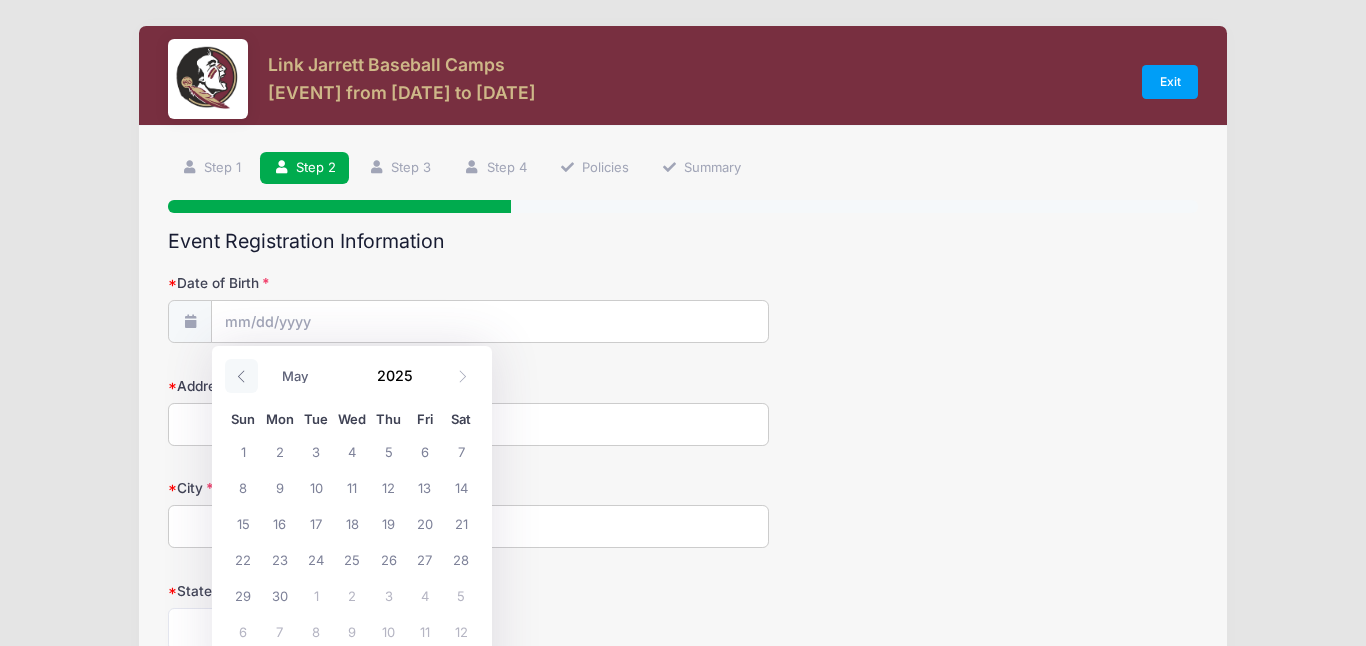 click 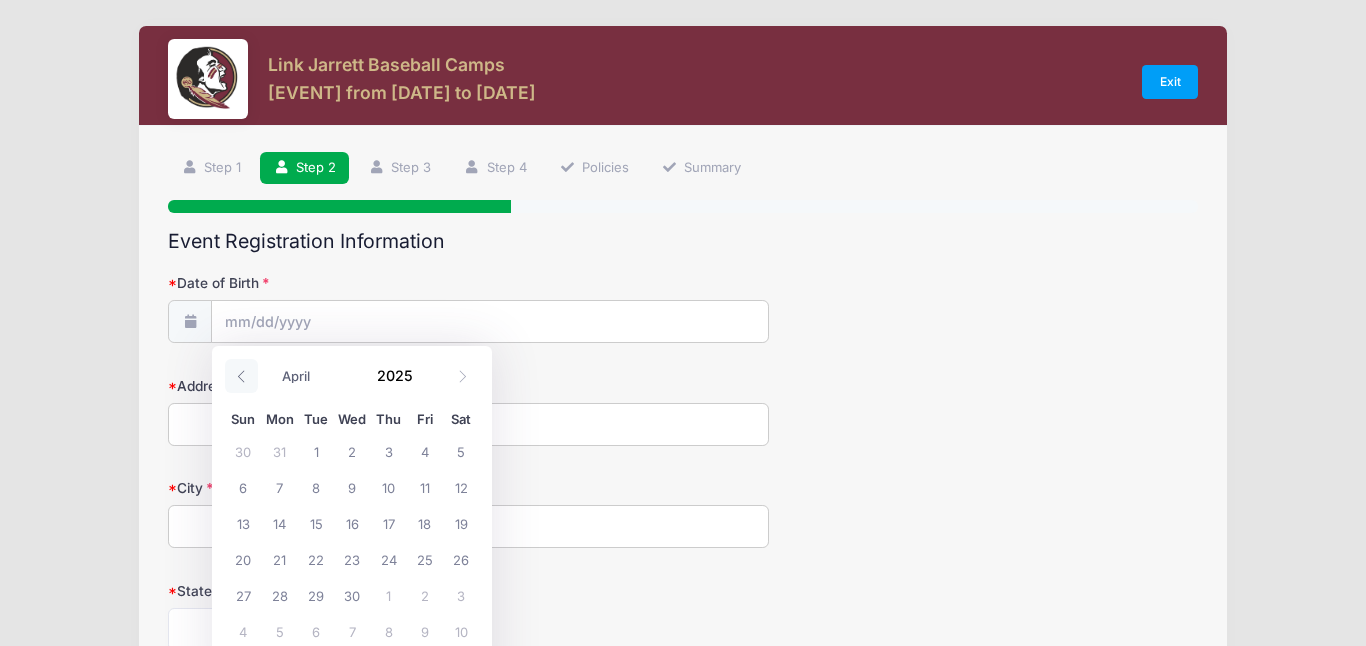 click 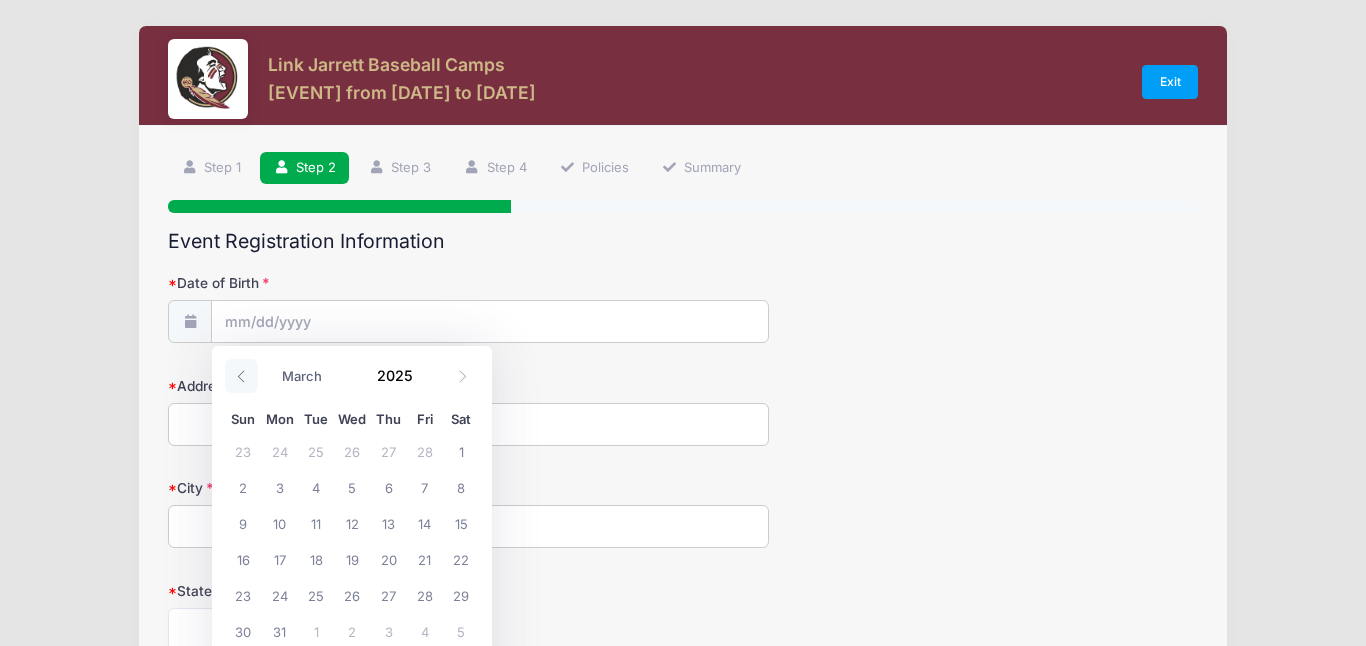 click 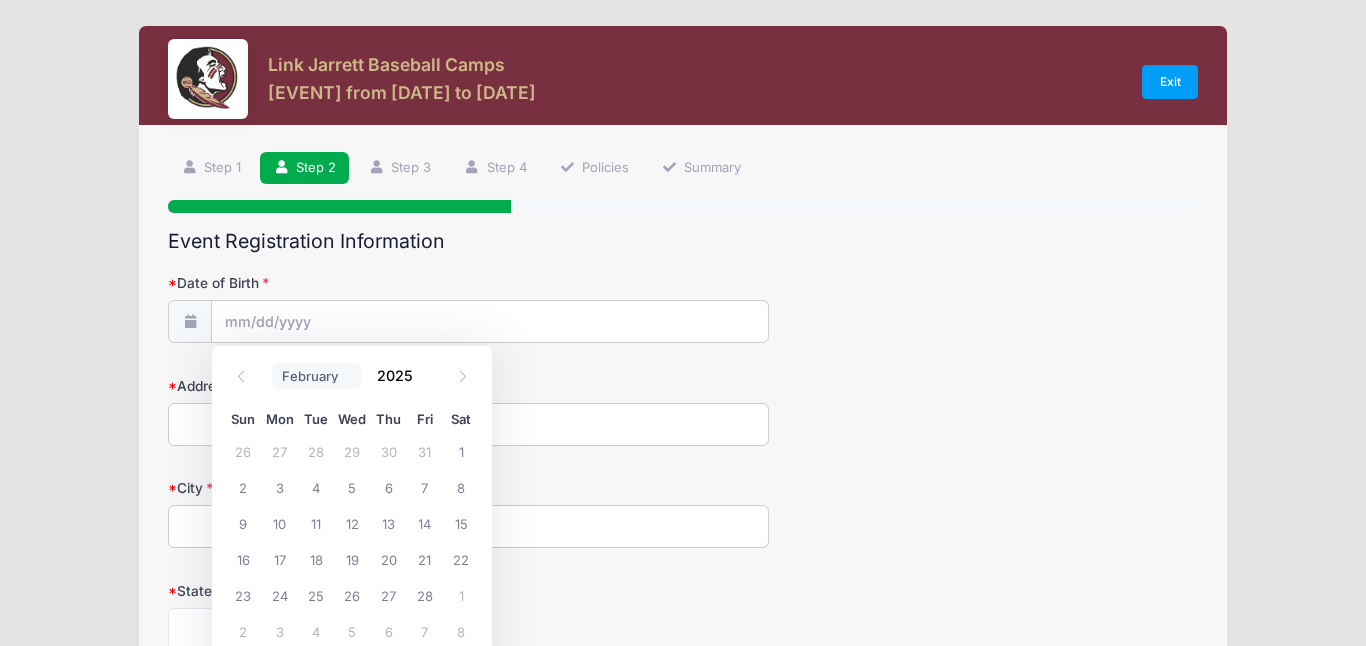 click on "January February March April May June July August September October November December" at bounding box center (316, 376) 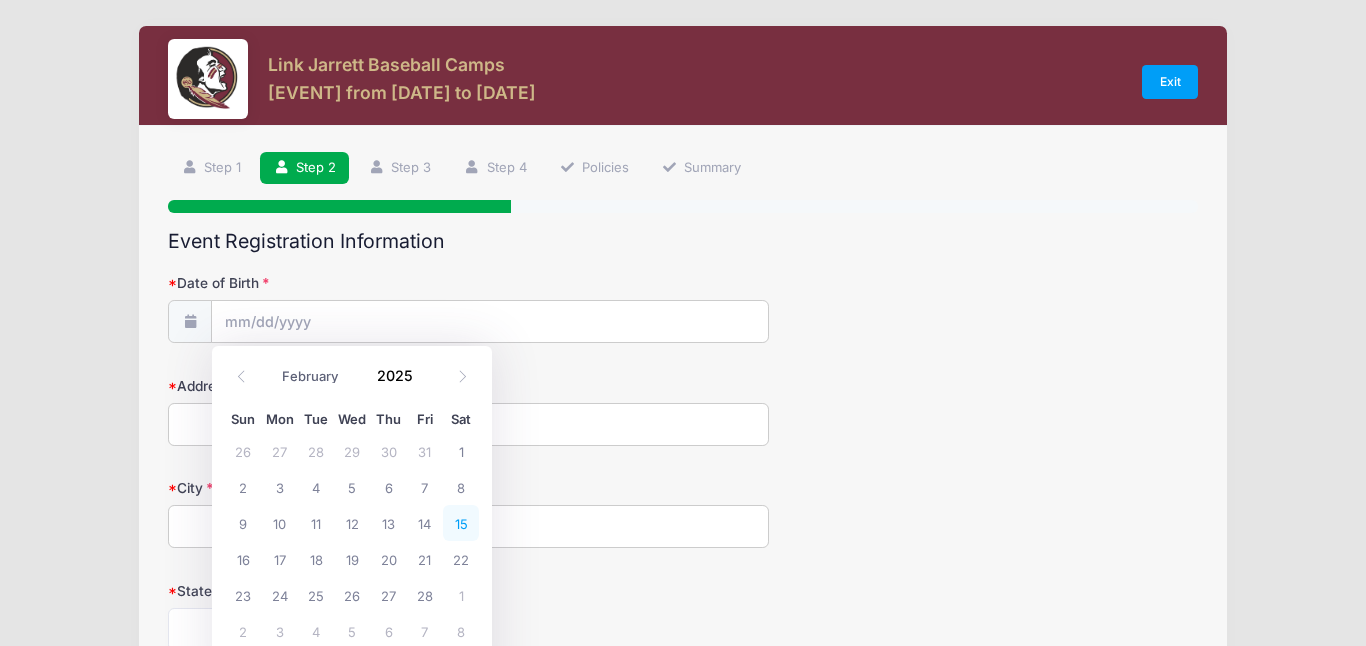 click on "15" at bounding box center [461, 523] 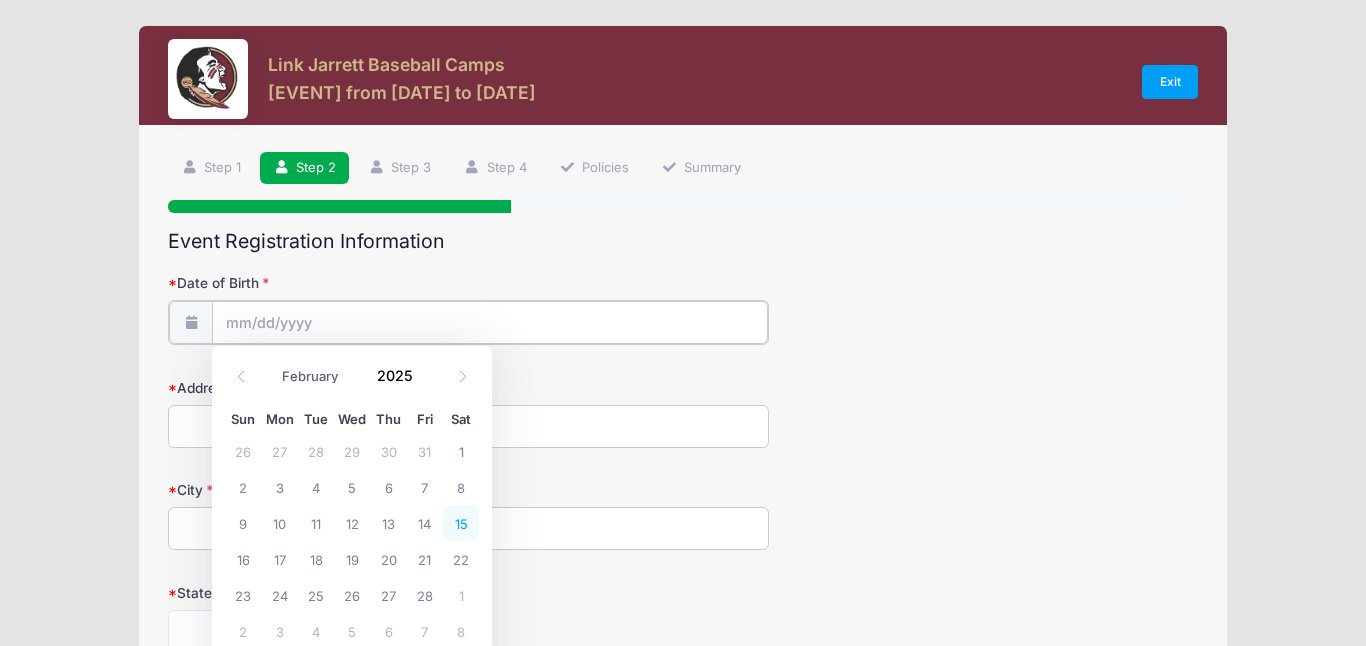 type on "02/15/2025" 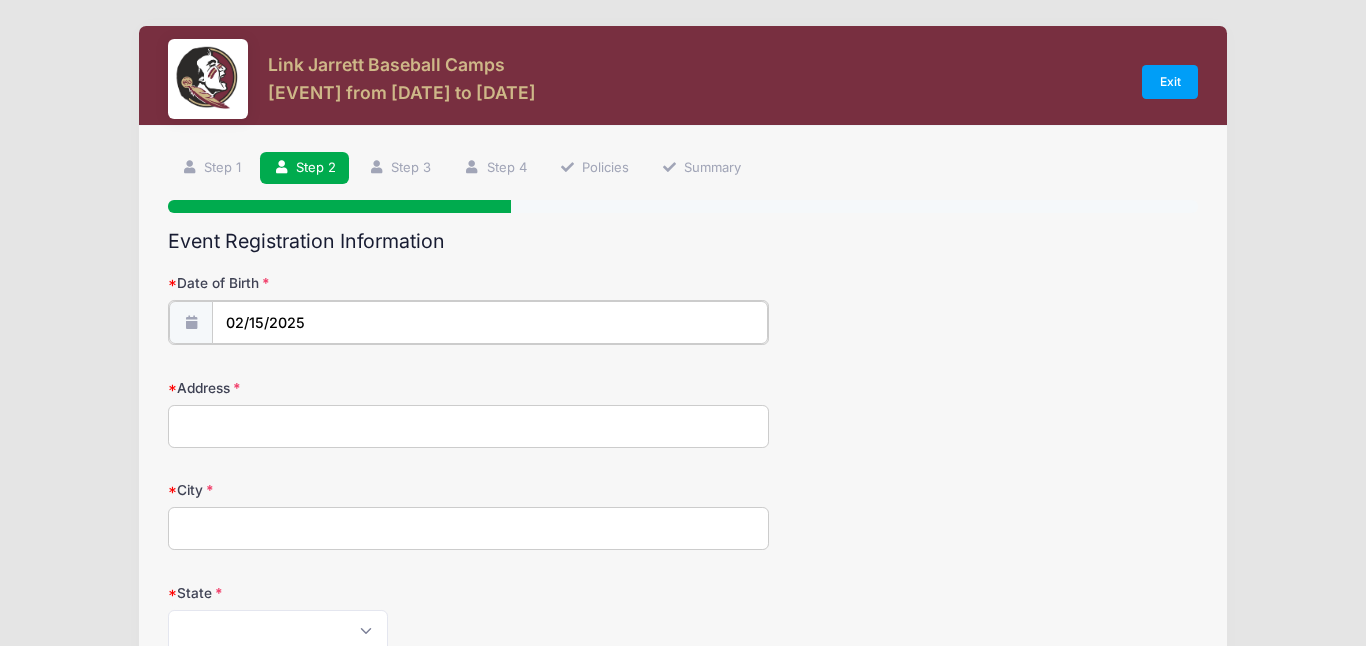 click on "02/15/2025" at bounding box center [489, 322] 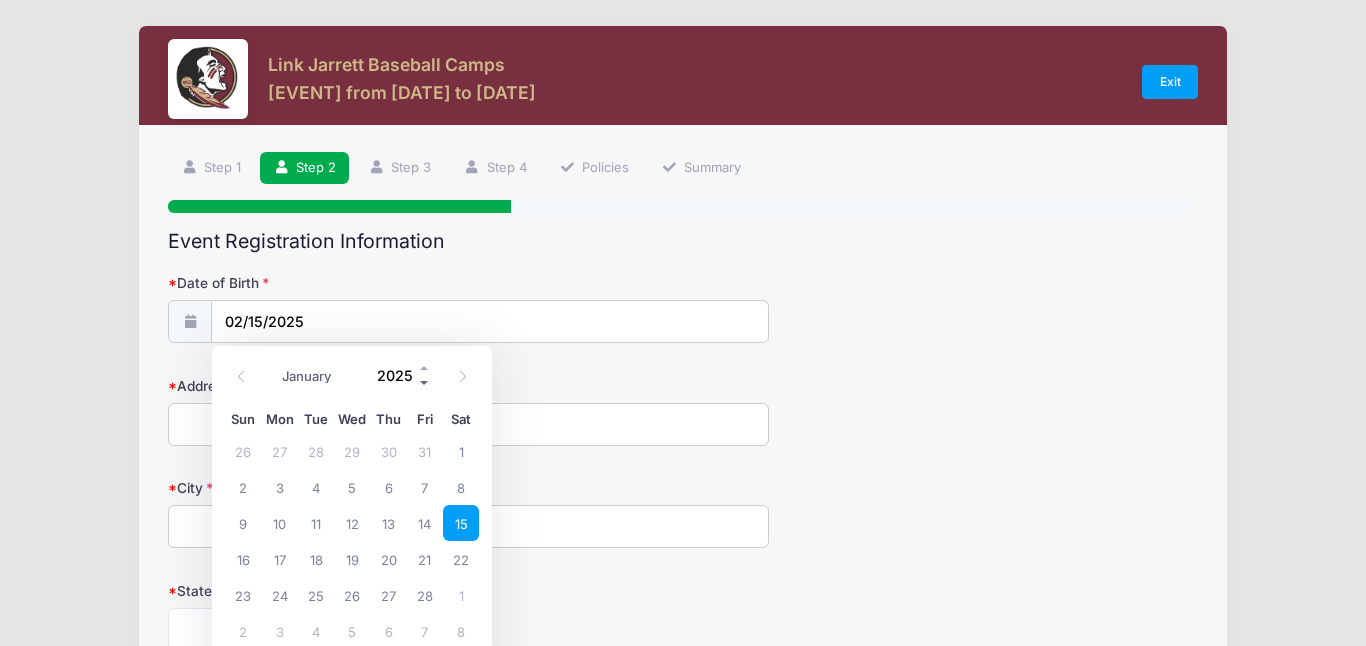 click at bounding box center [425, 382] 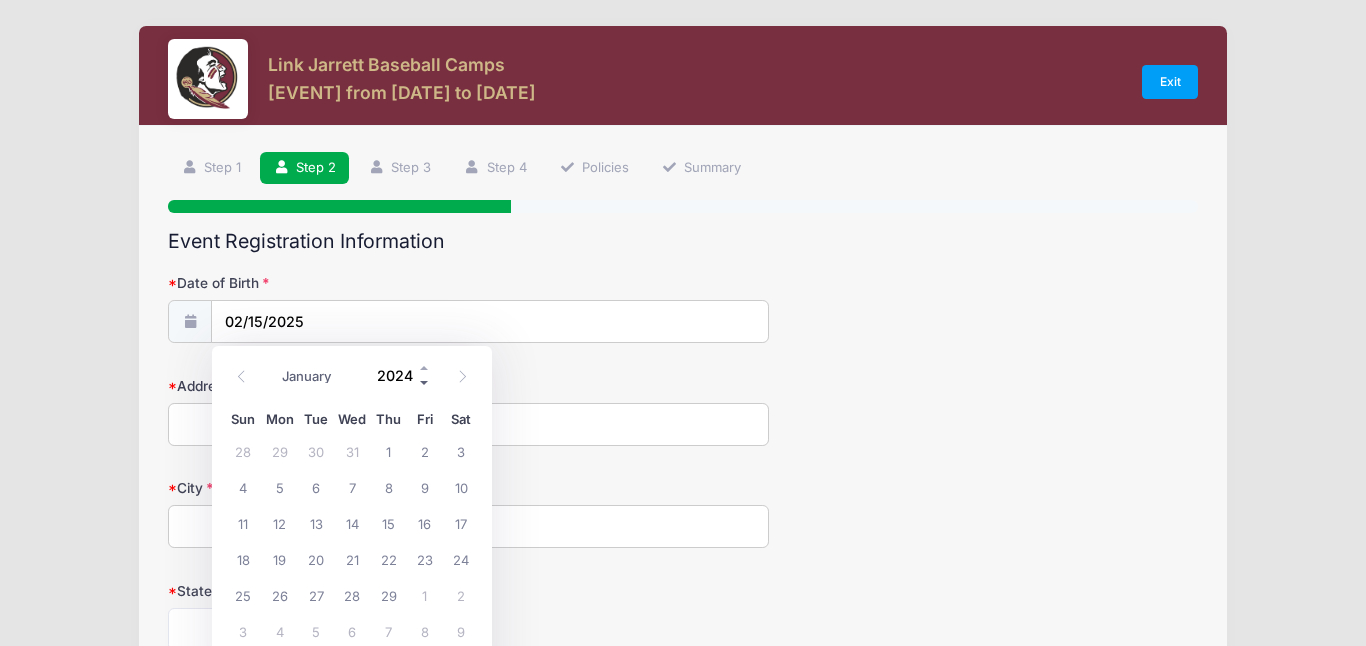 click at bounding box center [425, 382] 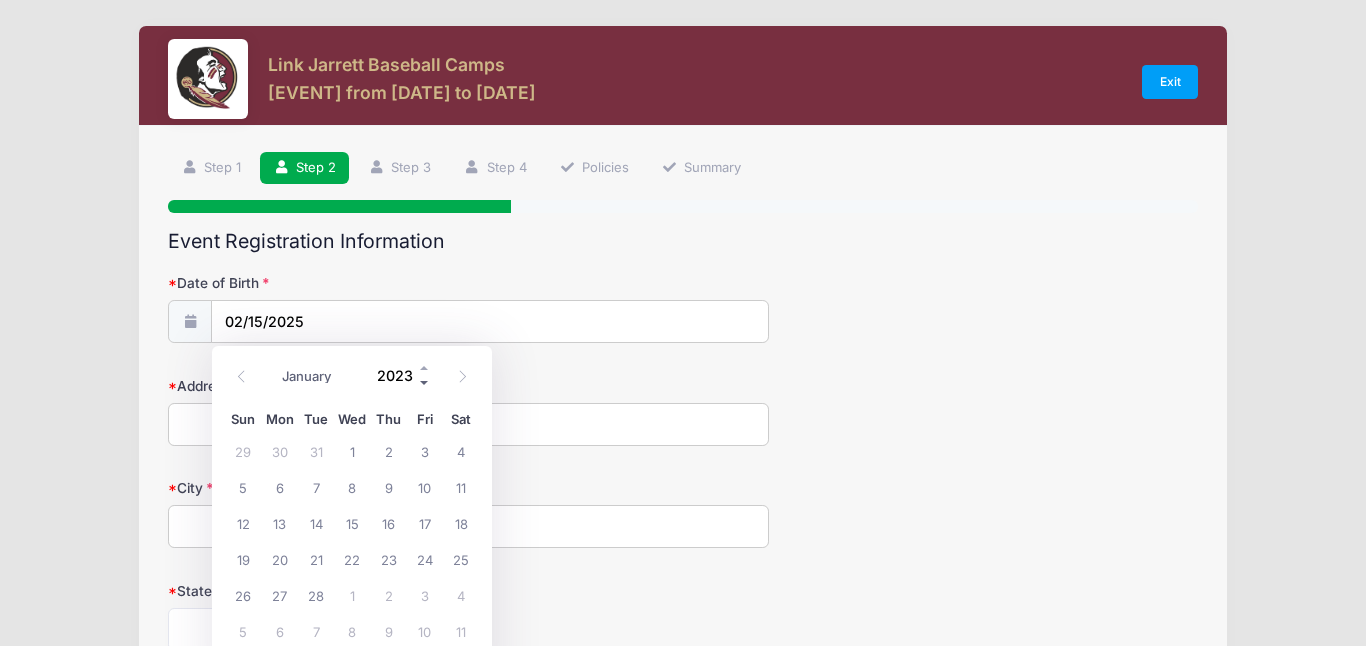 click at bounding box center [425, 382] 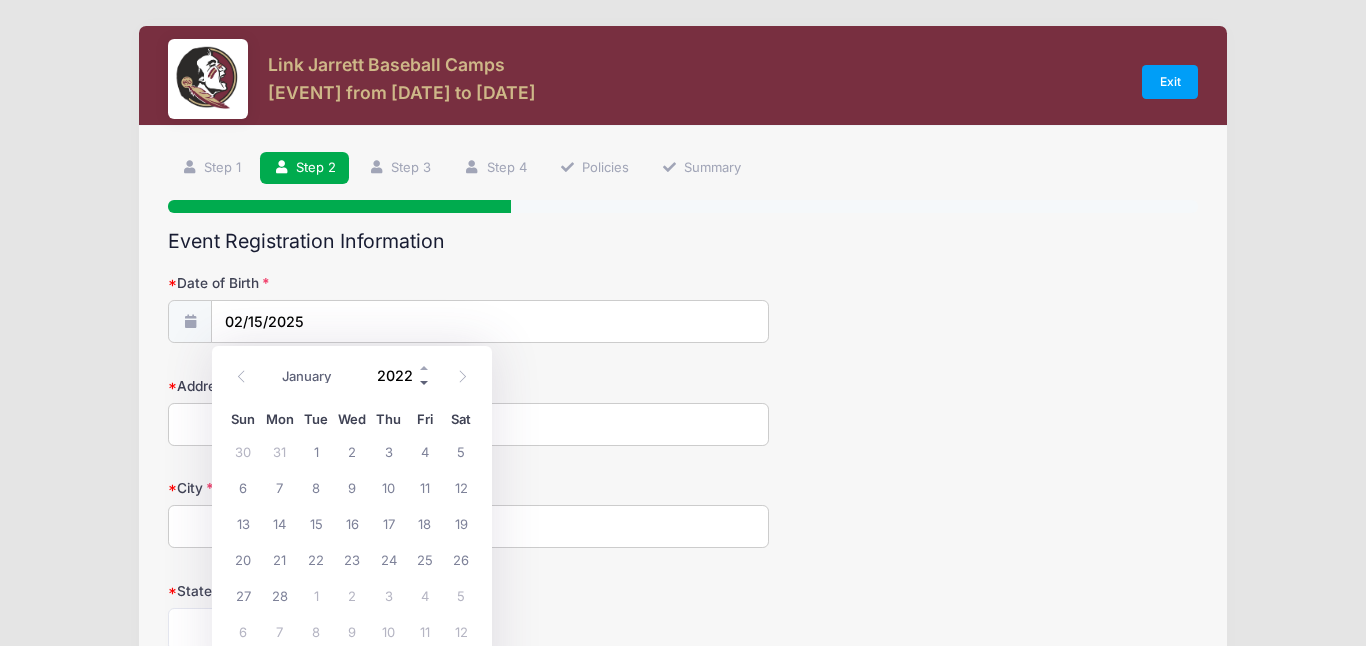 click at bounding box center [425, 382] 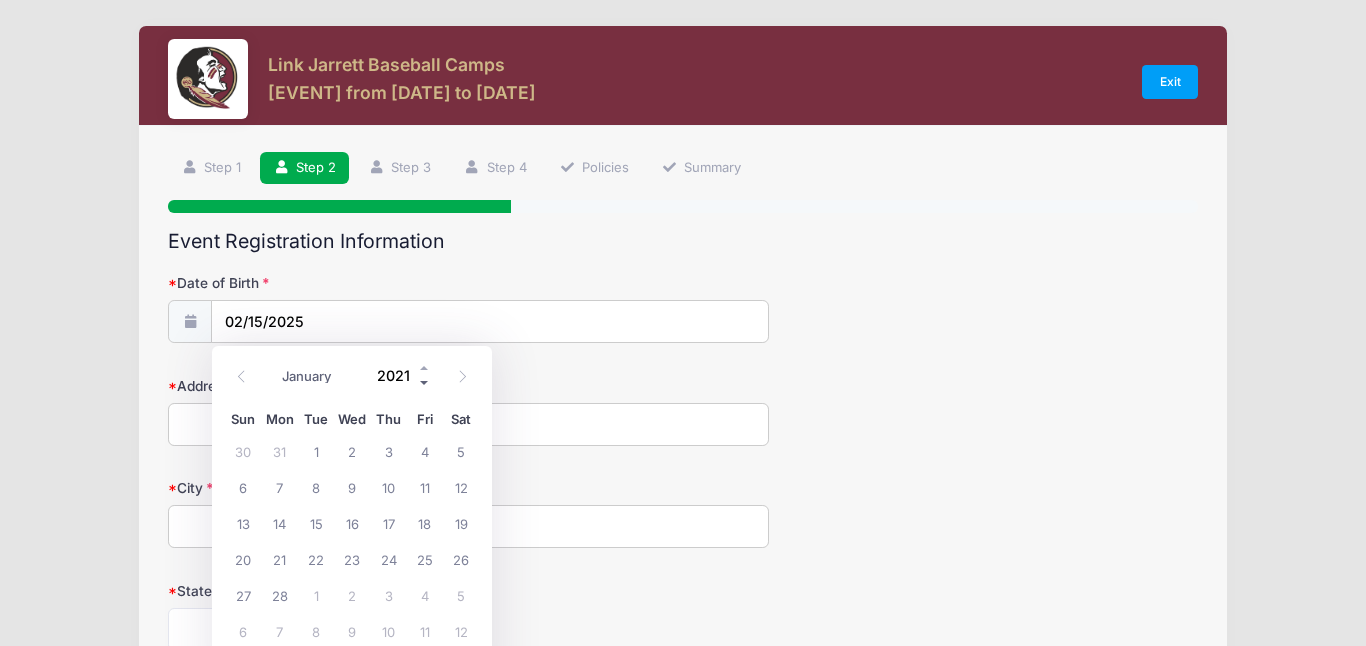click at bounding box center [425, 382] 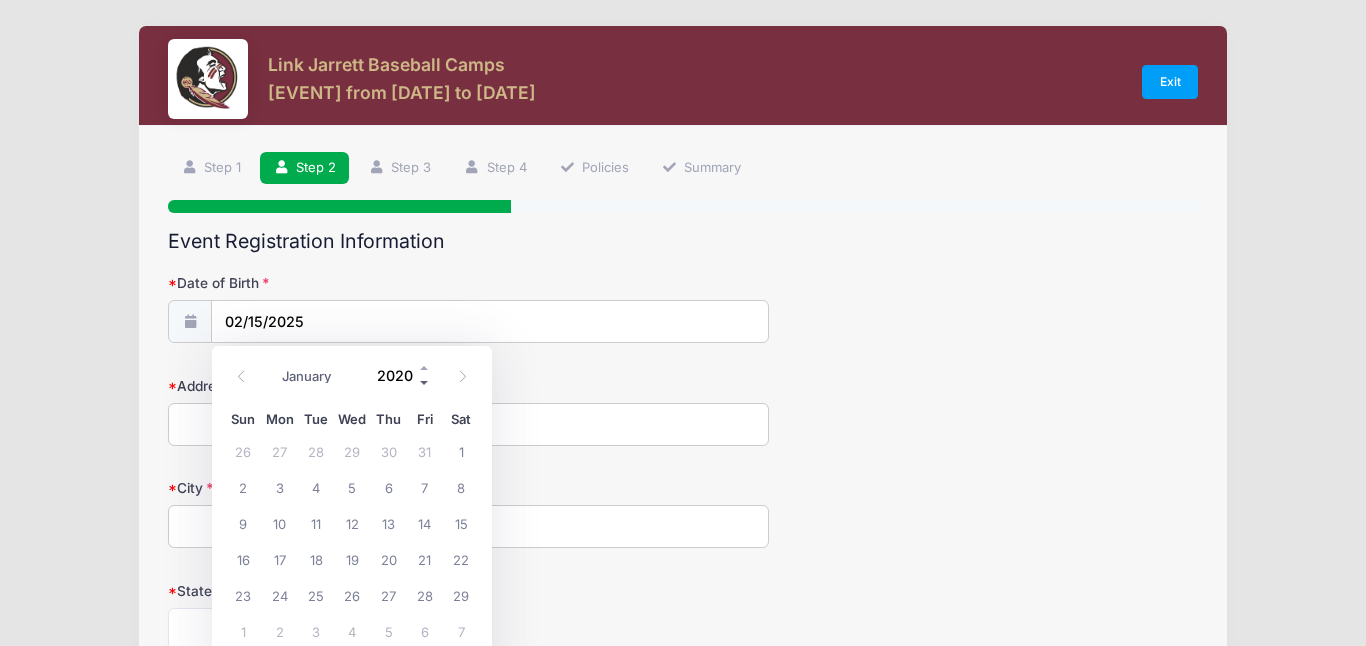 click at bounding box center (425, 382) 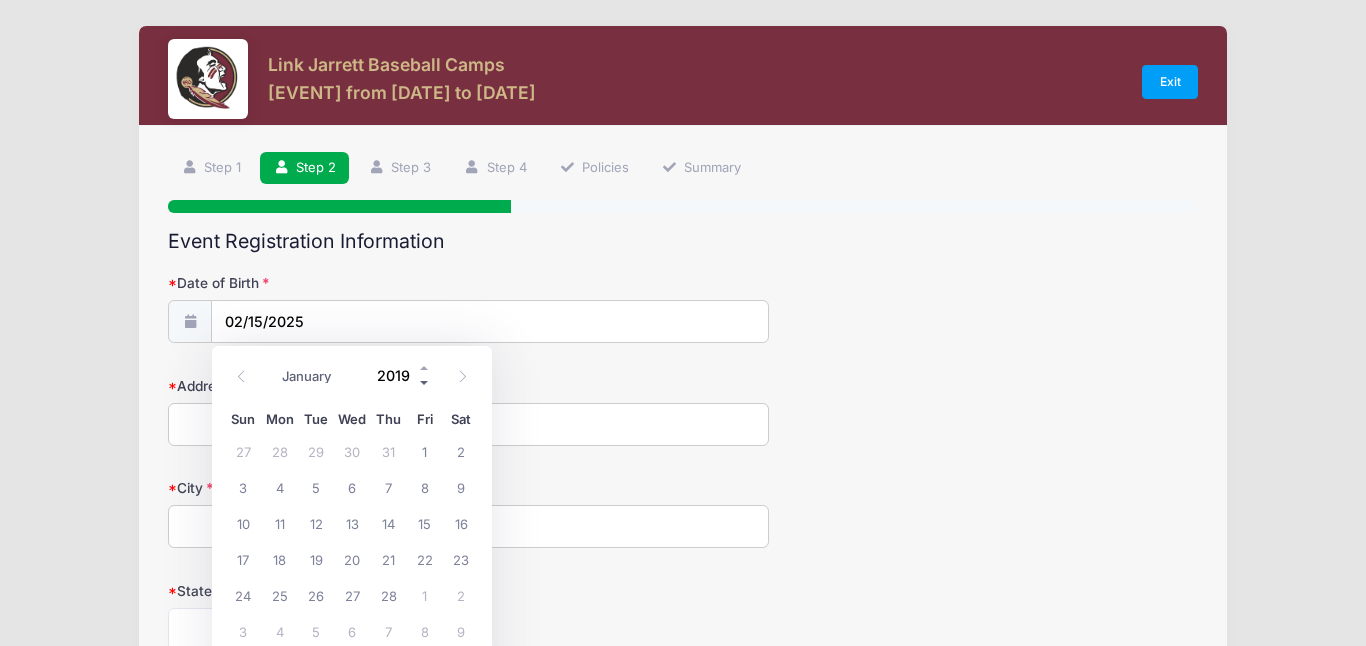 click at bounding box center [425, 382] 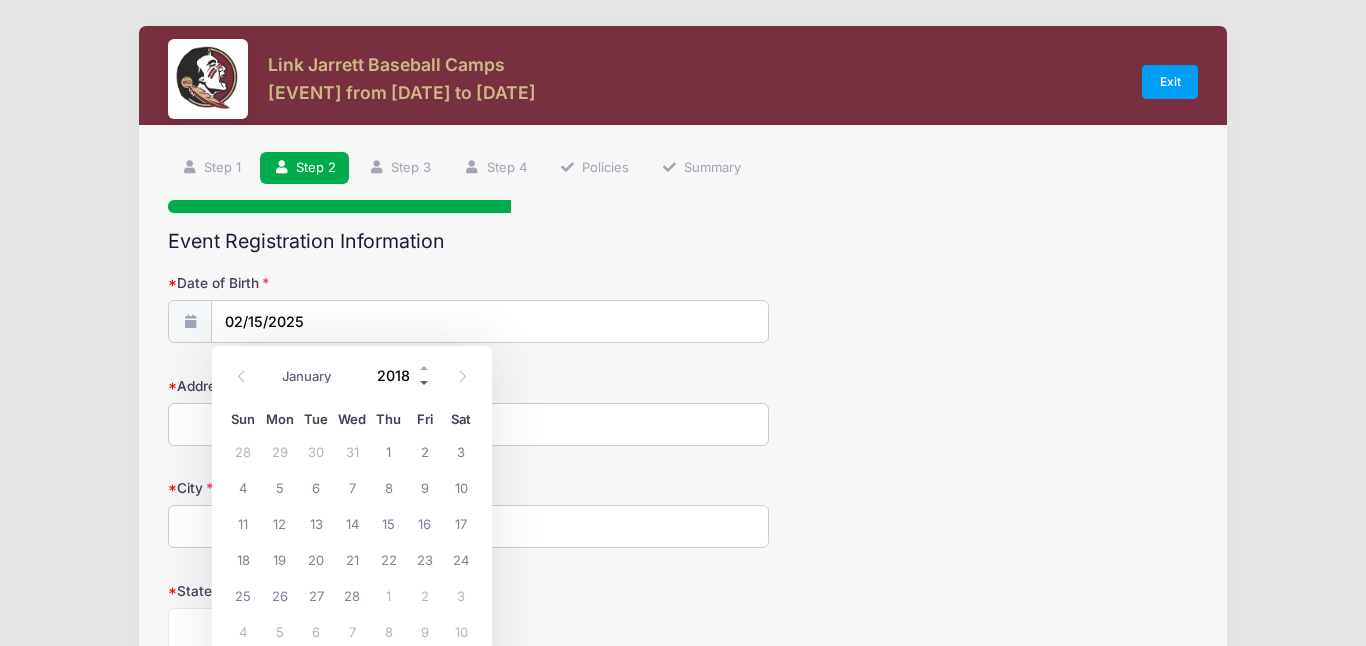 click at bounding box center (425, 382) 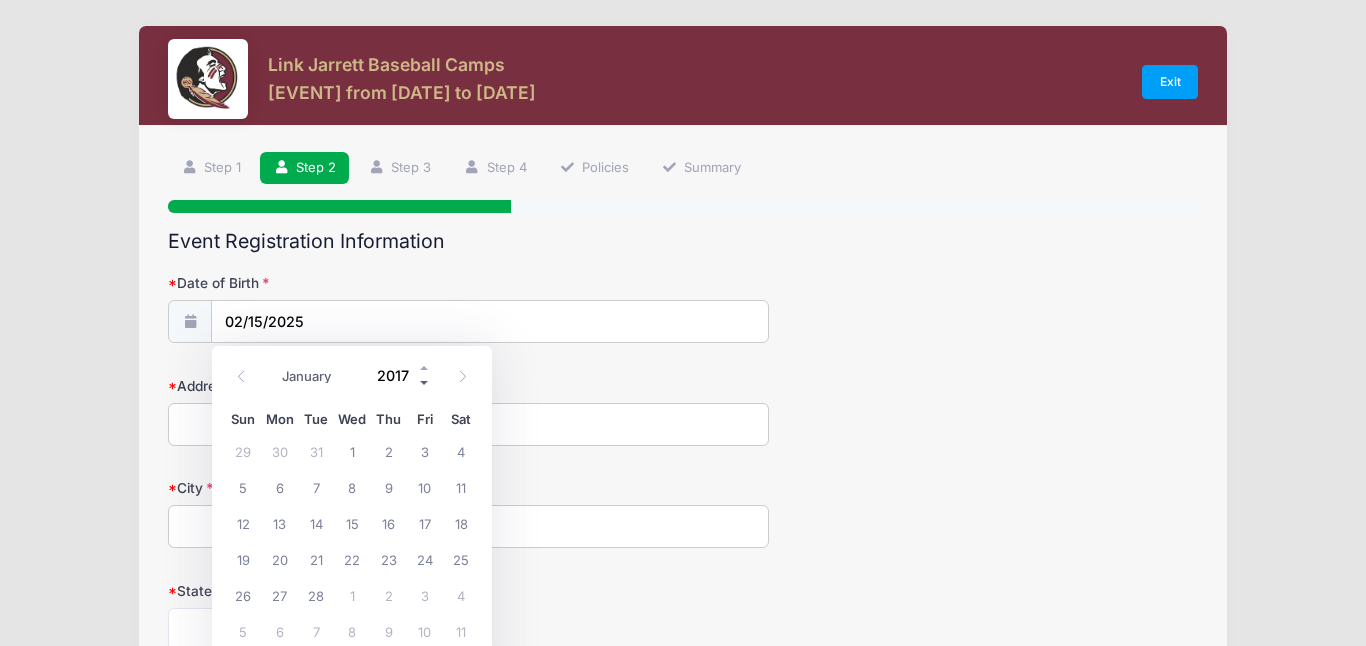 click at bounding box center (425, 382) 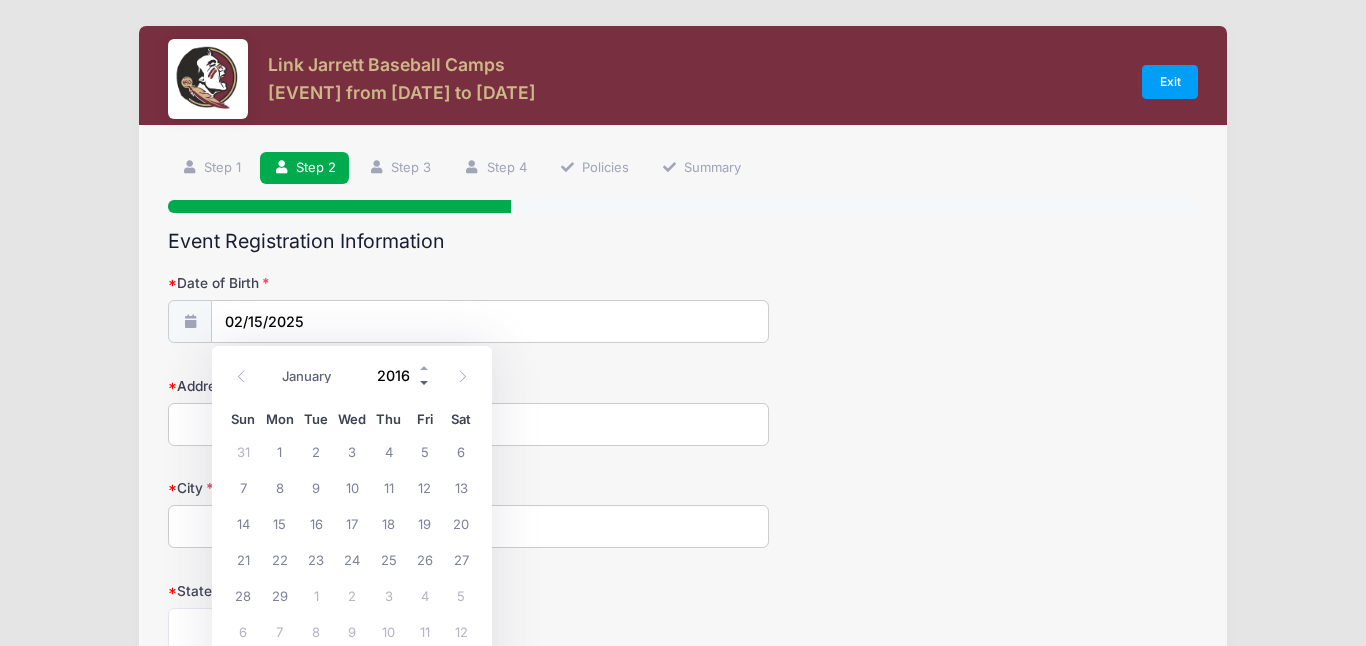 click at bounding box center (425, 382) 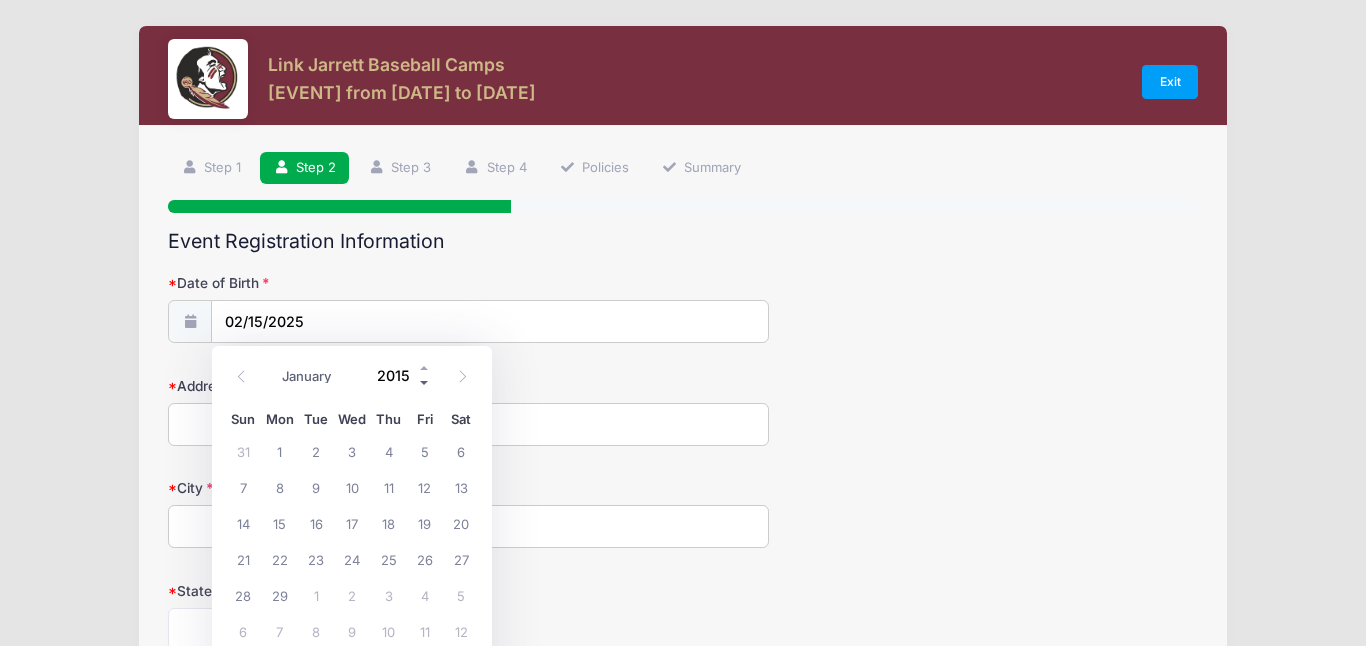 click at bounding box center [425, 382] 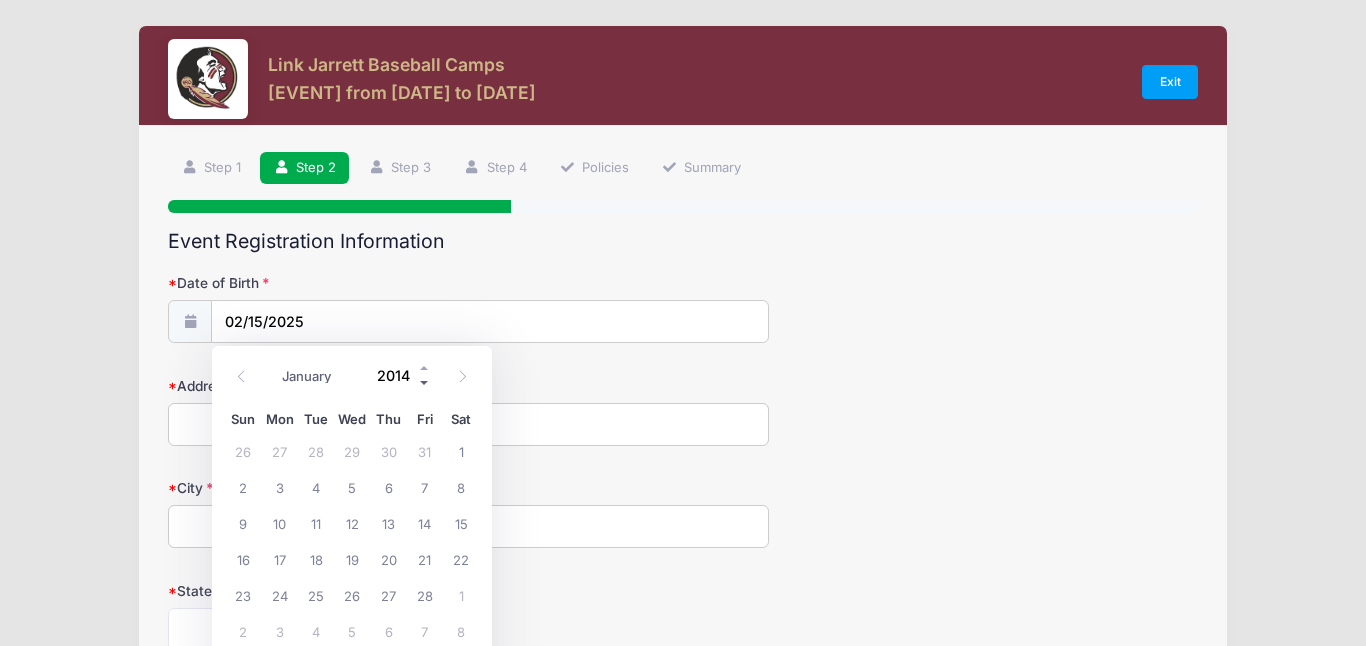 click at bounding box center [425, 382] 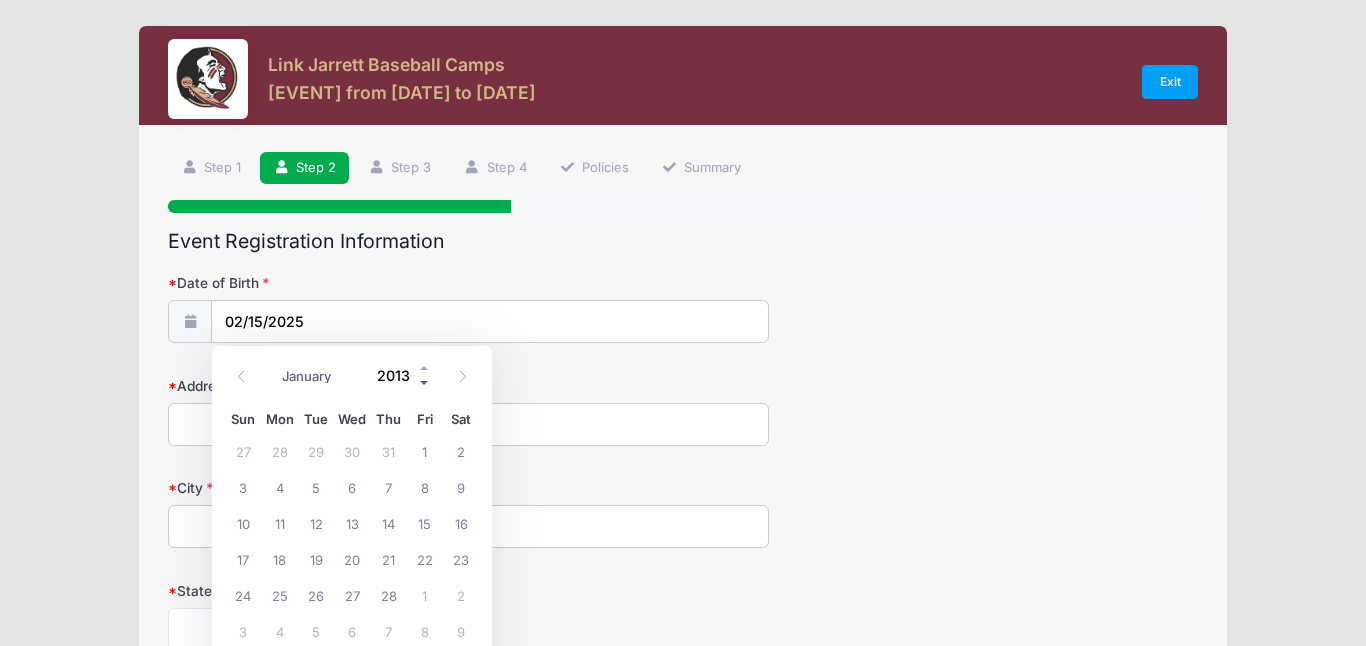 click at bounding box center [425, 382] 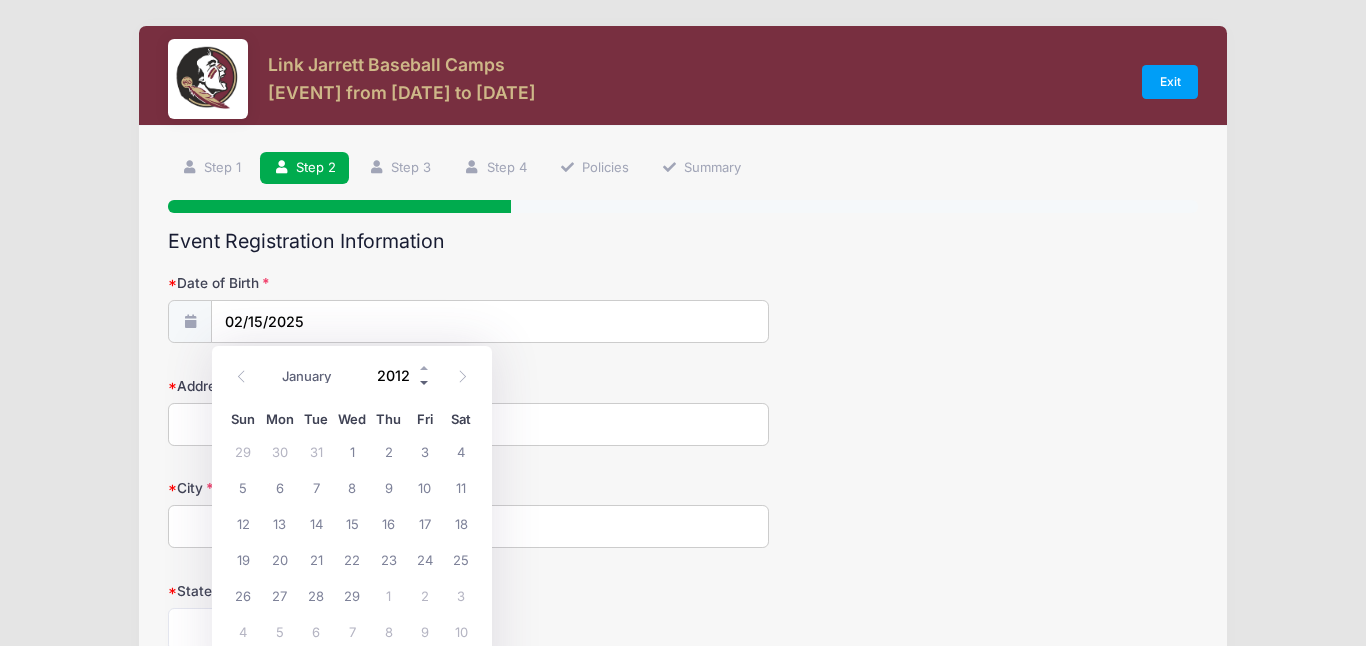 click at bounding box center [425, 382] 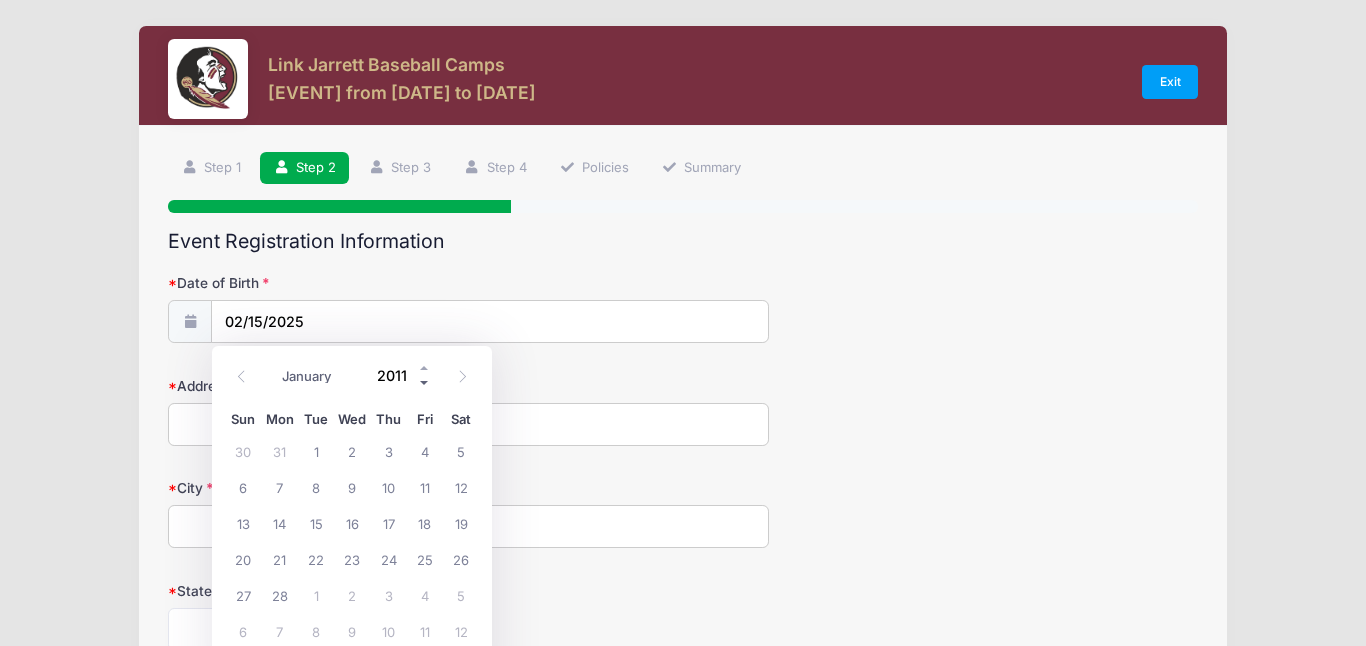 click at bounding box center (425, 382) 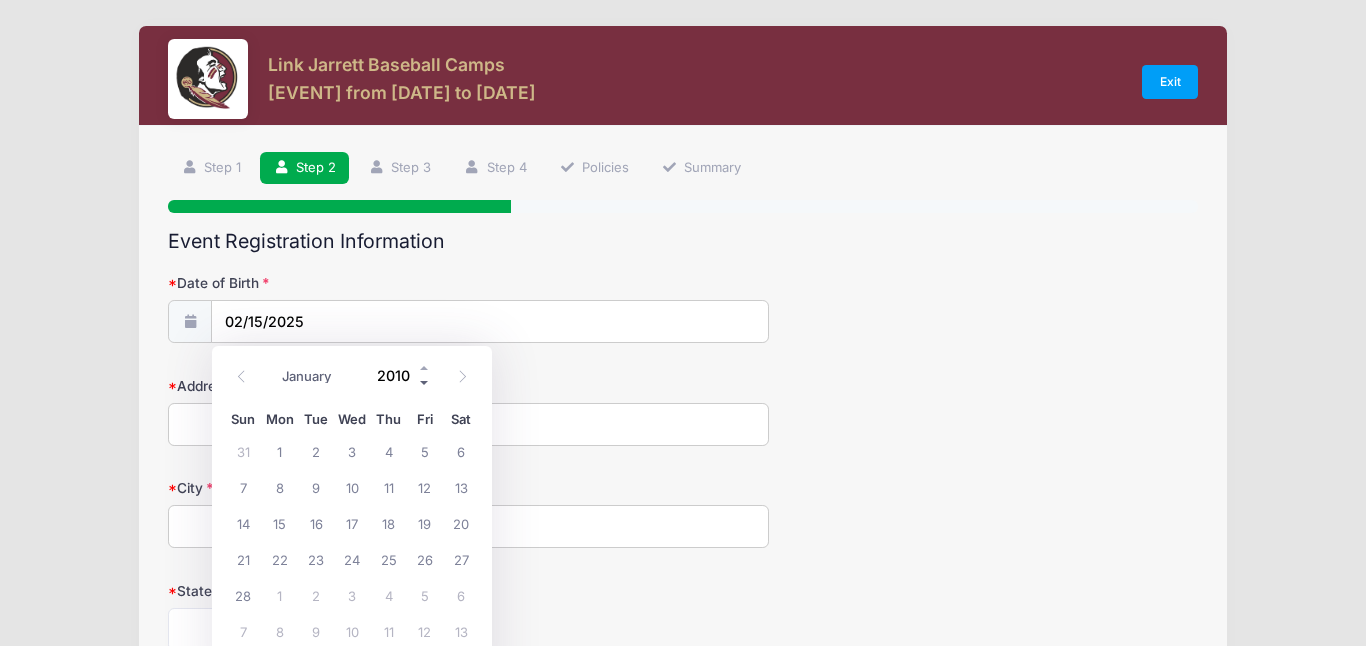 click at bounding box center [425, 382] 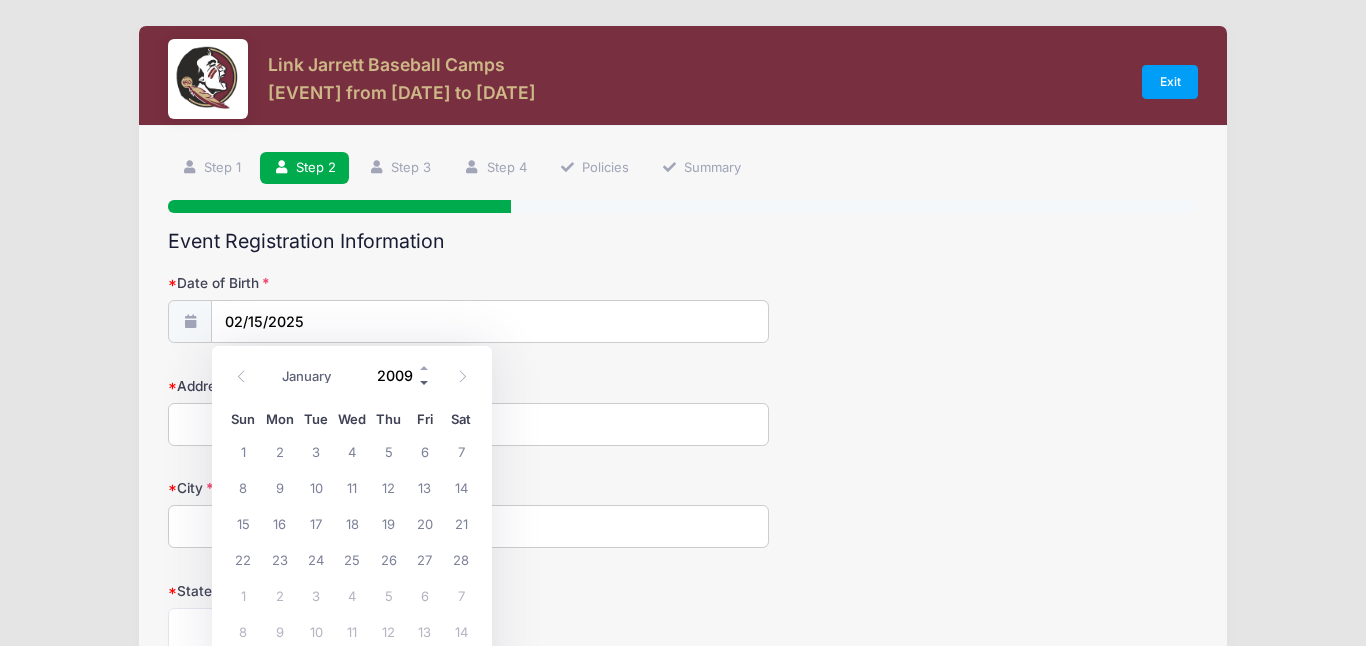 click at bounding box center [425, 382] 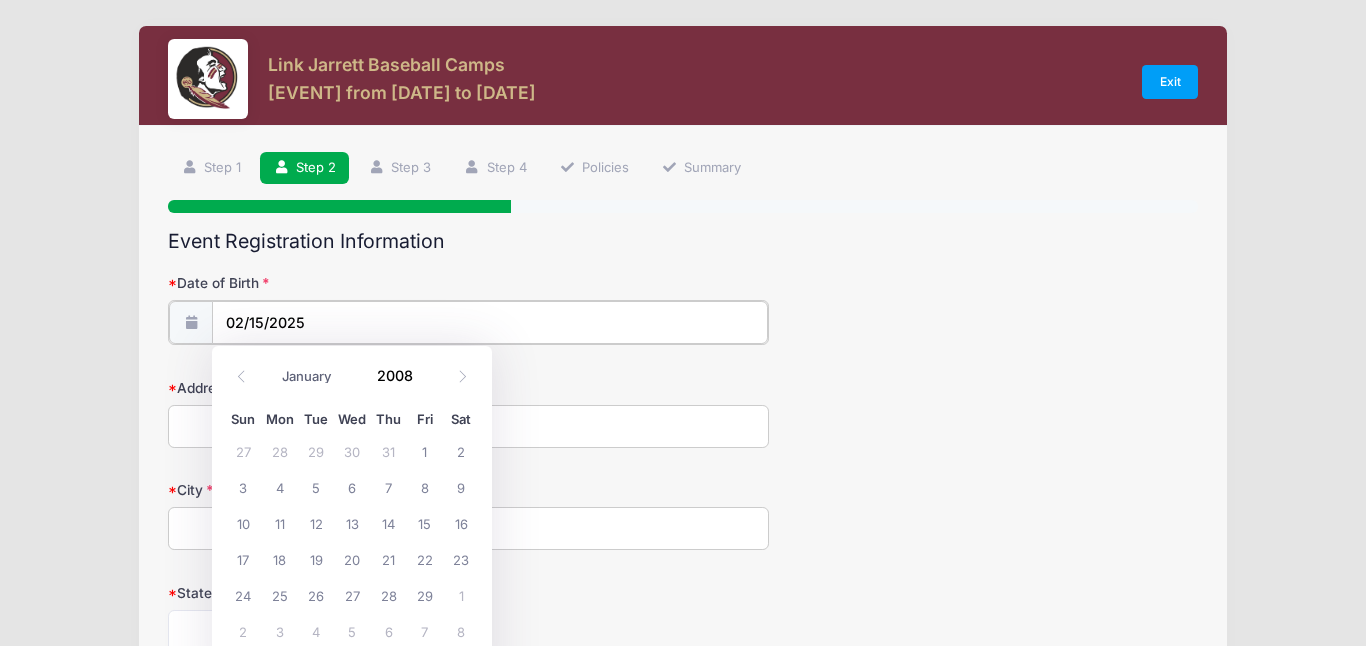 click on "02/15/2025" at bounding box center [489, 322] 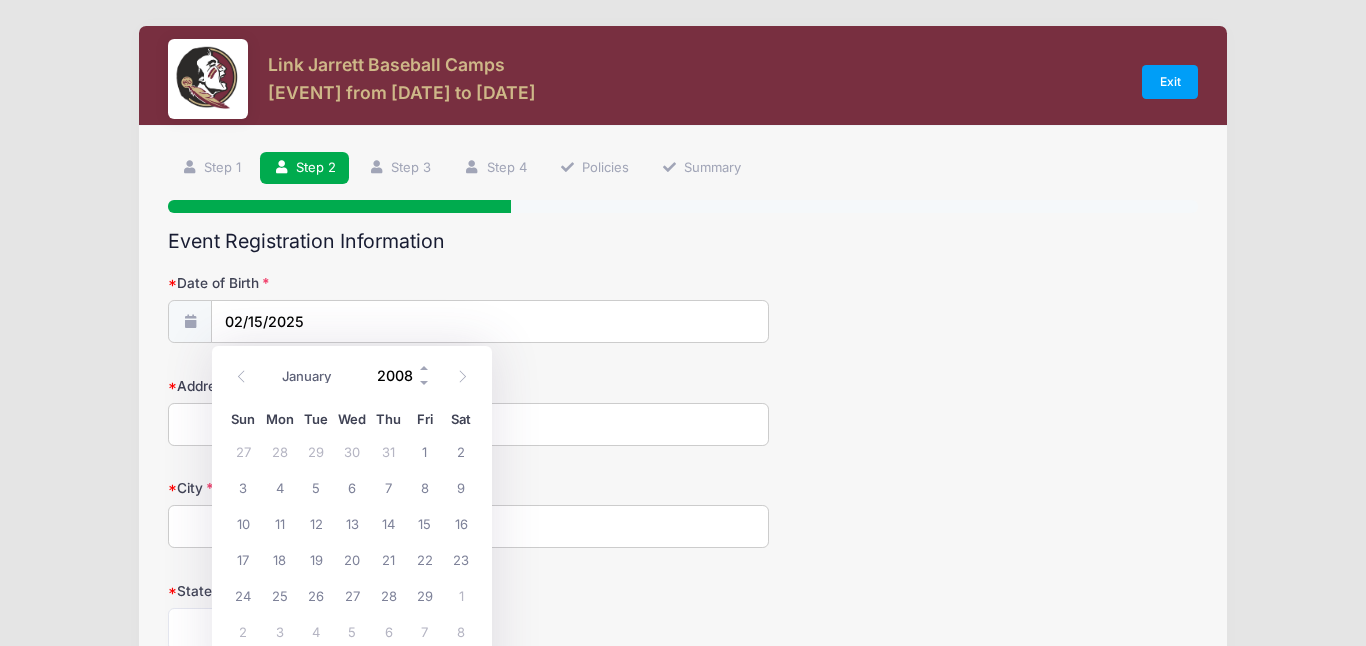 click on "2008" at bounding box center (399, 375) 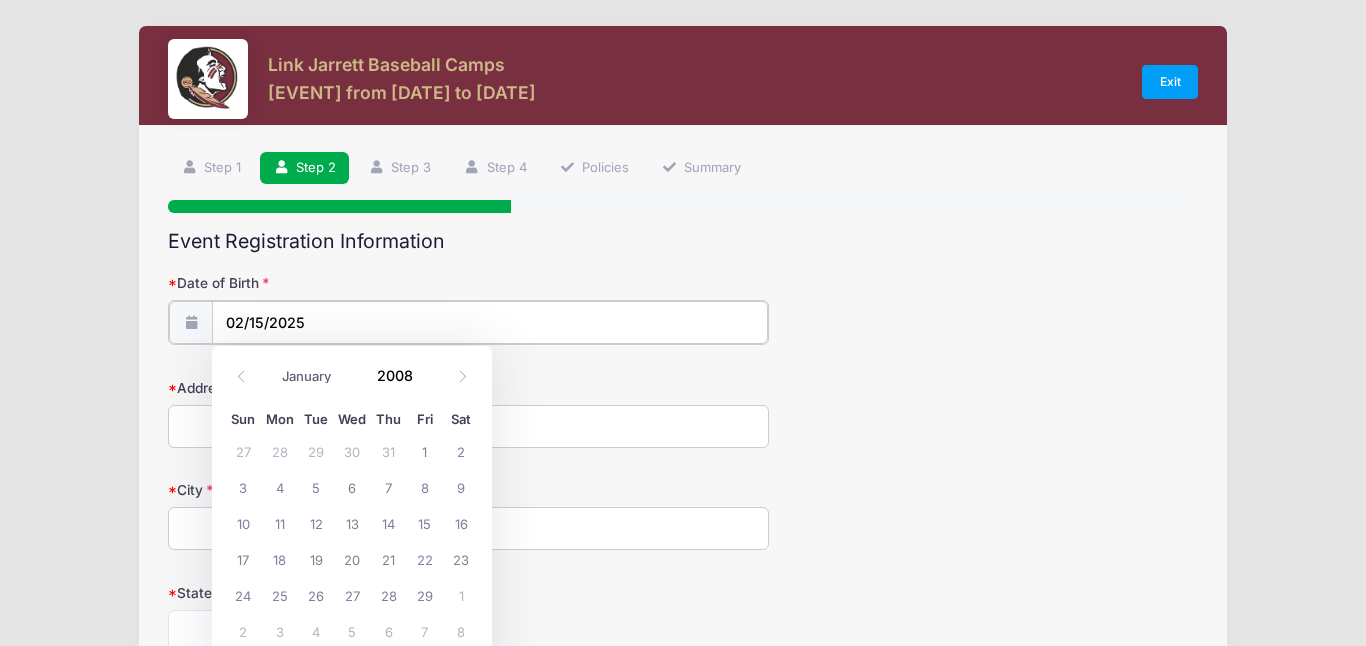click on "02/15/2025" at bounding box center [489, 322] 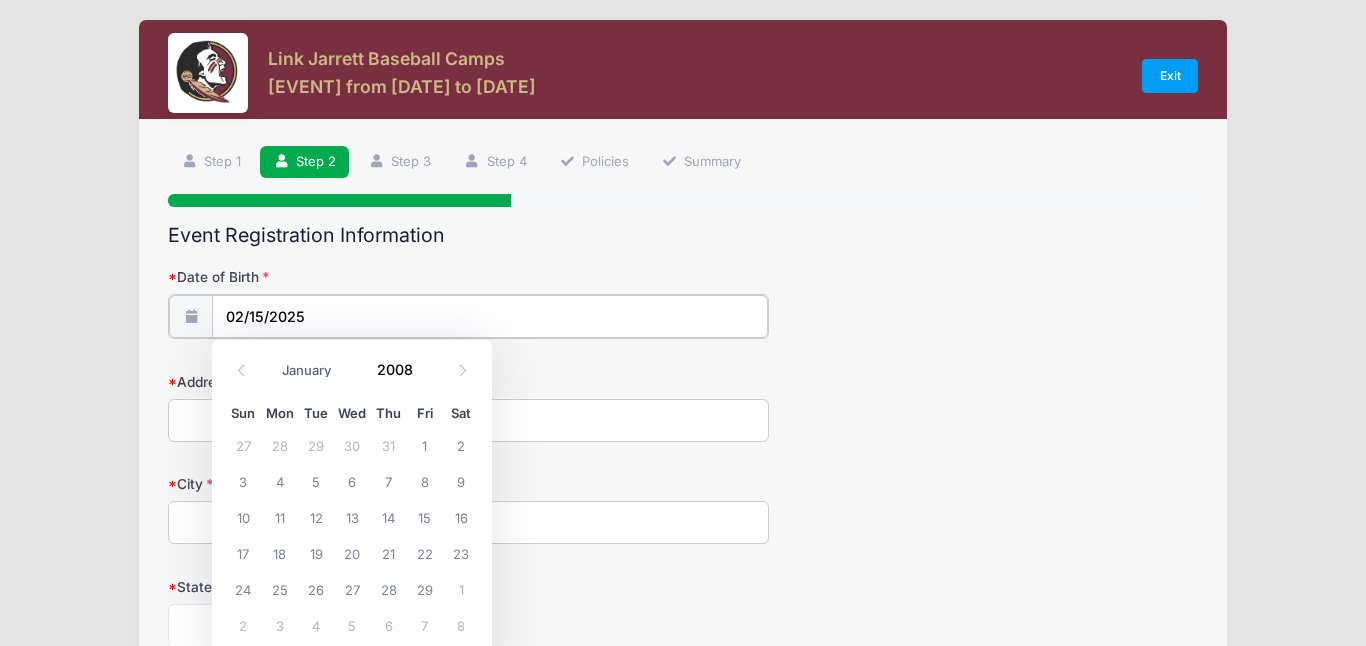scroll, scrollTop: 104, scrollLeft: 0, axis: vertical 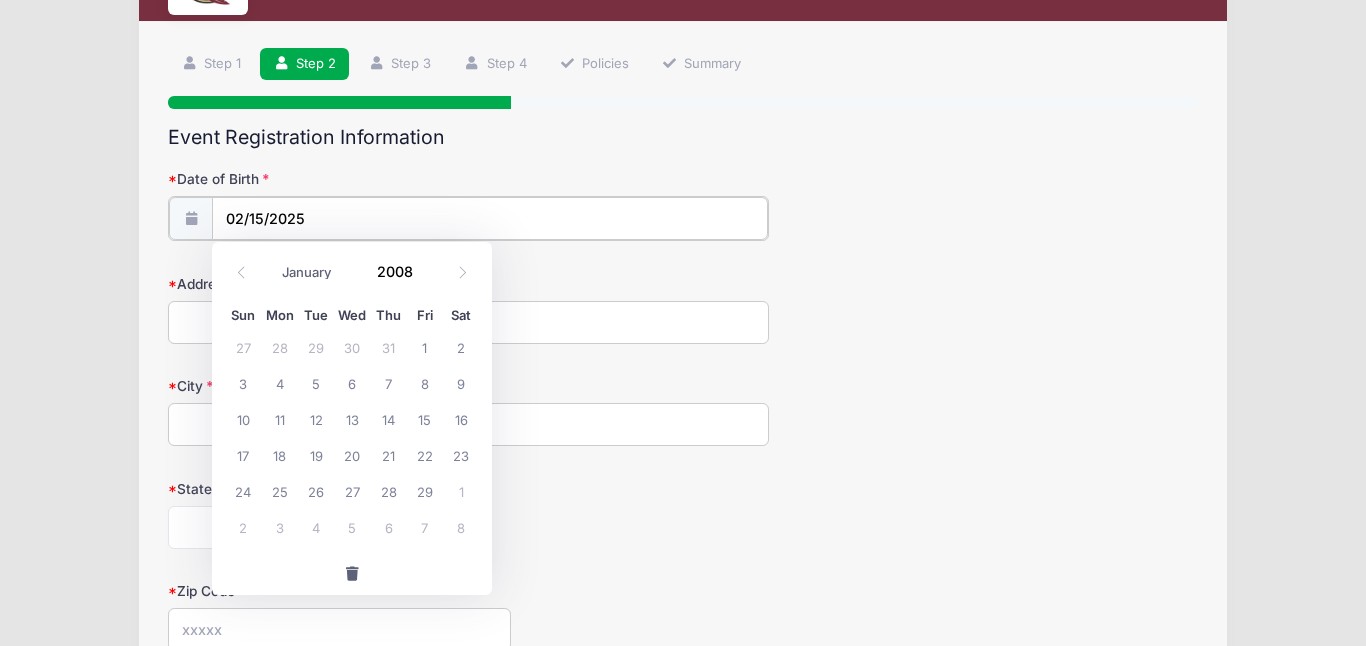 click on "02/15/2025" at bounding box center [489, 218] 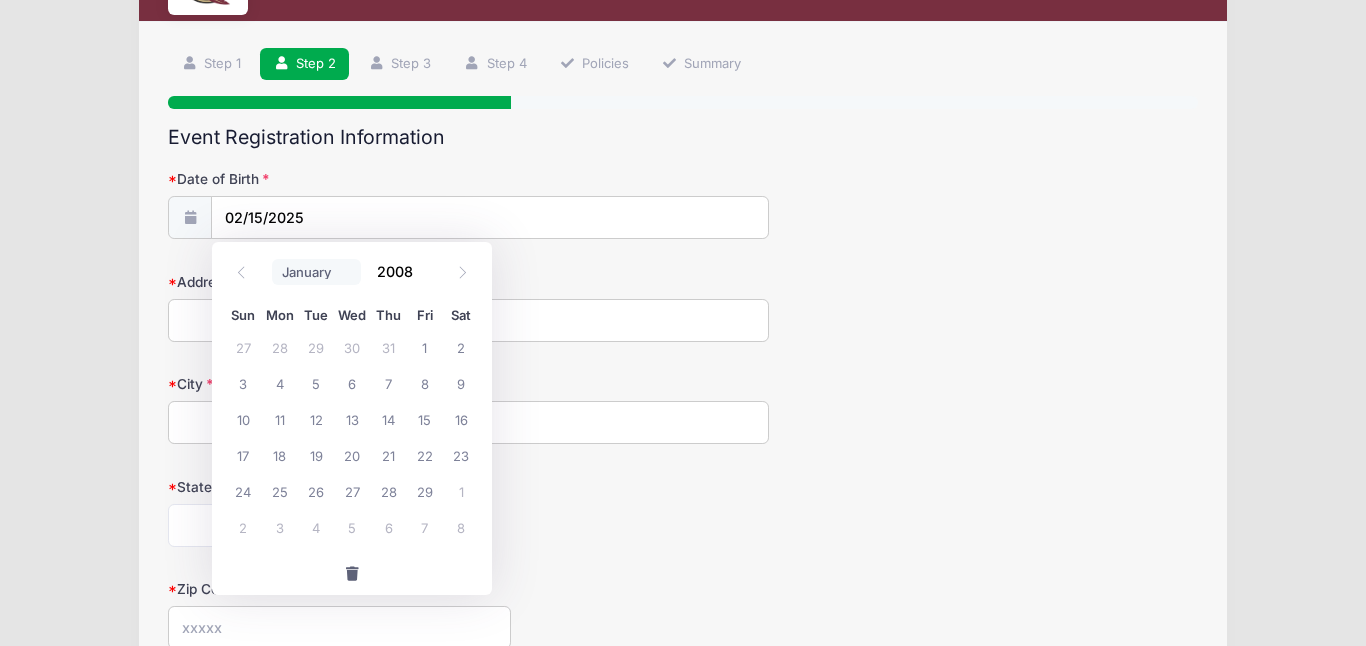 click on "January February March April May June July August September October November December" at bounding box center [316, 272] 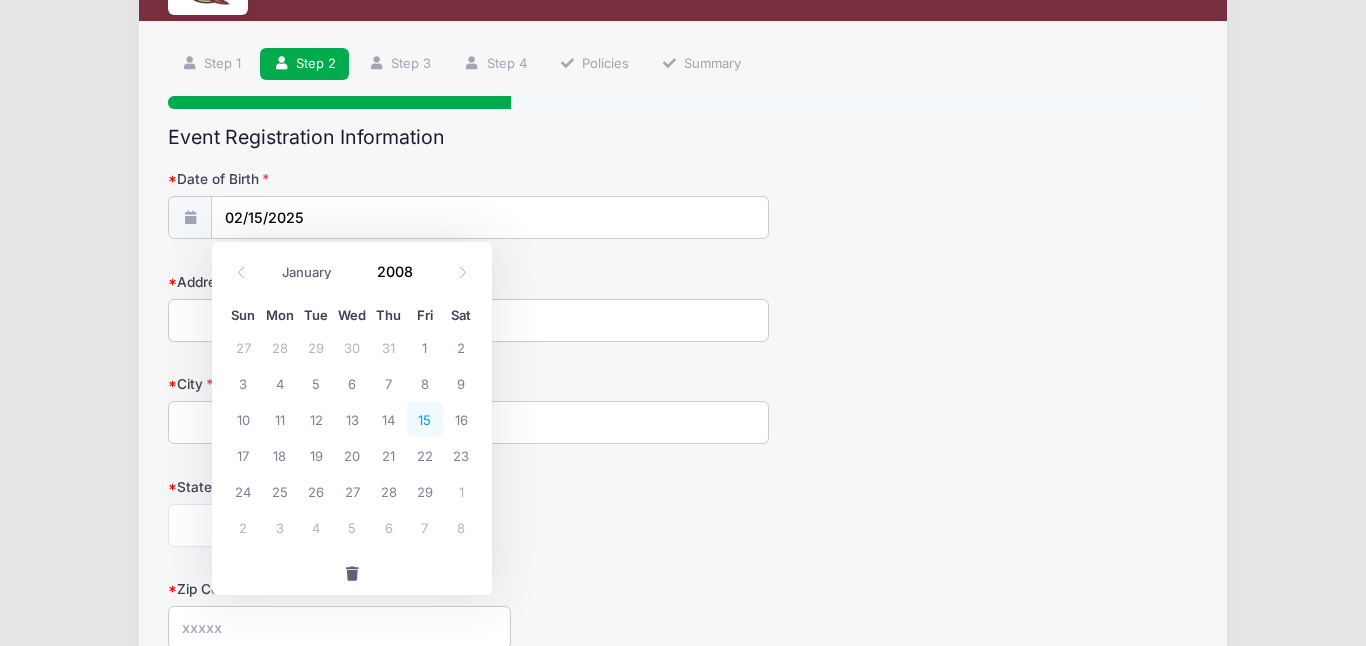 click on "15" at bounding box center (425, 419) 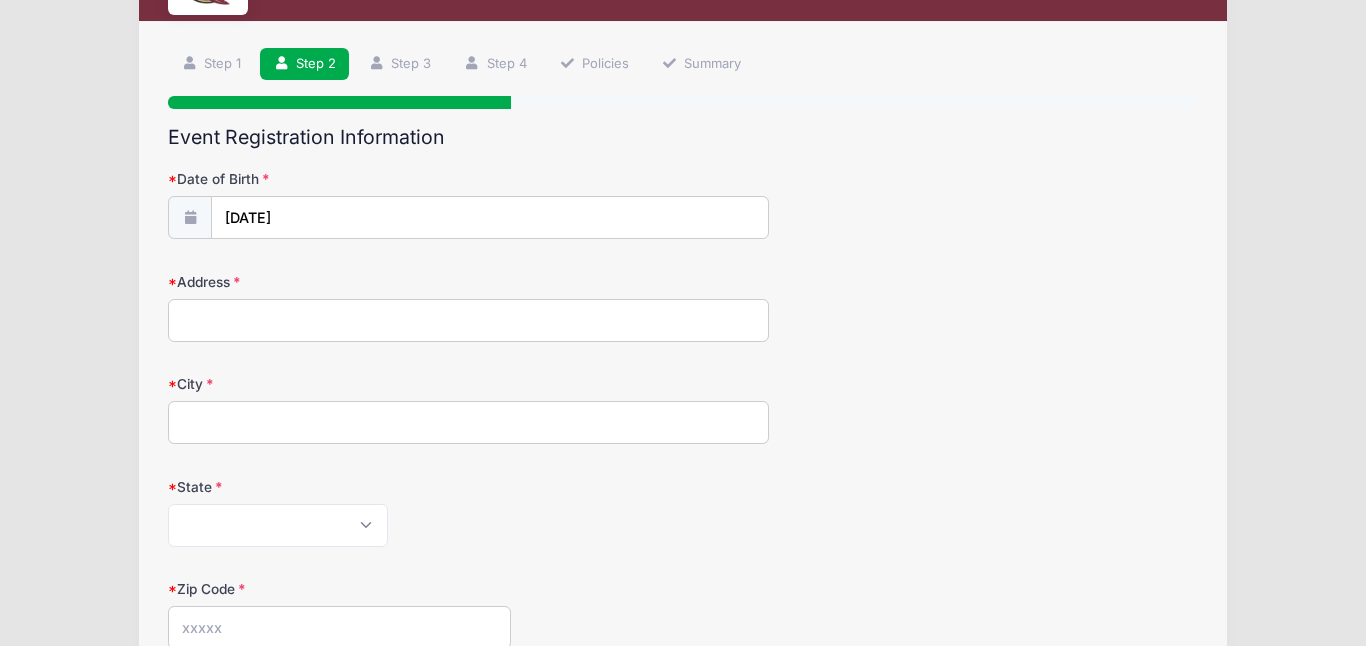 click on "Address" at bounding box center (468, 320) 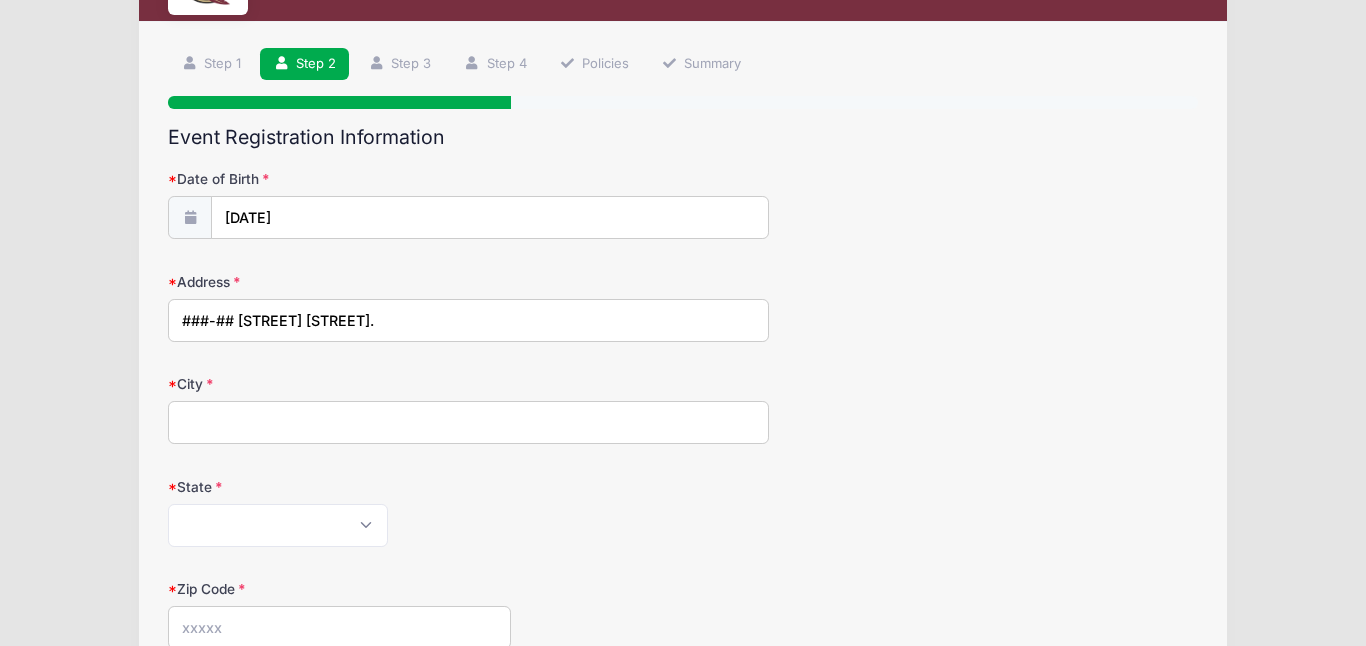 type on "###-## [STREET] [STREET]." 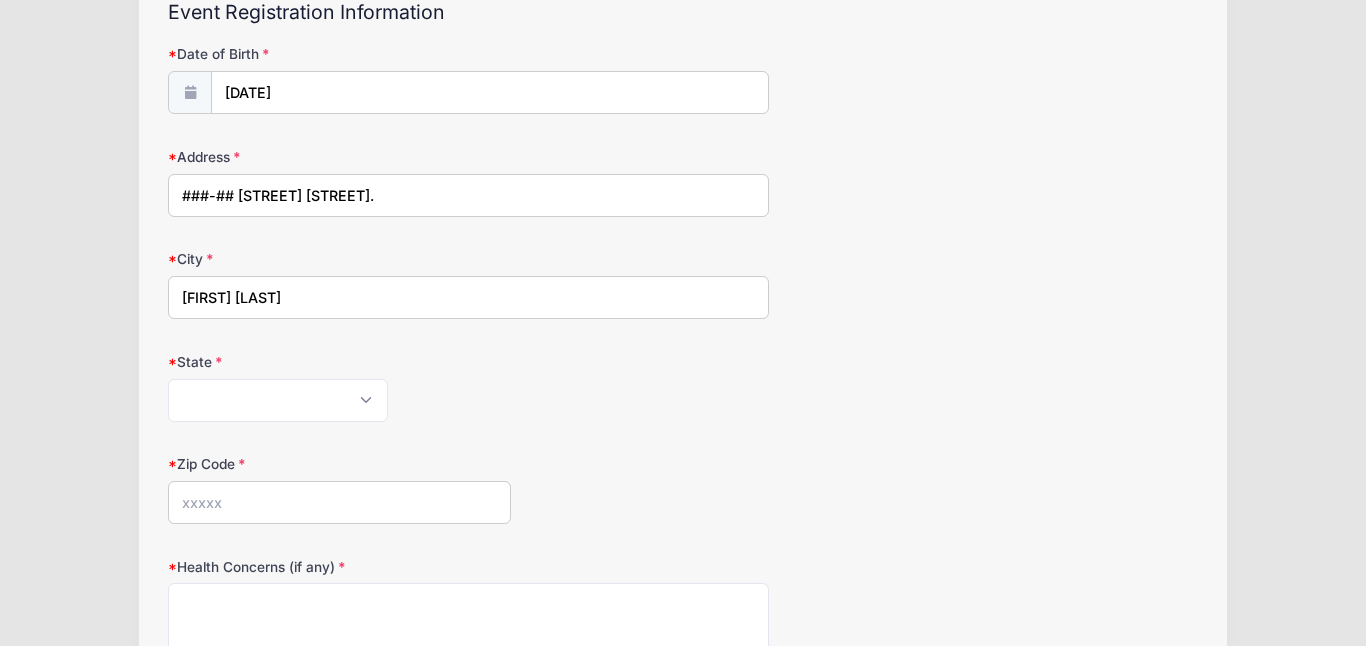 scroll, scrollTop: 300, scrollLeft: 0, axis: vertical 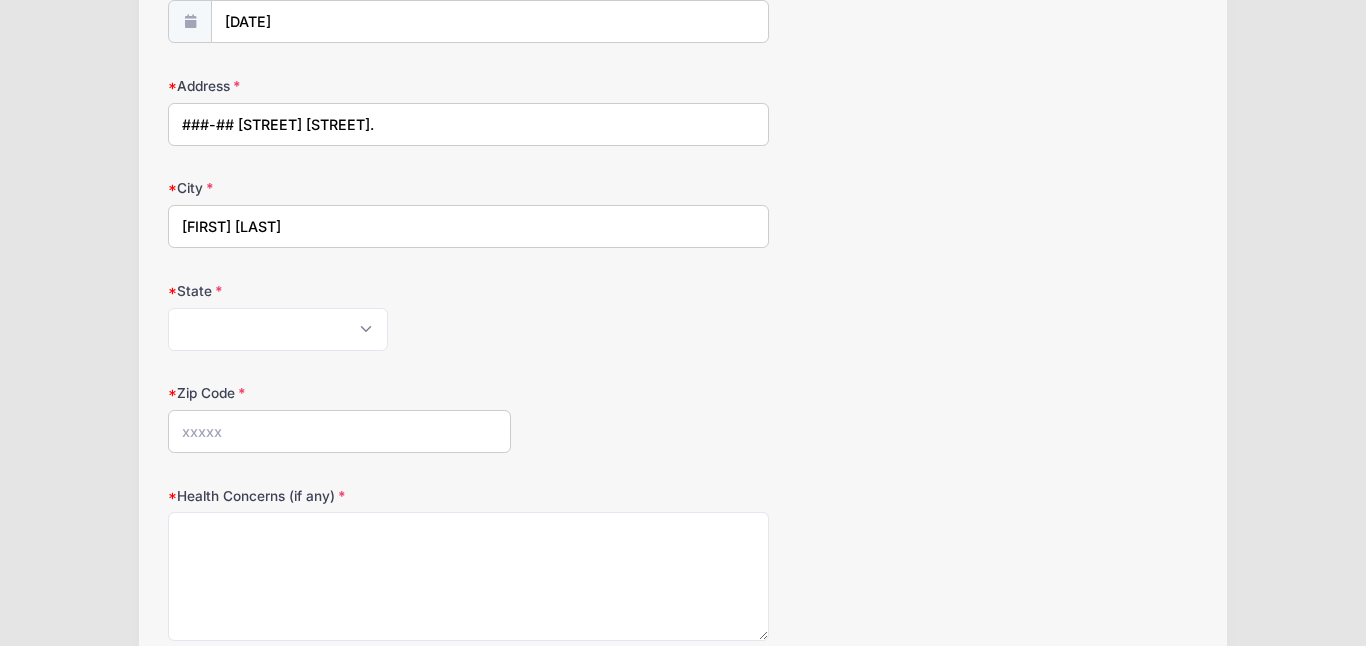type on "[FIRST] [LAST]" 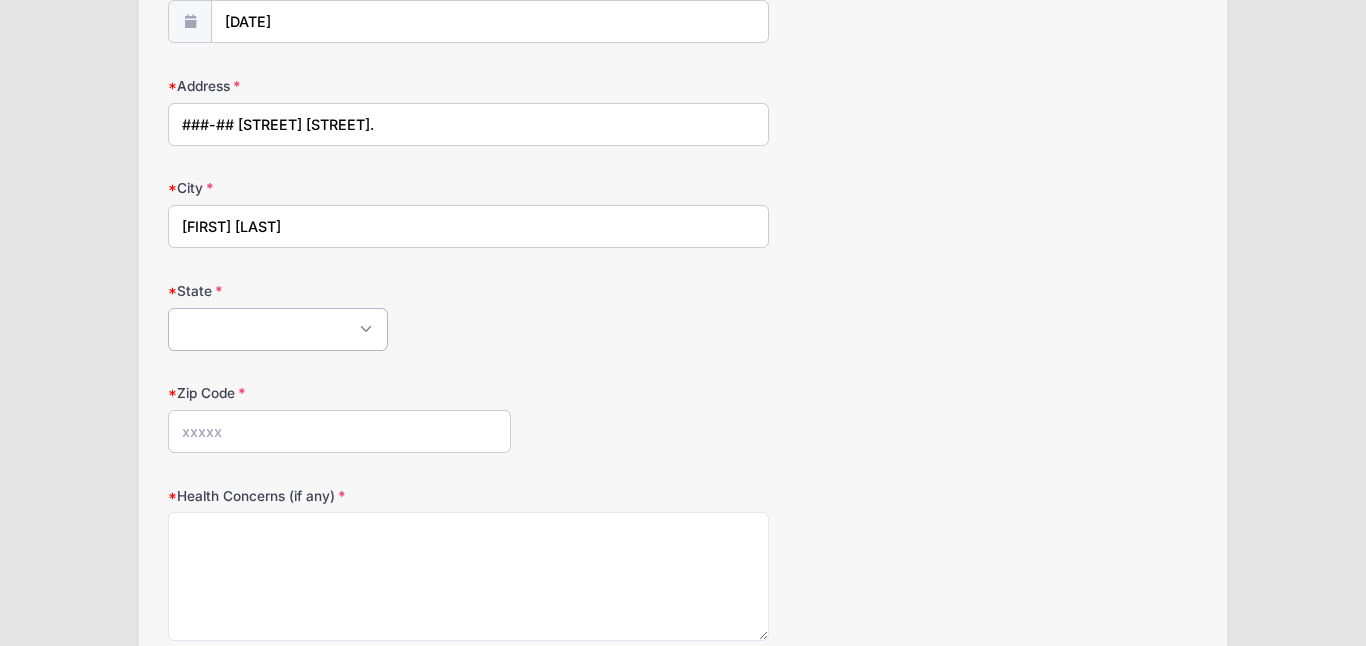 click on "Alabama Alaska American Samoa Arizona Arkansas Armed Forces Africa Armed Forces Americas Armed Forces Canada Armed Forces Europe Armed Forces Middle East Armed Forces Pacific California Colorado Connecticut Delaware District of Columbia Federated States Of Micronesia Florida Georgia Guam Hawaii Idaho Illinois Indiana Iowa Kansas Kentucky Louisiana Maine Marshall Islands Maryland Massachusetts Michigan Minnesota Mississippi Missouri Montana Nebraska Nevada New Hampshire New Jersey New Mexico New York North Carolina North Dakota Northern Mariana Islands Ohio Oklahoma Oregon Palau Pennsylvania Puerto Rico Rhode Island South Carolina South Dakota Tennessee Texas Utah Vermont Virgin Islands Virginia Washington West Virginia Wisconsin Wyoming Other-Canada Other" at bounding box center [278, 329] 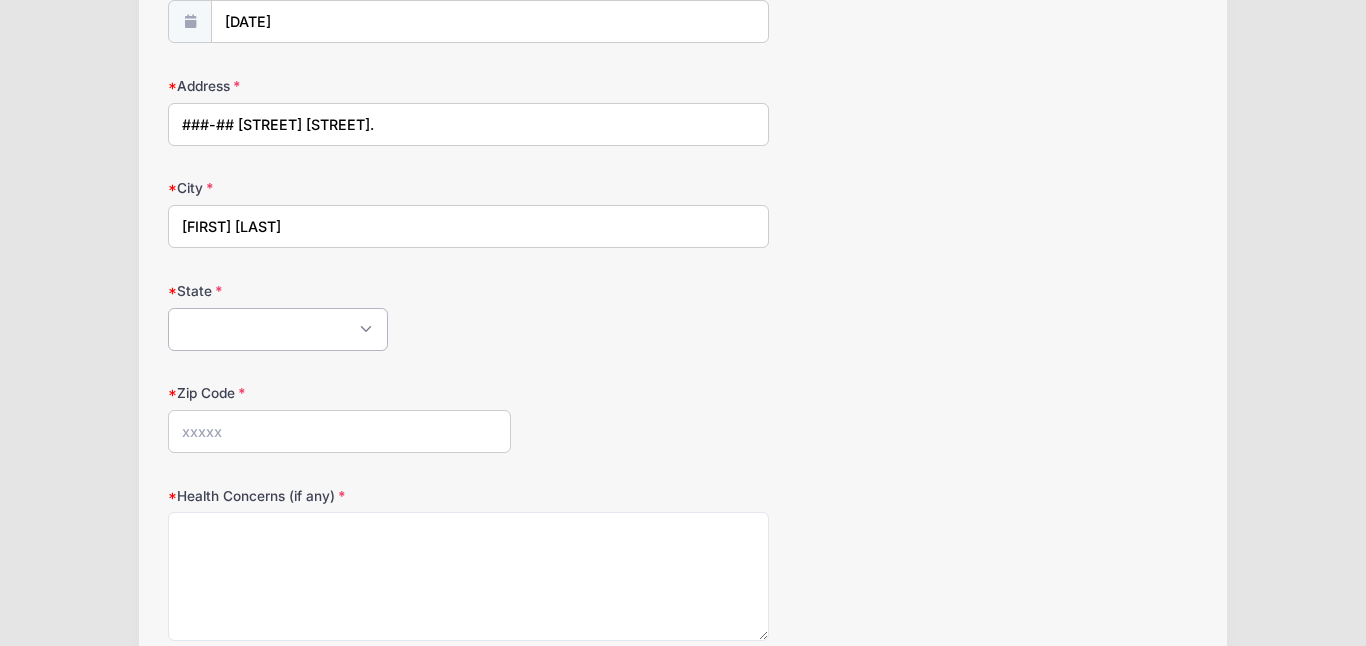 select on "NY" 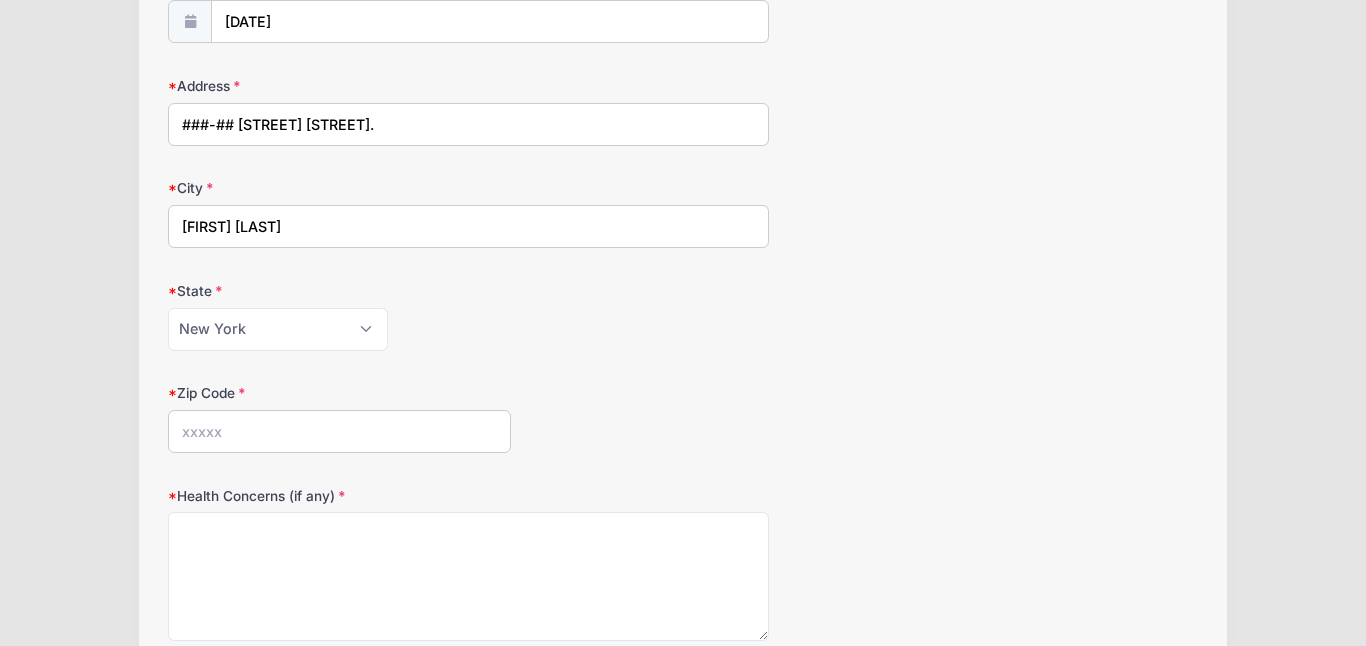 click on "Zip Code" at bounding box center [339, 431] 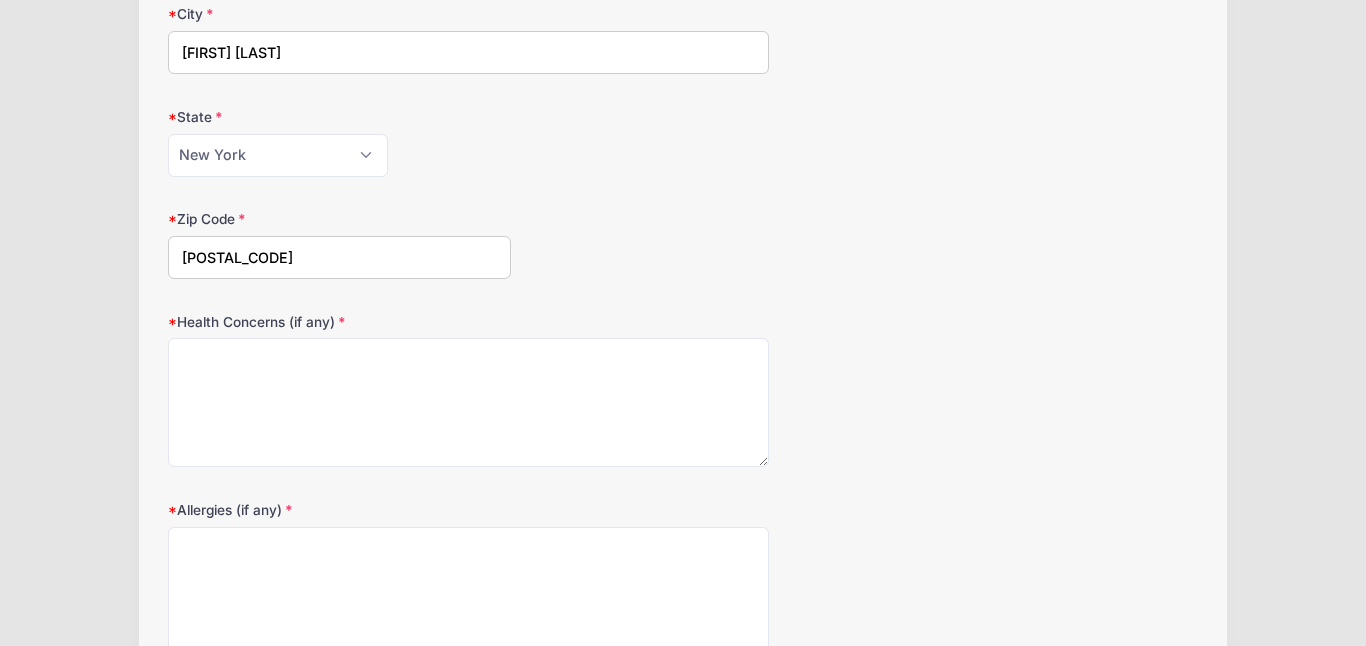 scroll, scrollTop: 495, scrollLeft: 0, axis: vertical 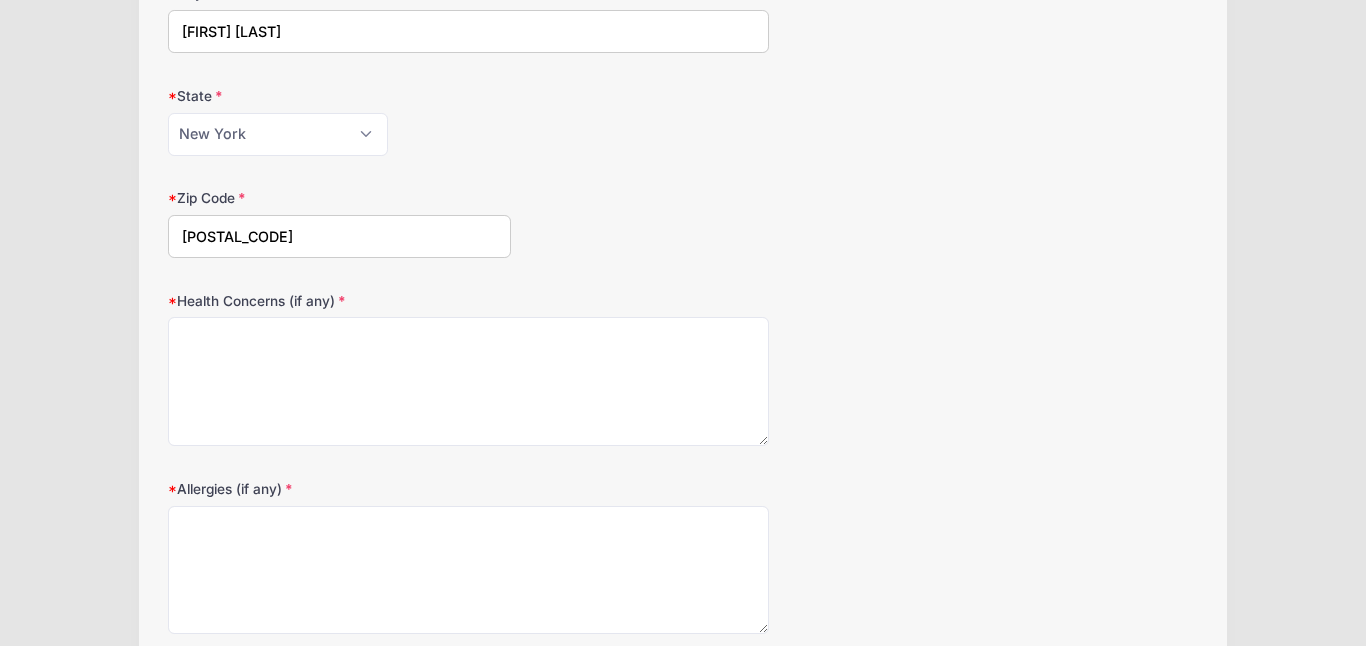 type on "[POSTAL_CODE]" 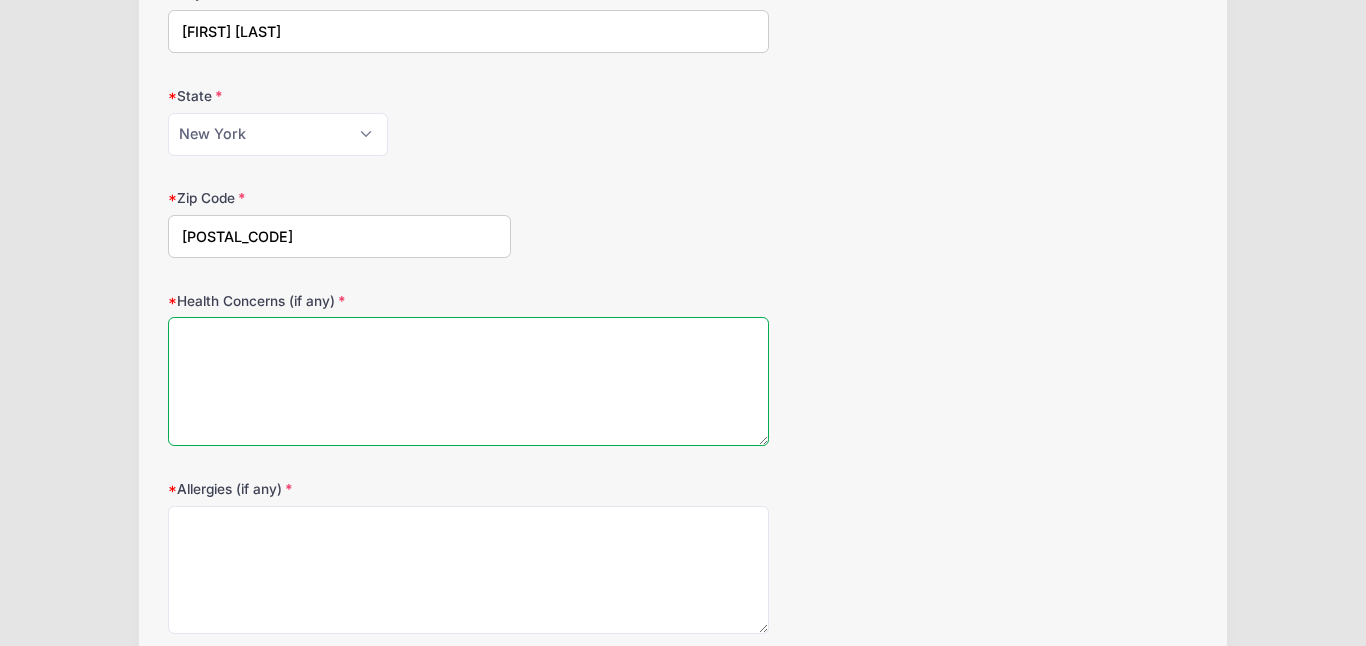 click on "Health Concerns (if any)" at bounding box center (468, 381) 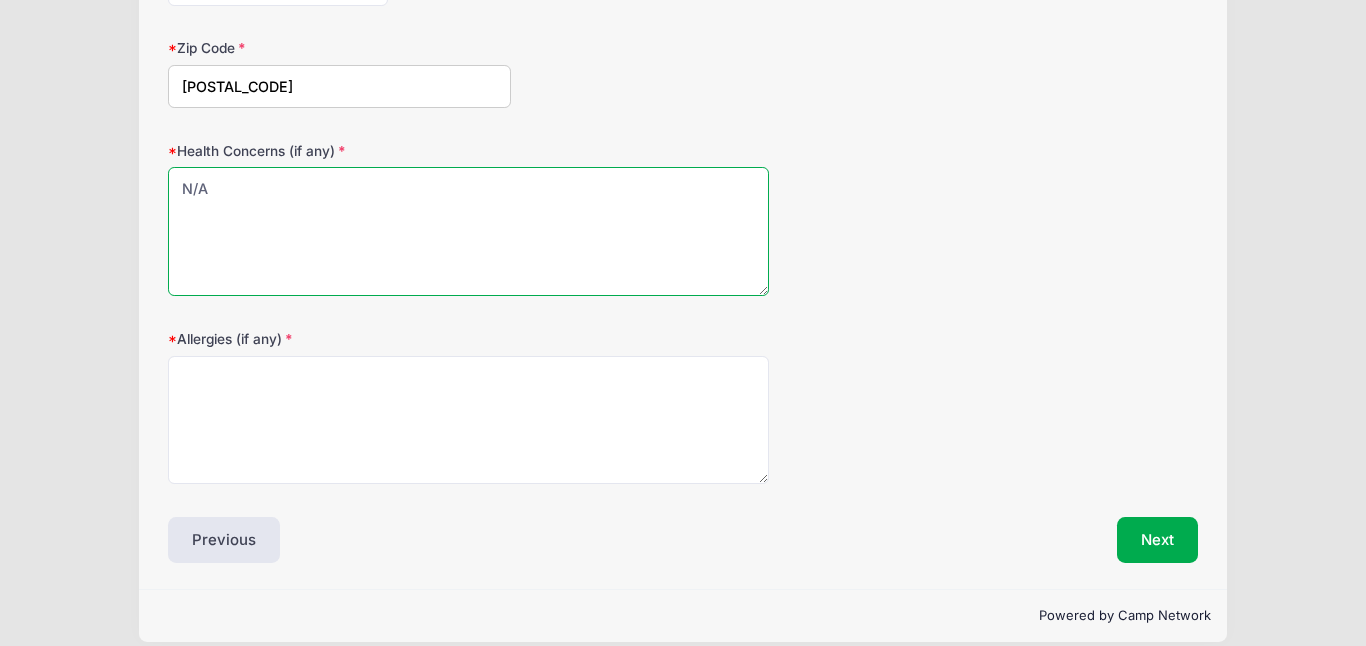 scroll, scrollTop: 647, scrollLeft: 0, axis: vertical 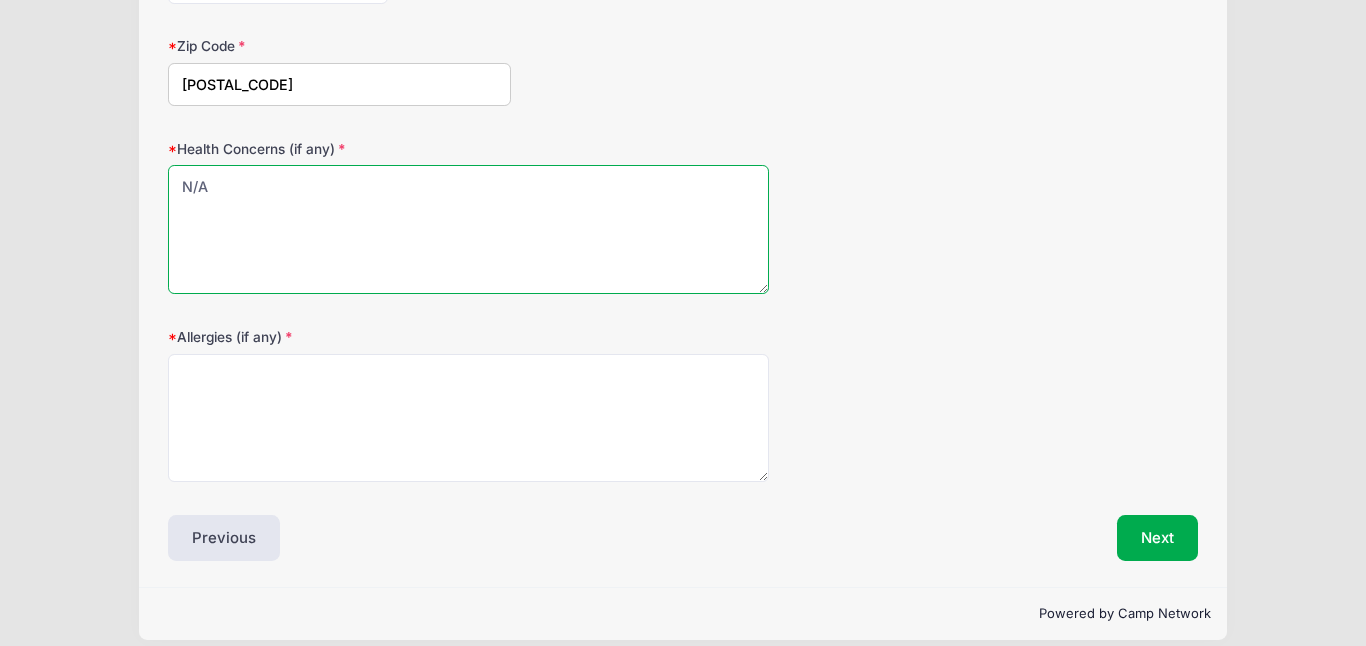 type on "N/A" 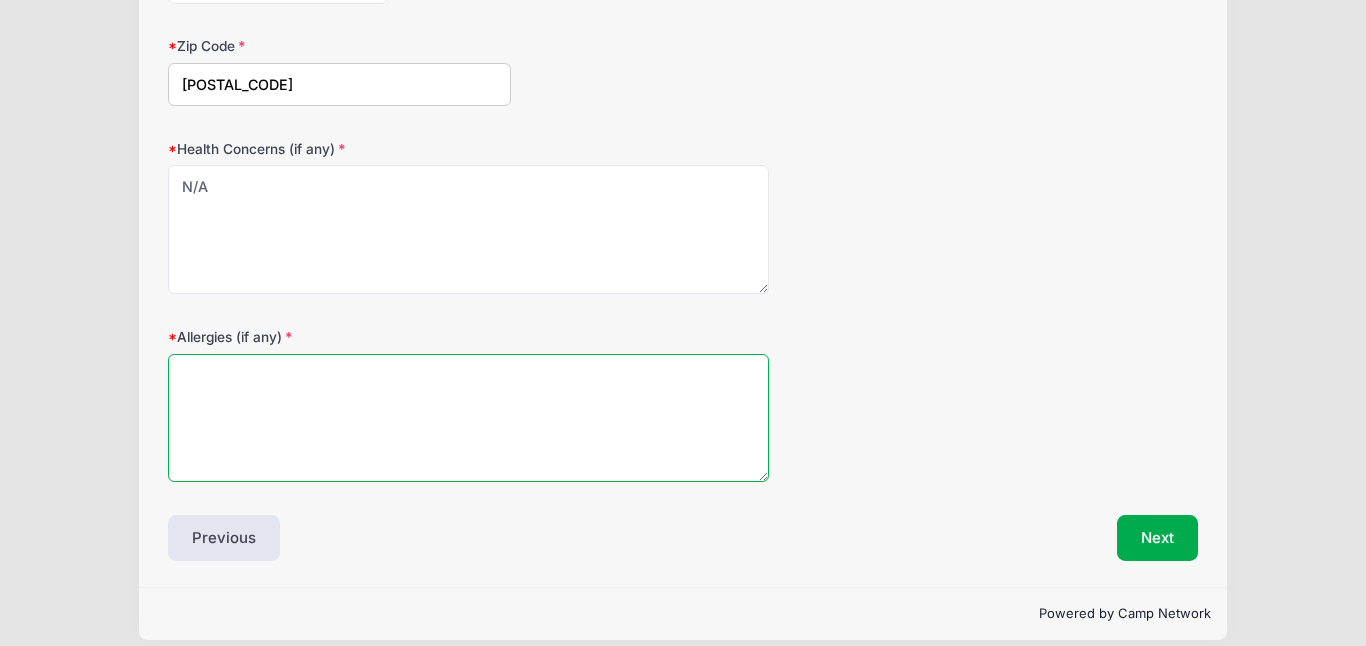 click on "Allergies (if any)" at bounding box center [468, 418] 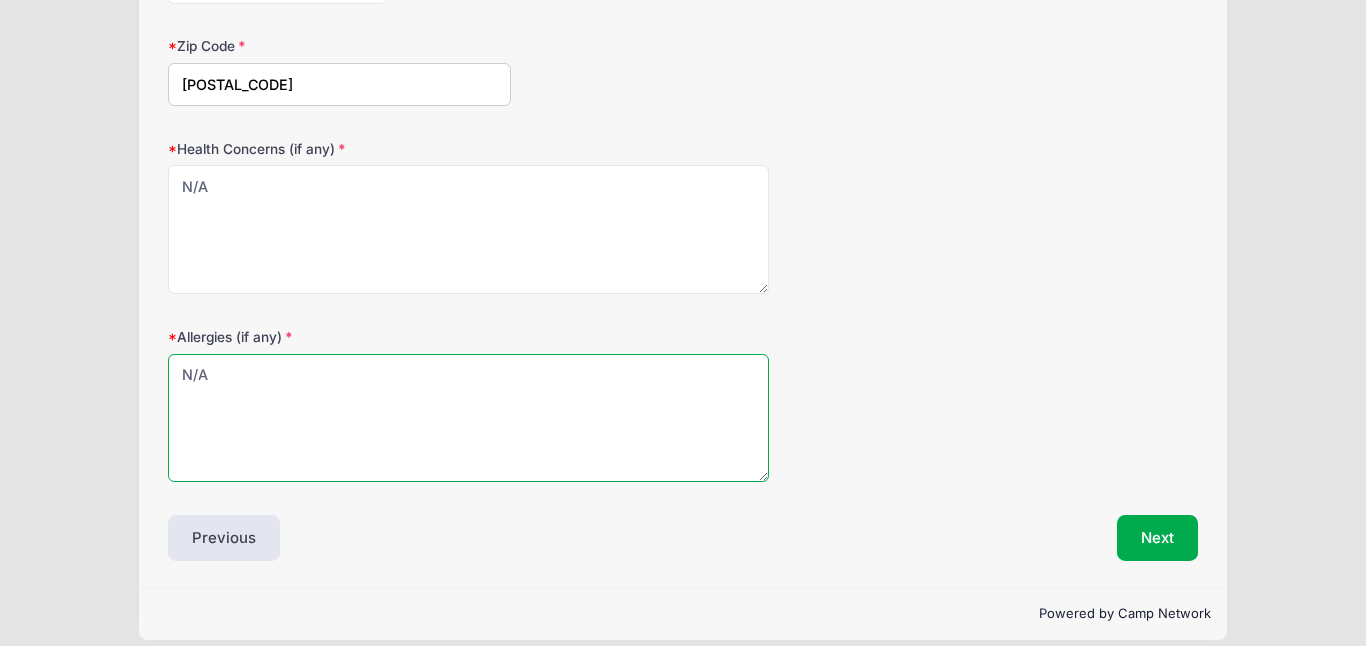 scroll, scrollTop: 667, scrollLeft: 0, axis: vertical 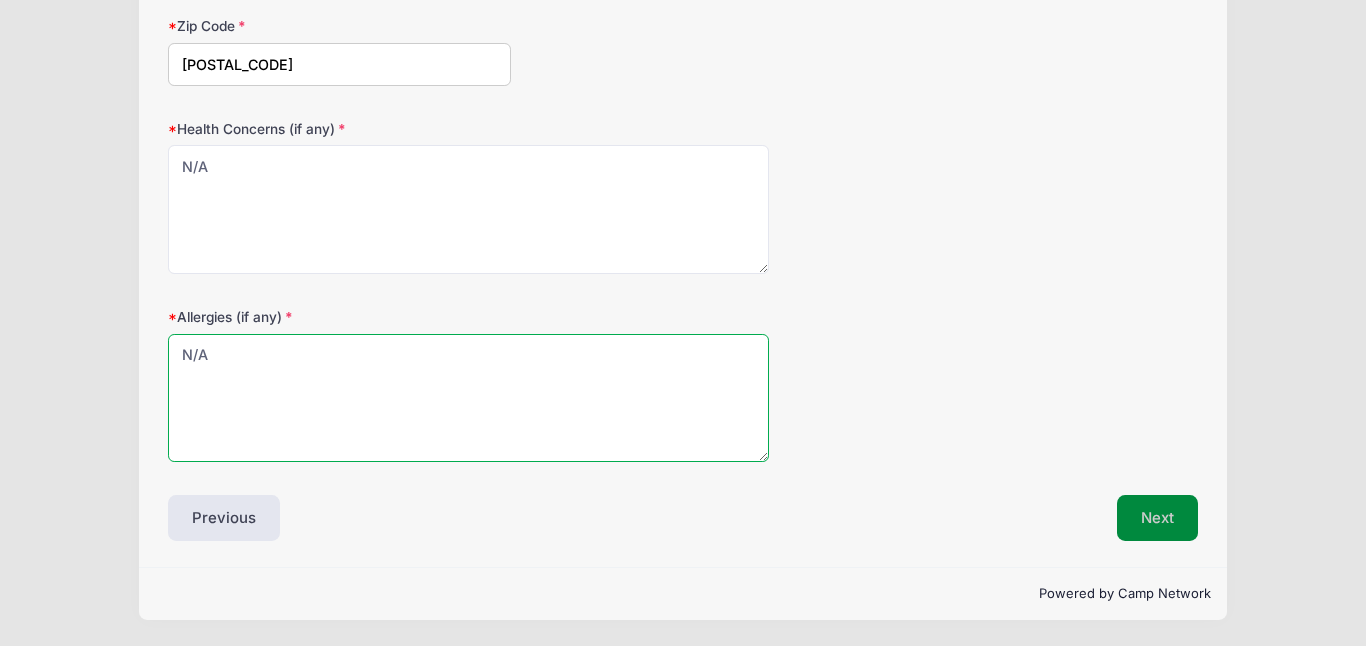 type on "N/A" 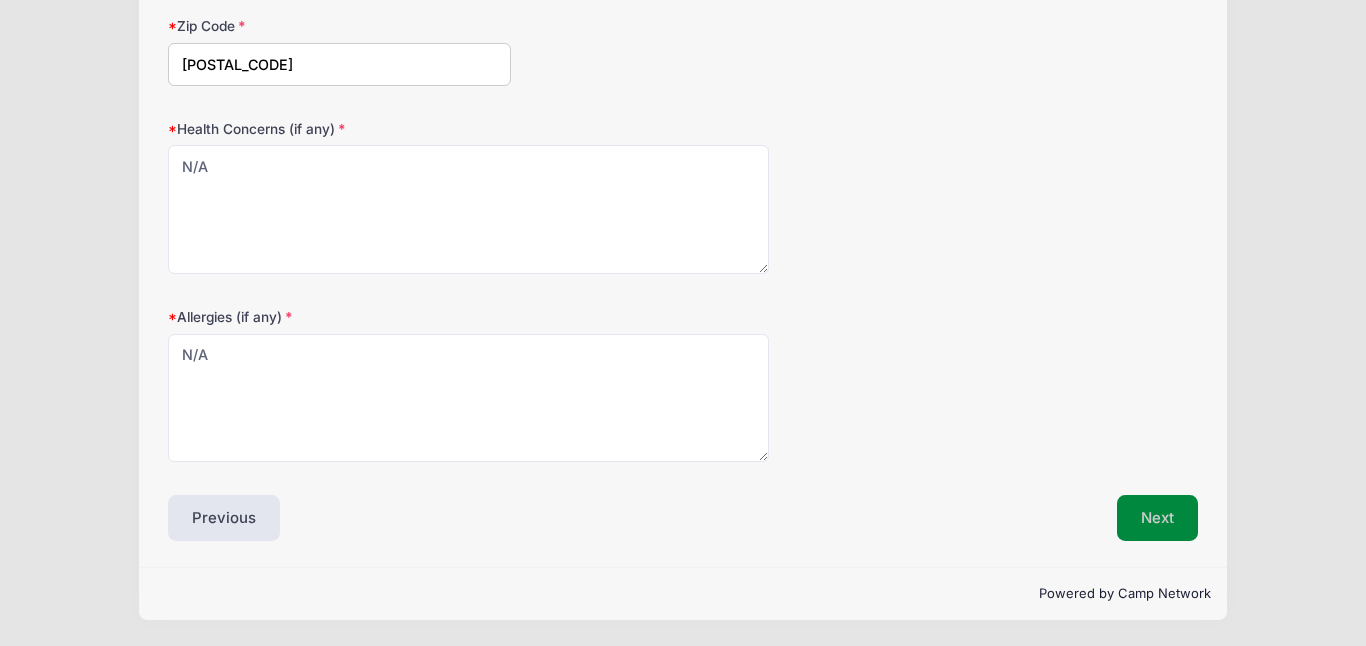 click on "Next" at bounding box center (1157, 518) 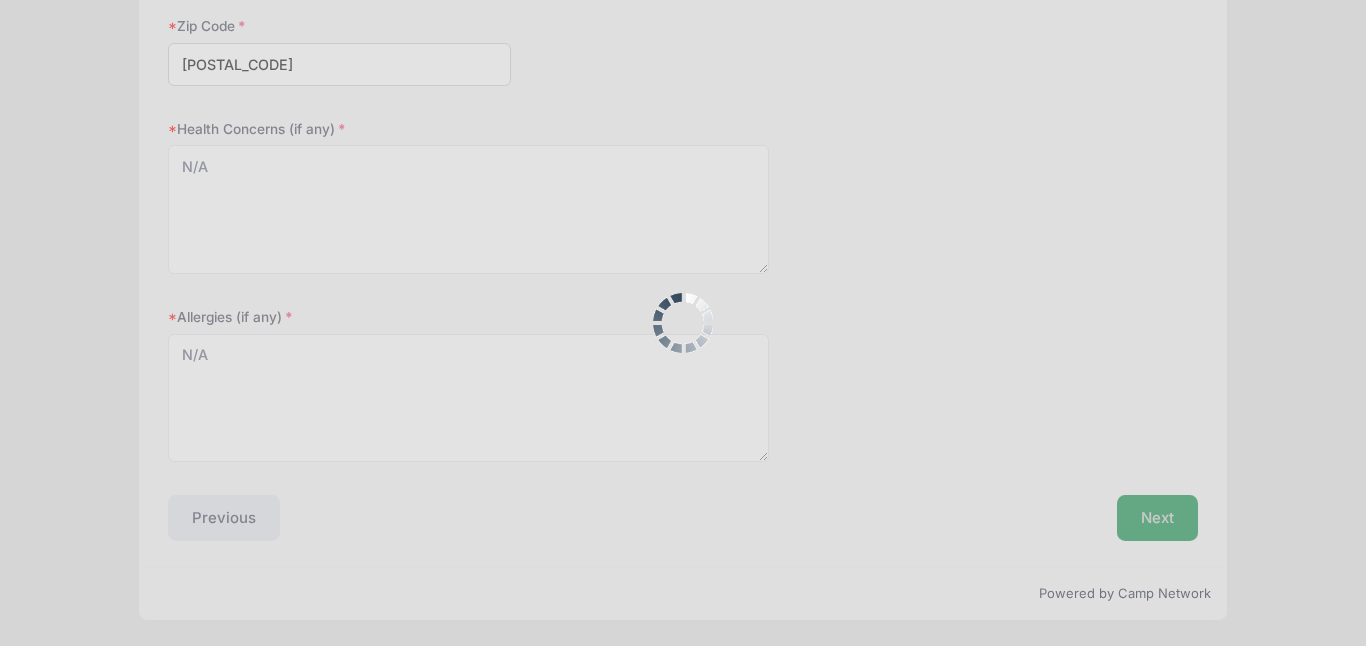 scroll, scrollTop: 242, scrollLeft: 0, axis: vertical 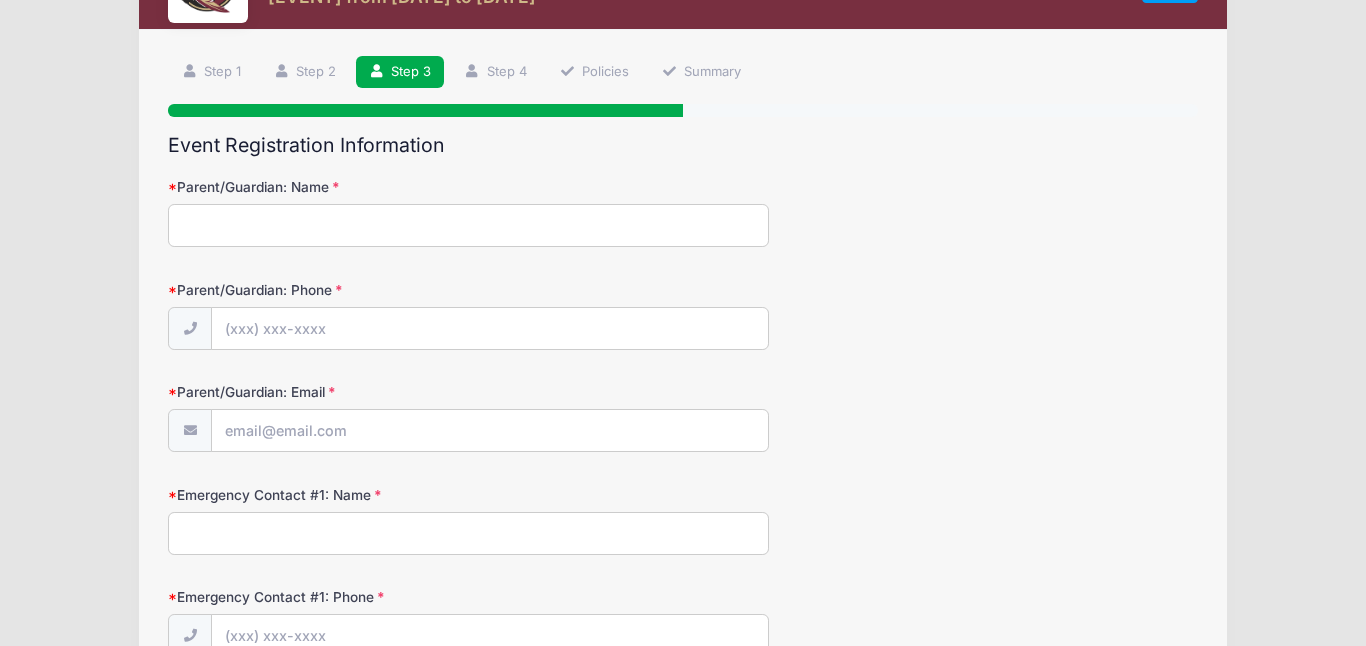 click on "Parent/Guardian: Name" at bounding box center (468, 225) 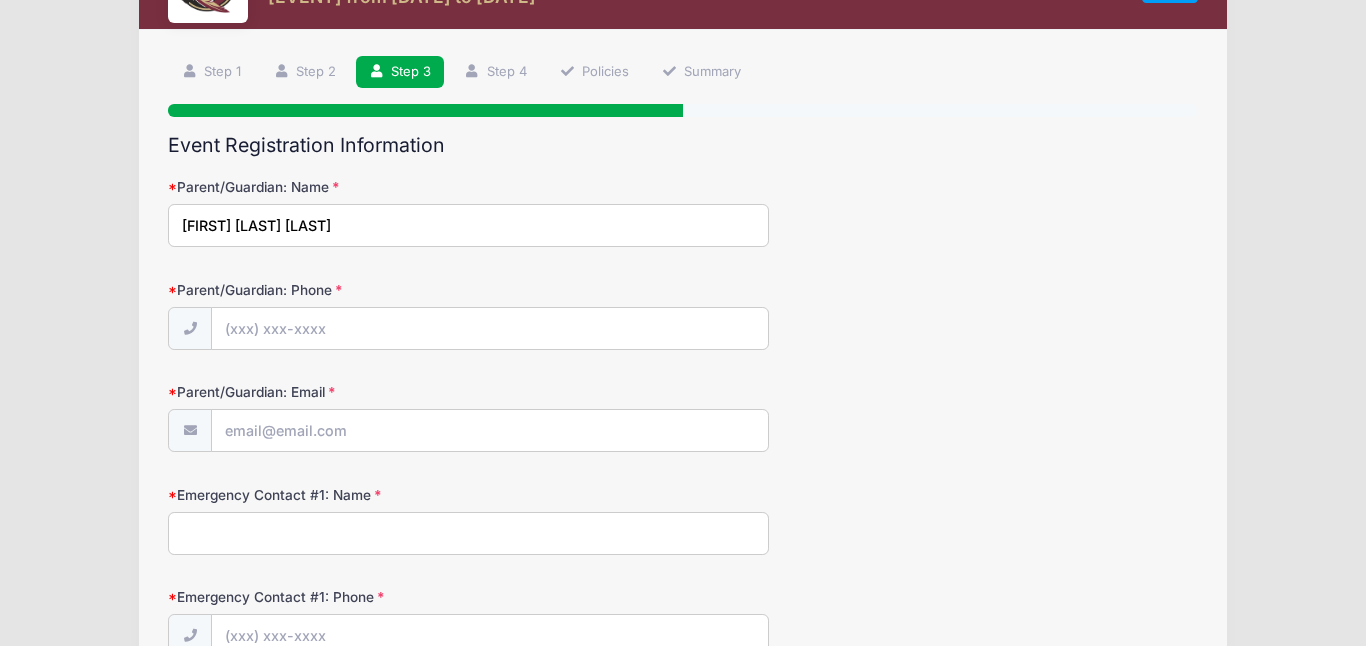 type on "[FIRST] [LAST] [LAST]" 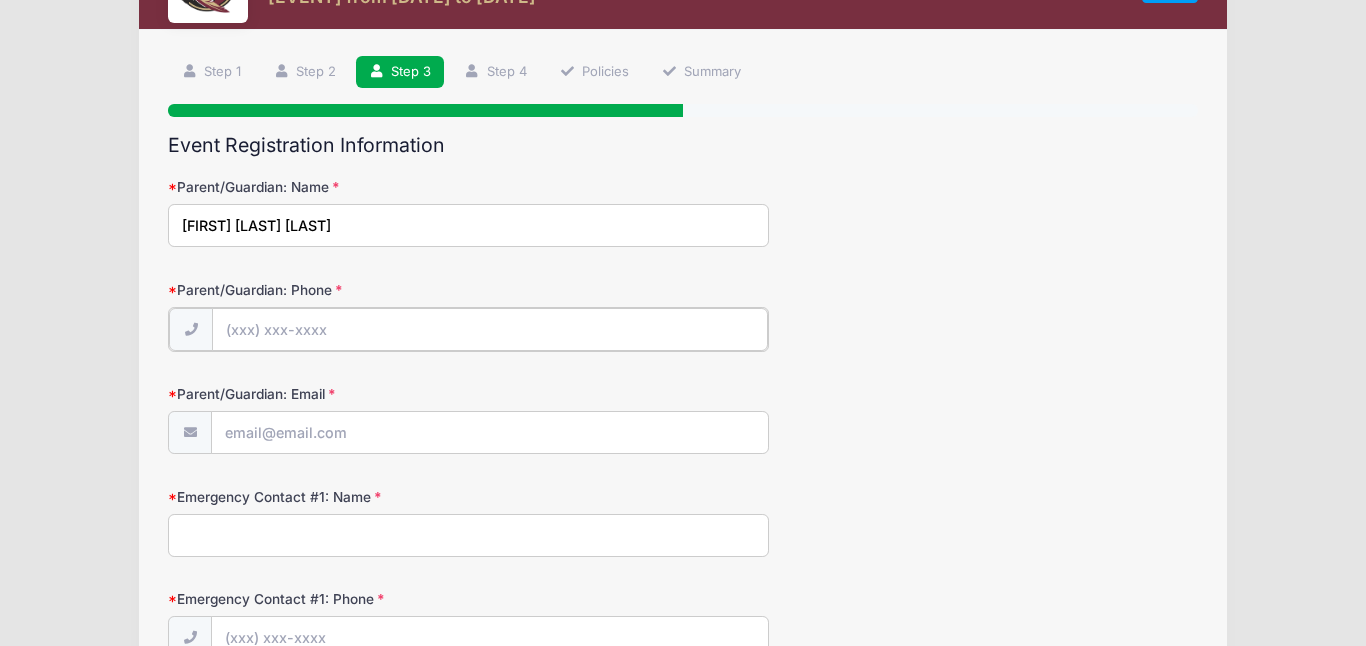click on "Parent/Guardian: Phone" at bounding box center [489, 329] 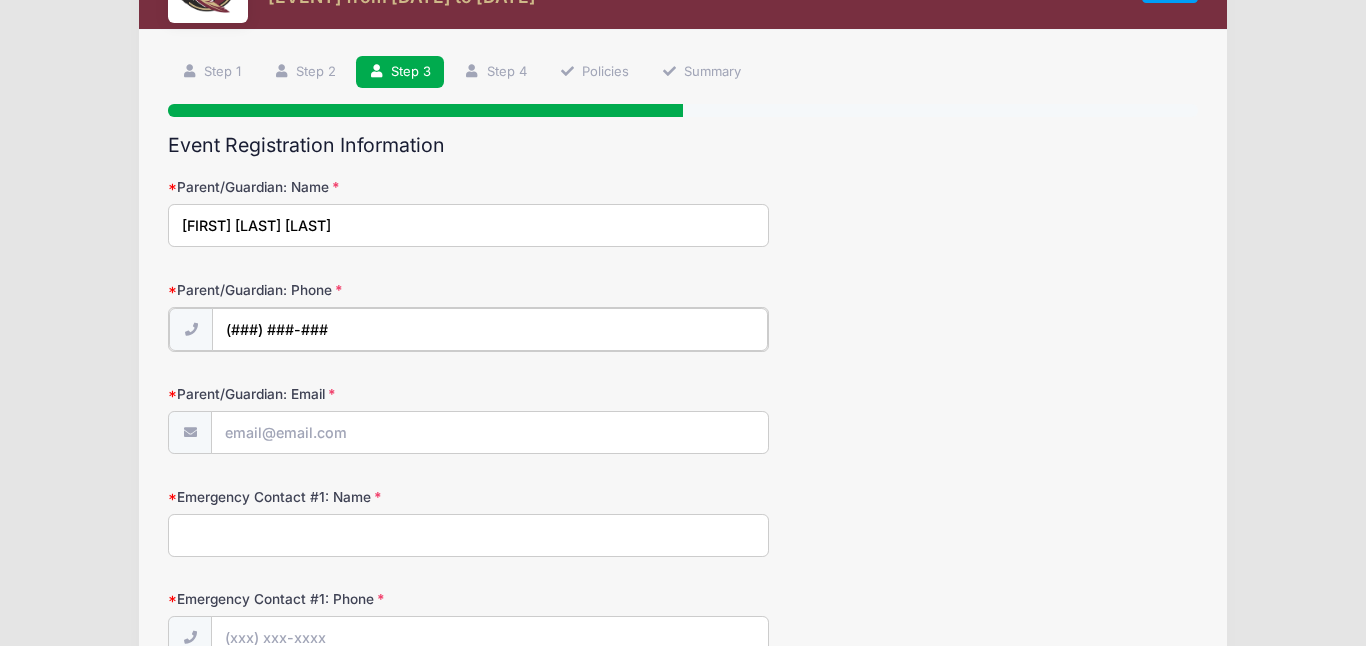 type on "(###) ###-###" 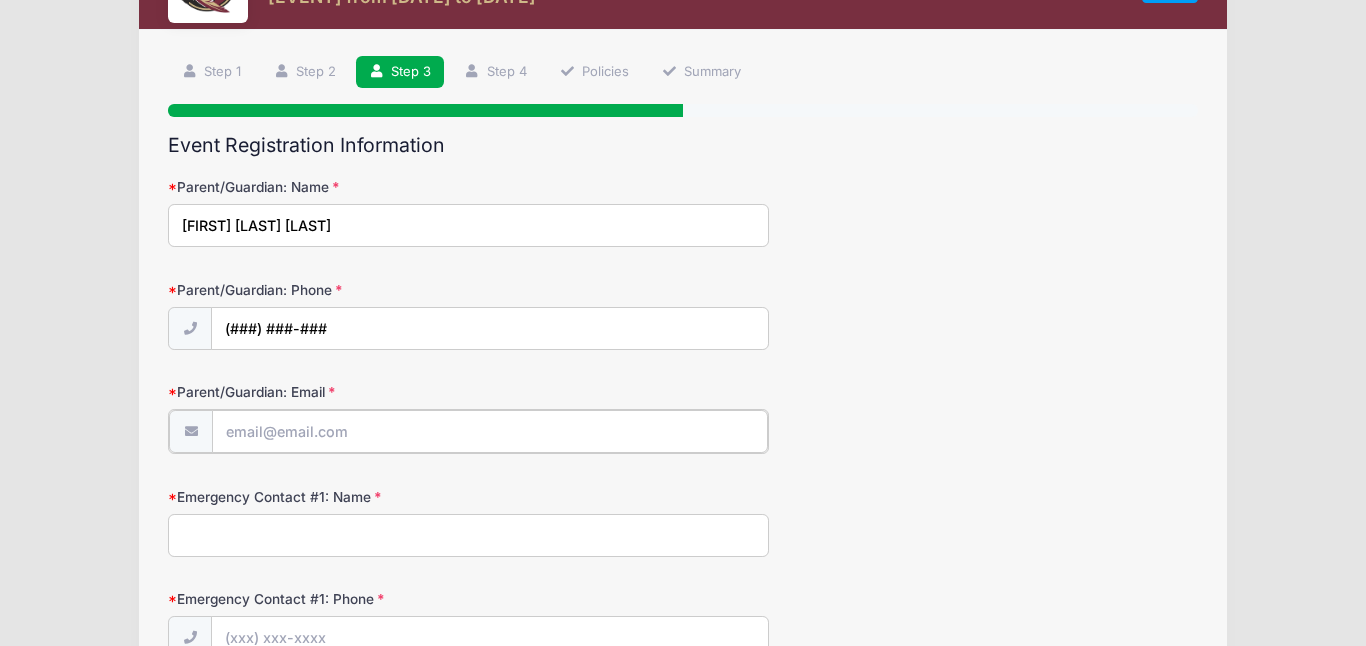 click on "Parent/Guardian: Email" at bounding box center [489, 431] 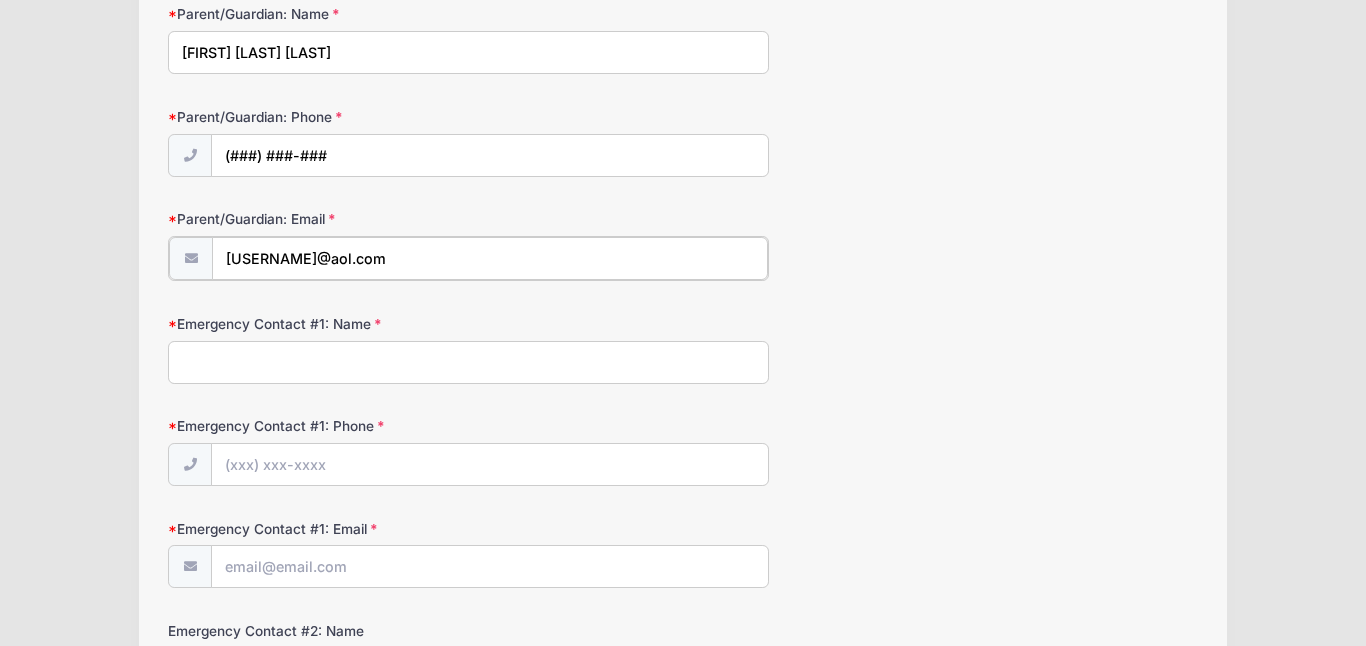 scroll, scrollTop: 270, scrollLeft: 0, axis: vertical 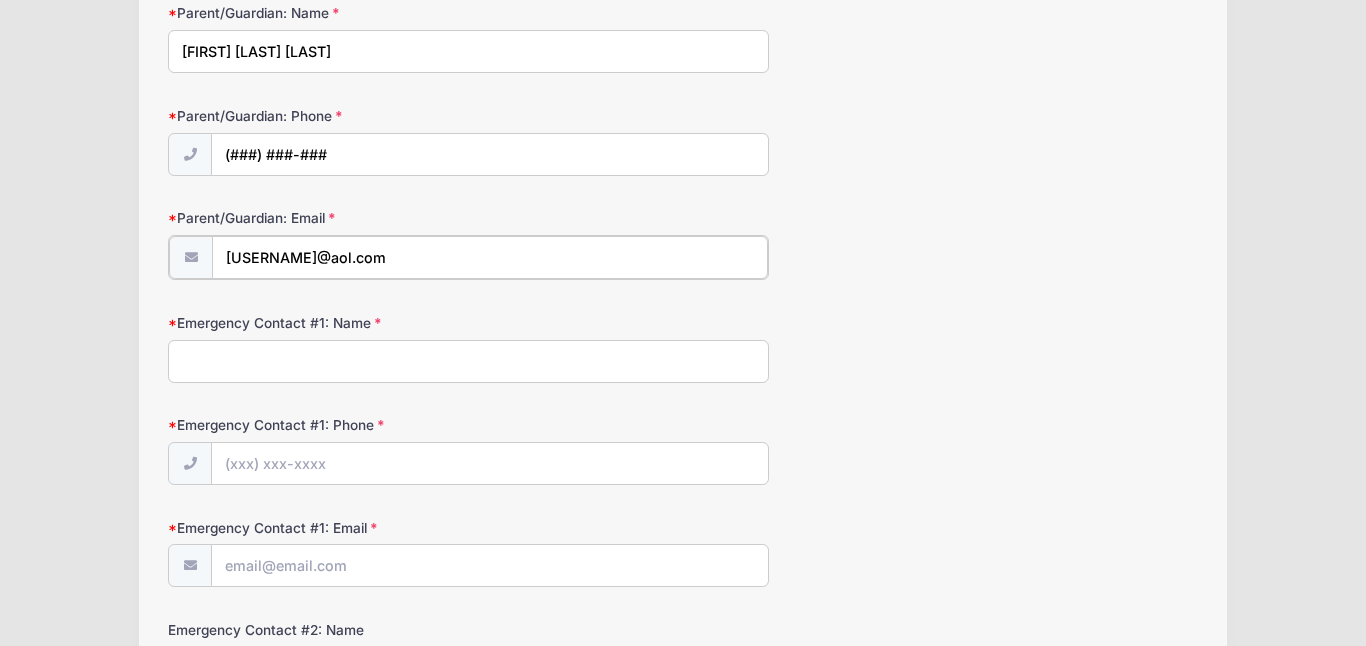 type on "[USERNAME]@aol.com" 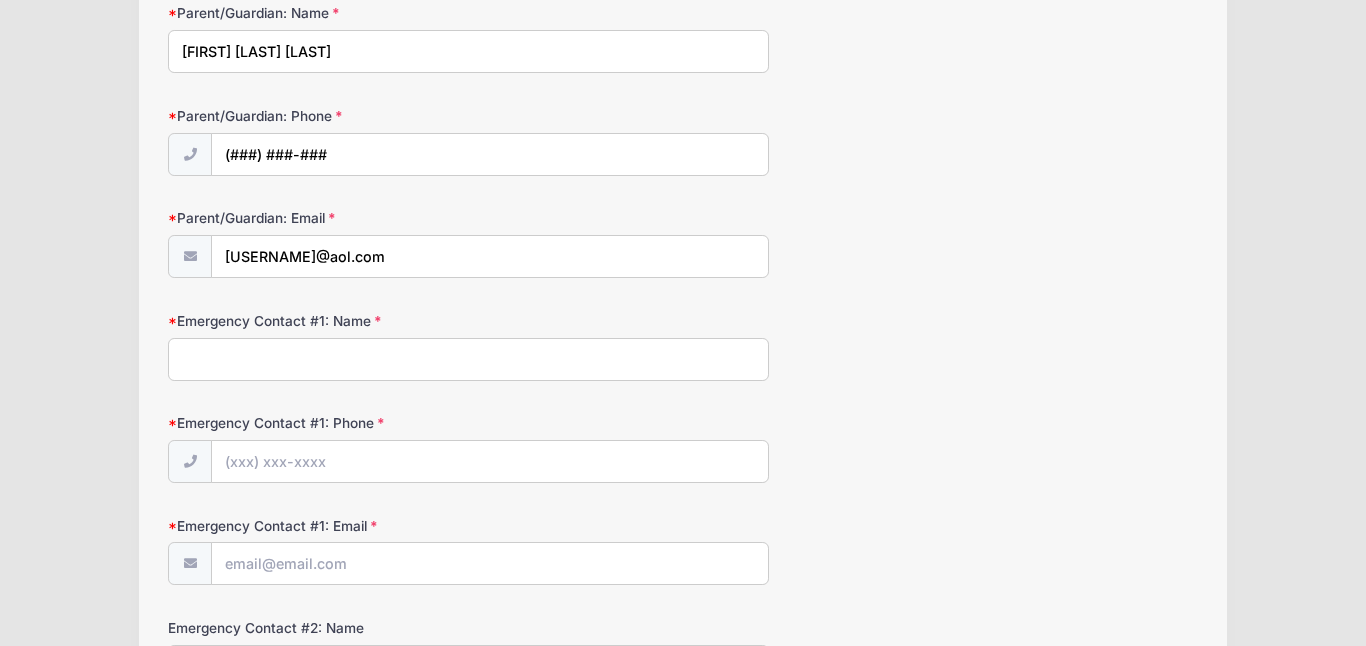 click on "Emergency Contact #1: Name" at bounding box center (468, 359) 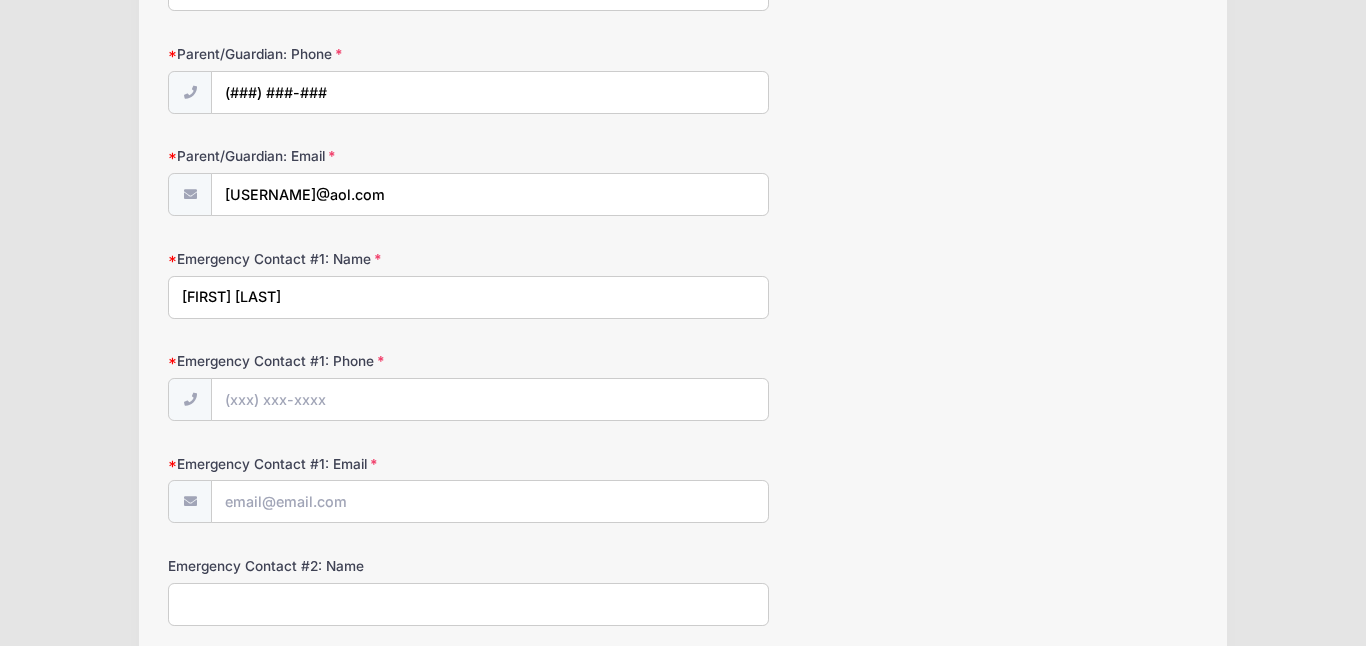 scroll, scrollTop: 361, scrollLeft: 0, axis: vertical 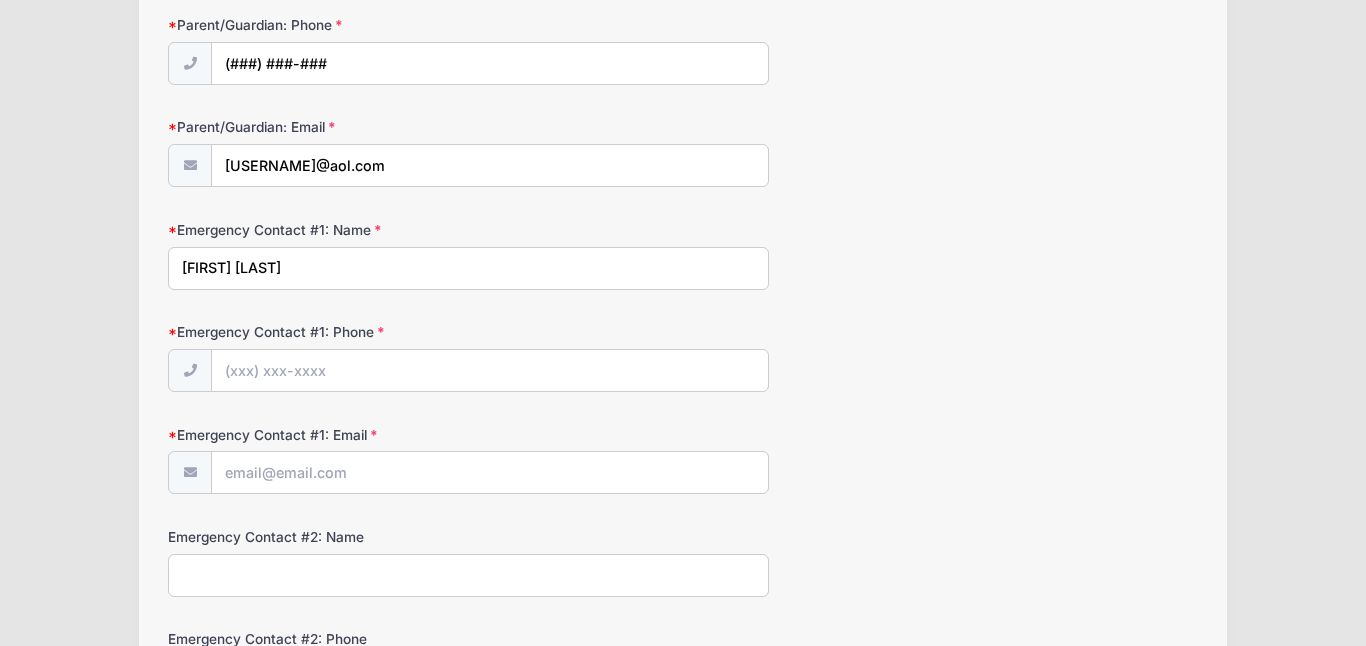 type on "[FIRST] [LAST]" 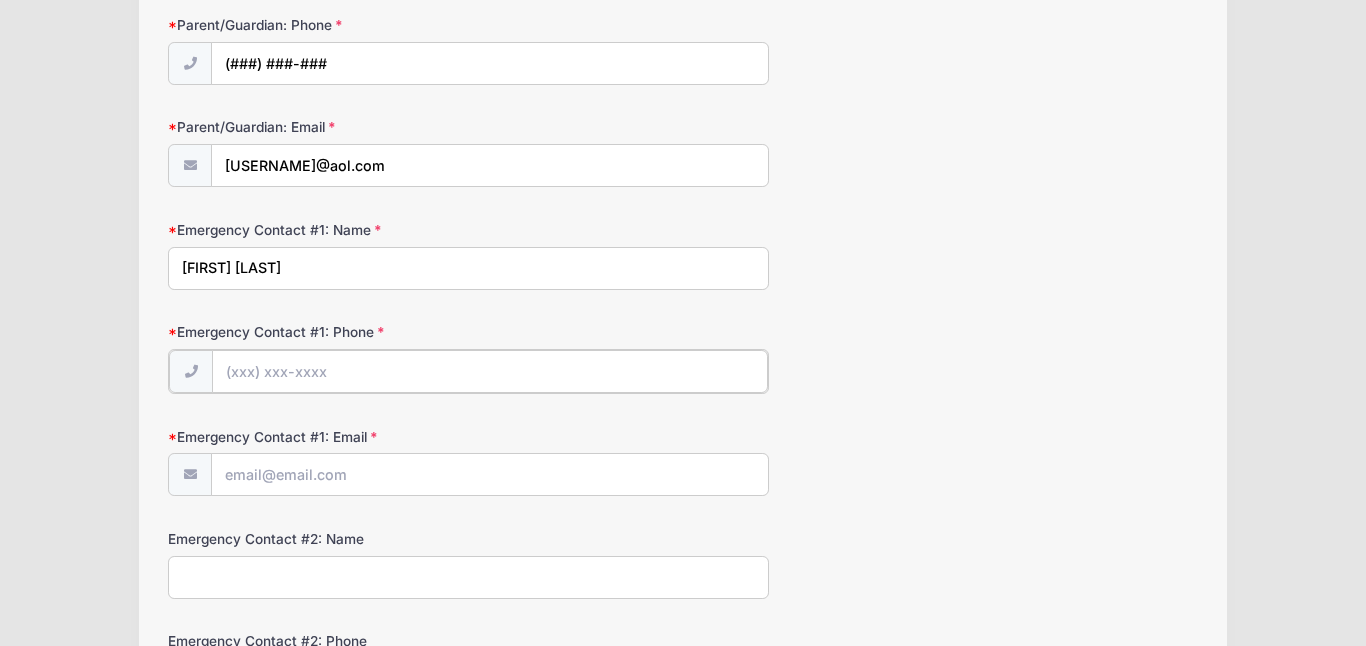 click on "Emergency Contact #1: Phone" at bounding box center (489, 371) 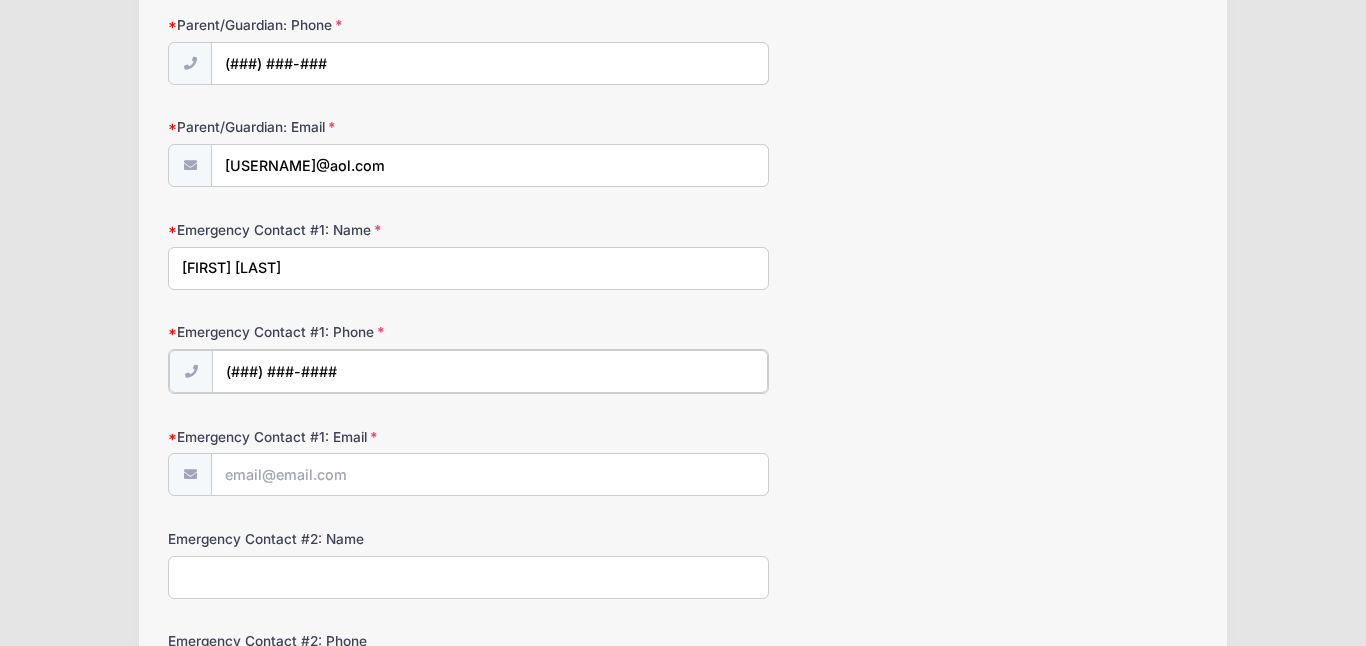 type on "(###) ###-####" 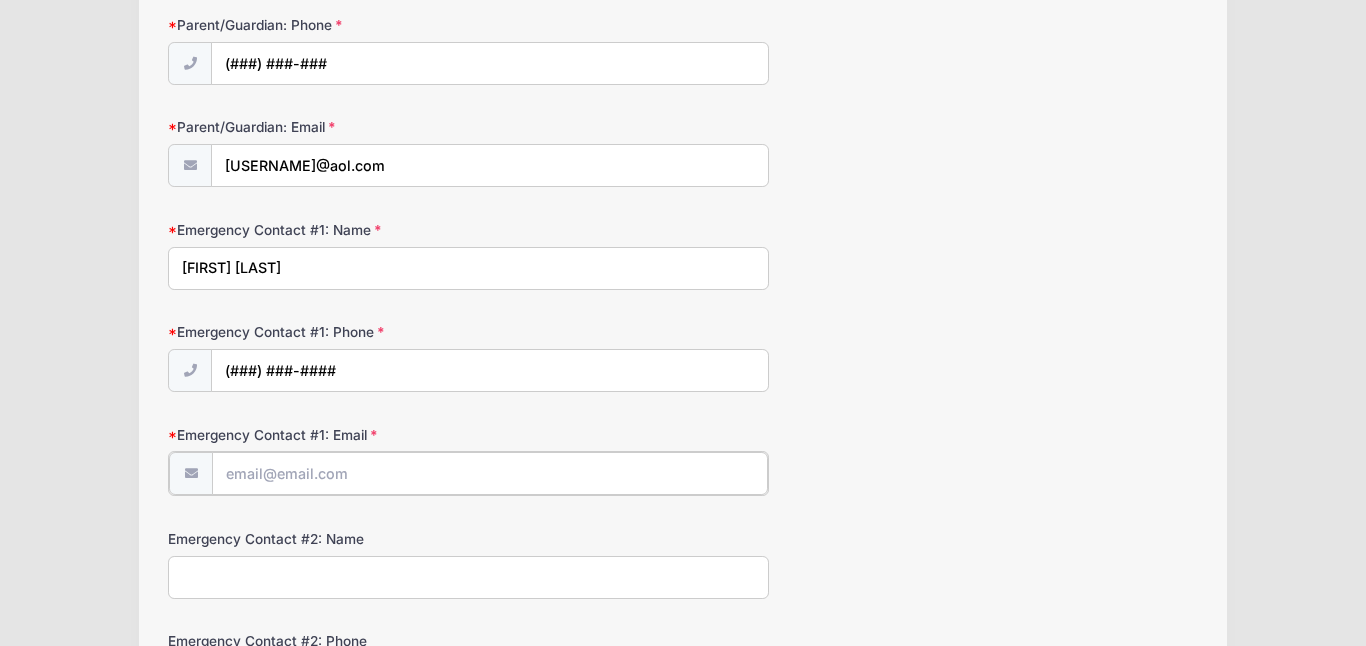 click on "Emergency Contact #1: Email" at bounding box center (489, 473) 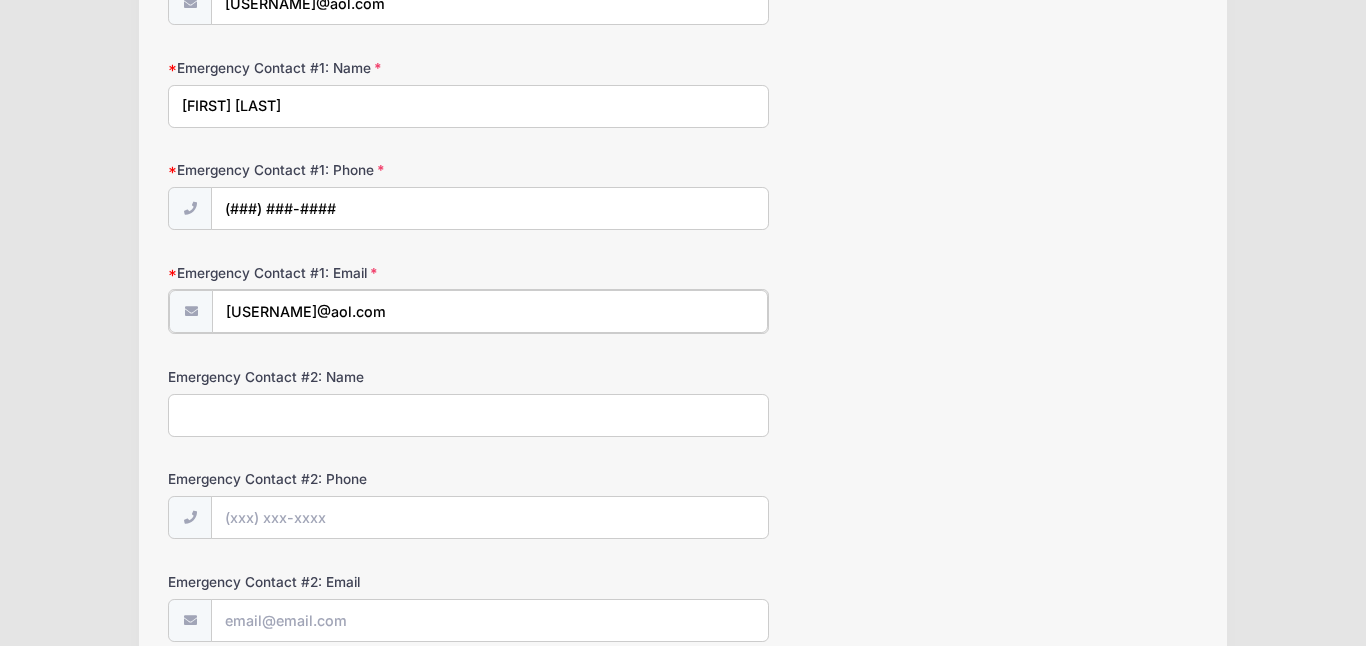scroll, scrollTop: 533, scrollLeft: 0, axis: vertical 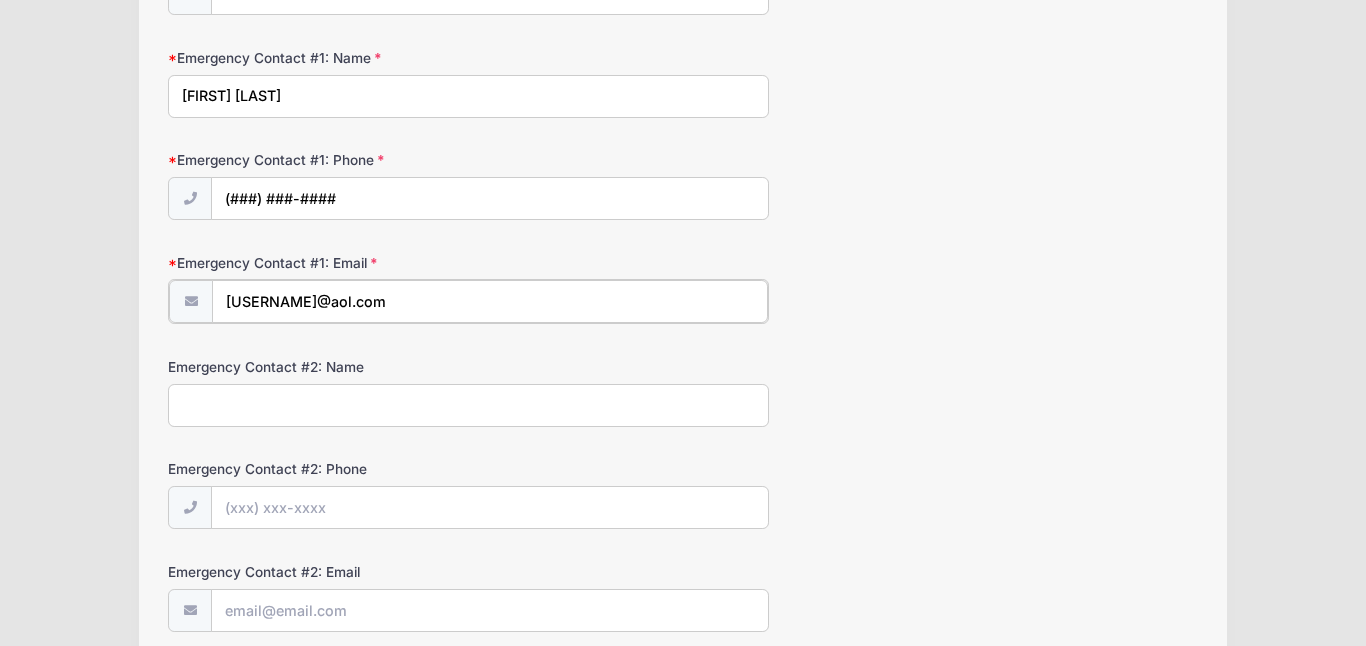 type on "[USERNAME]@aol.com" 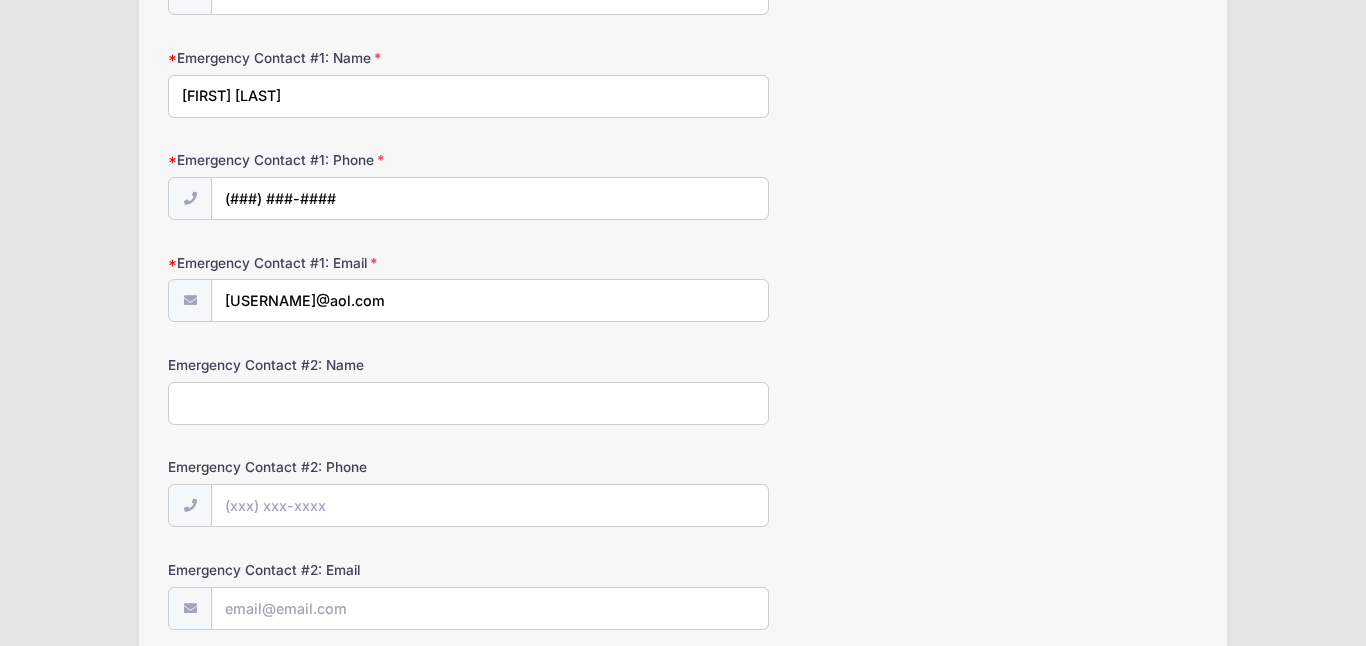 click on "Emergency Contact #2: Name" at bounding box center [468, 403] 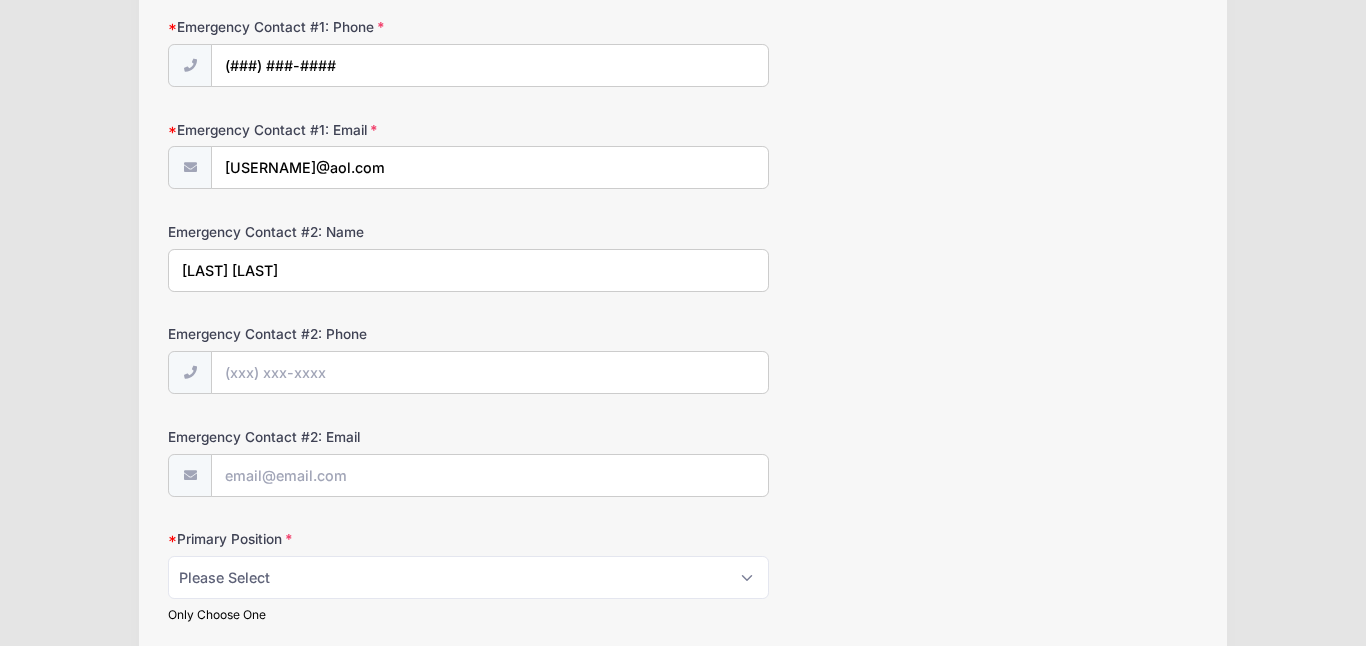 scroll, scrollTop: 675, scrollLeft: 0, axis: vertical 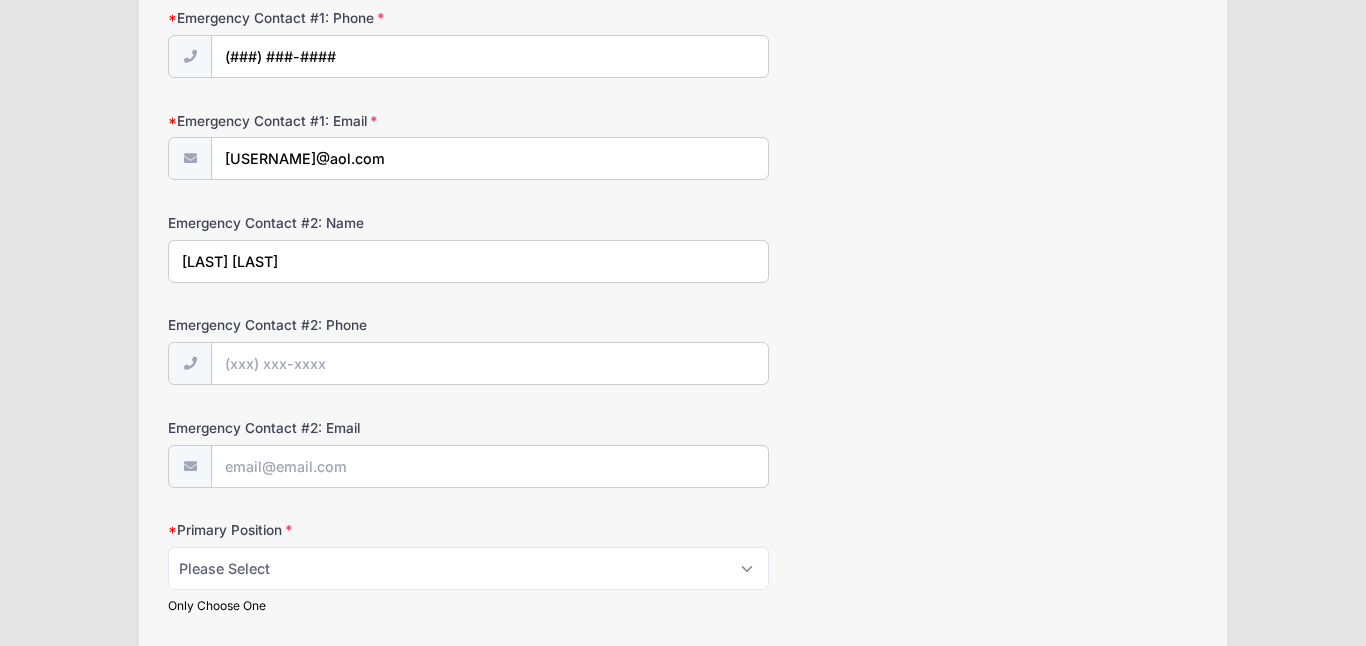 type on "[LAST] [LAST]" 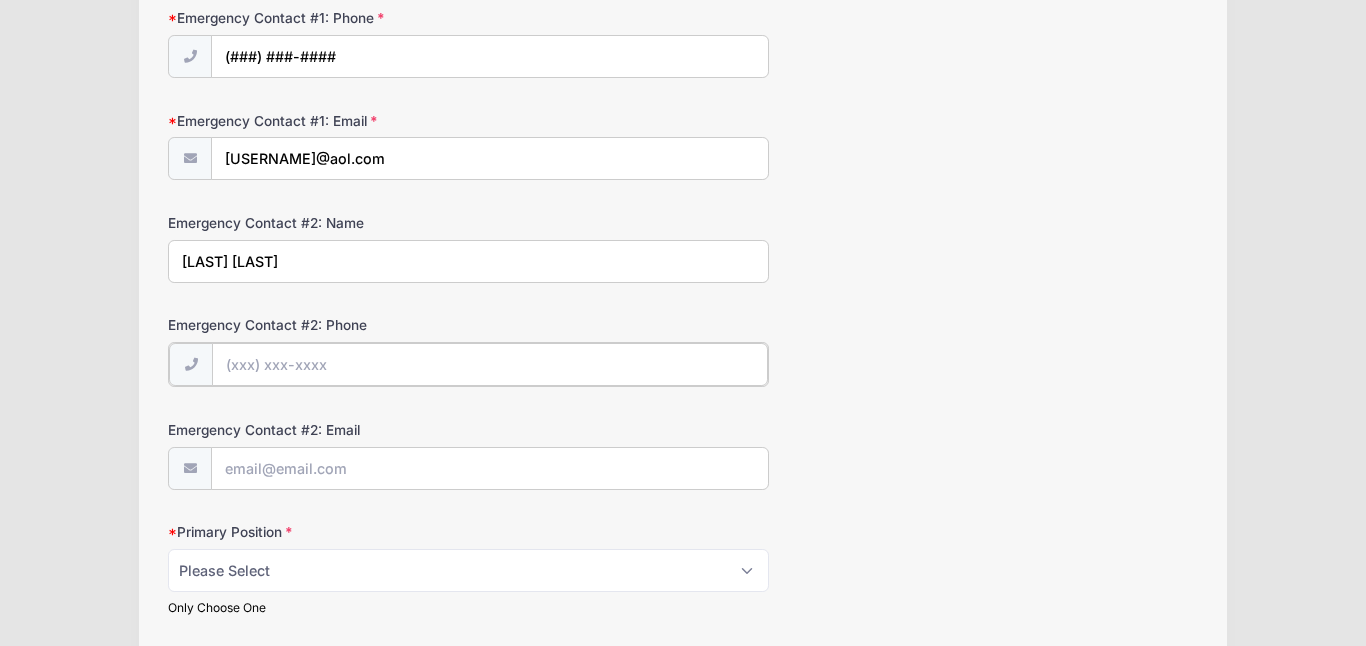click on "Emergency Contact #2: Phone" at bounding box center [489, 364] 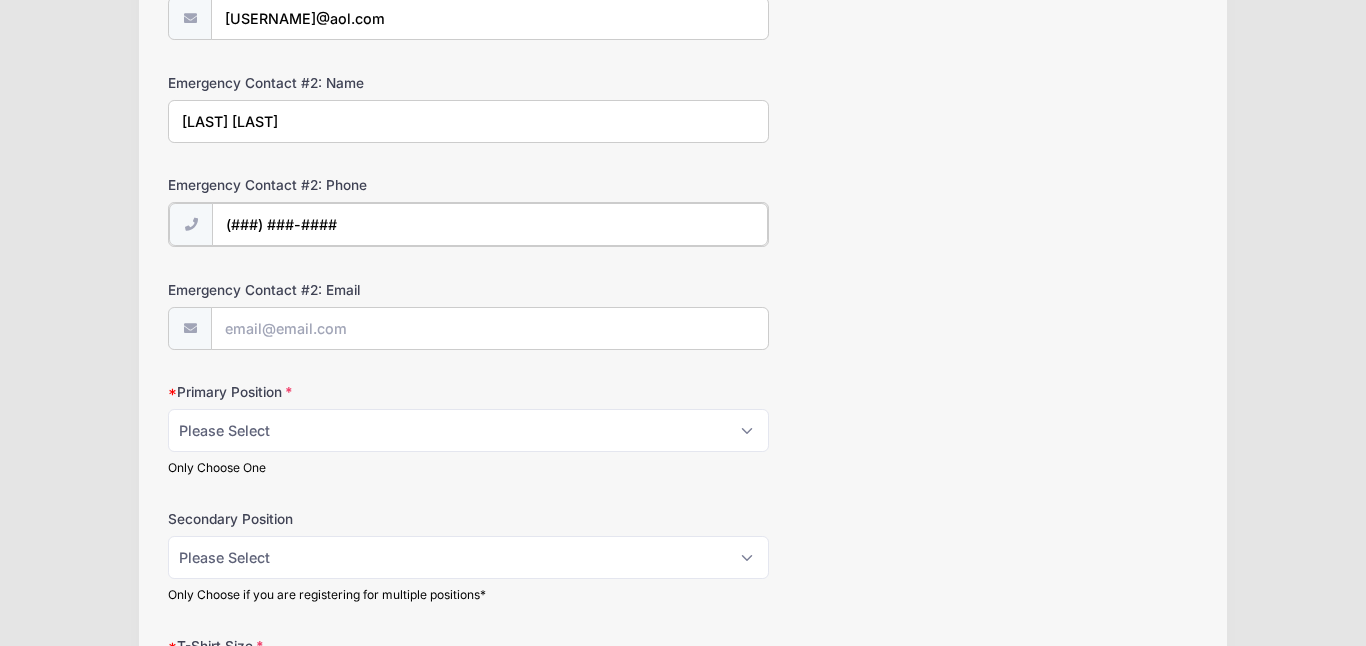 scroll, scrollTop: 818, scrollLeft: 0, axis: vertical 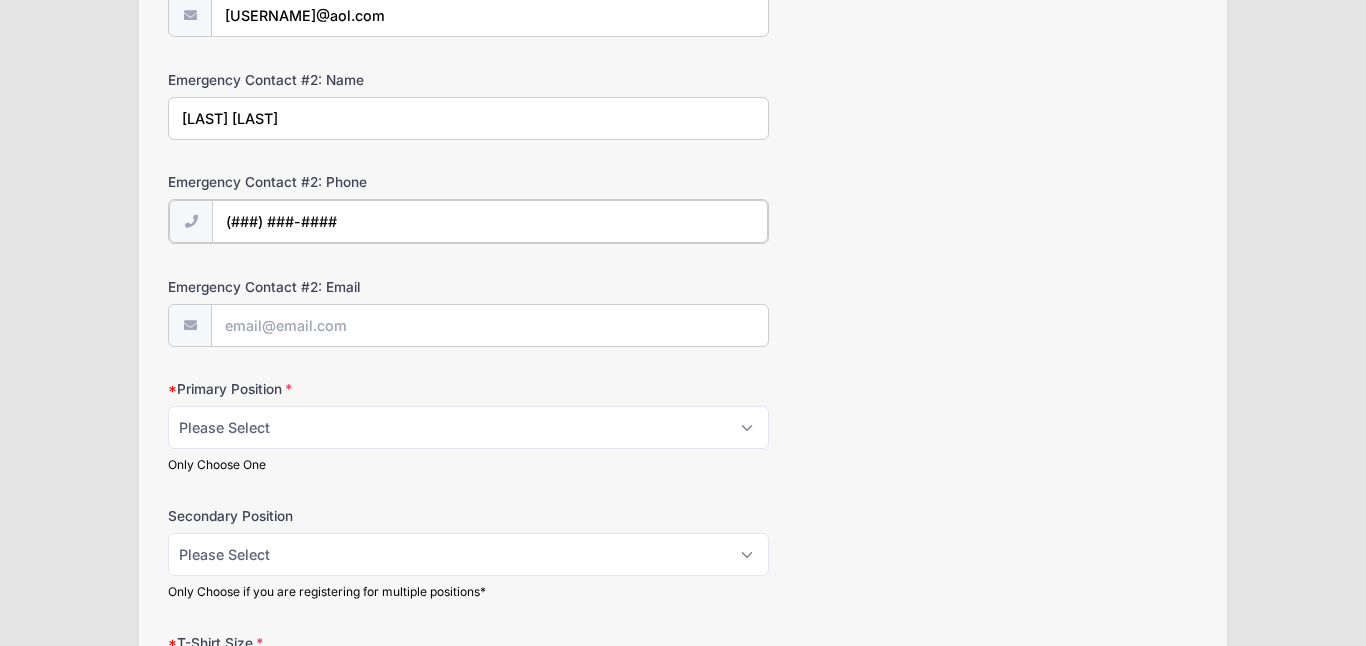 type on "(###) ###-####" 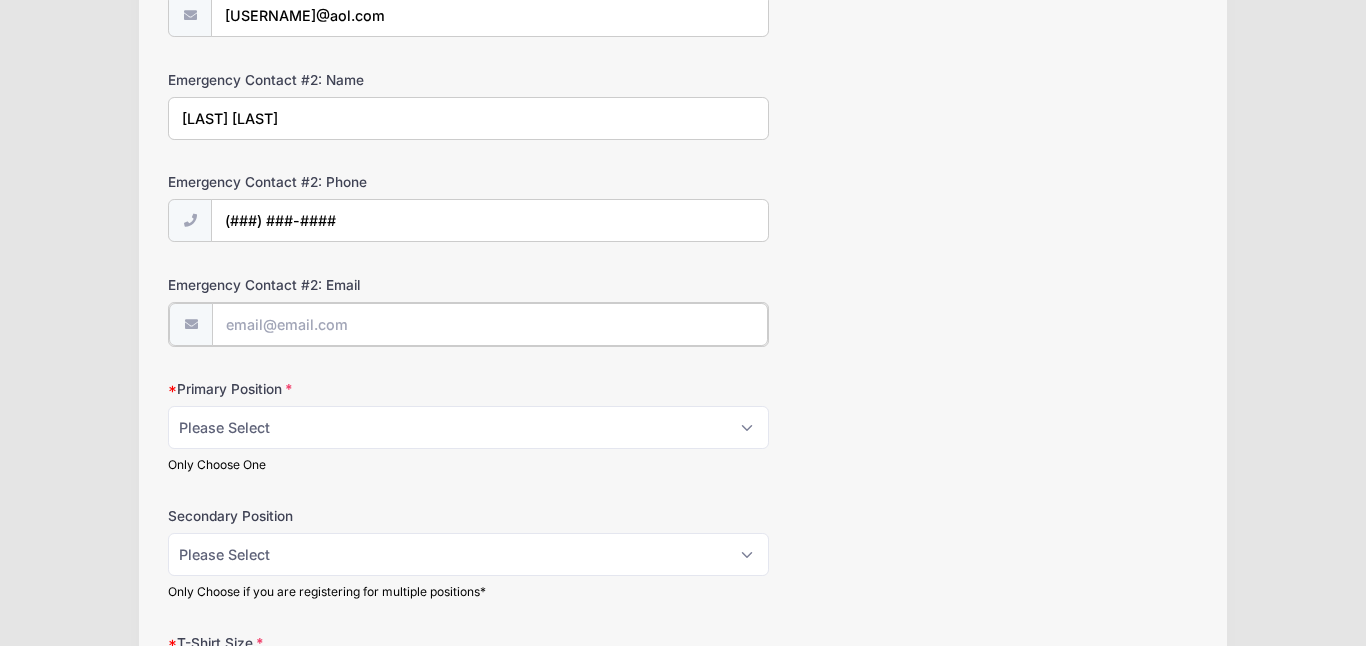 click on "Emergency Contact #2: Email" at bounding box center (489, 324) 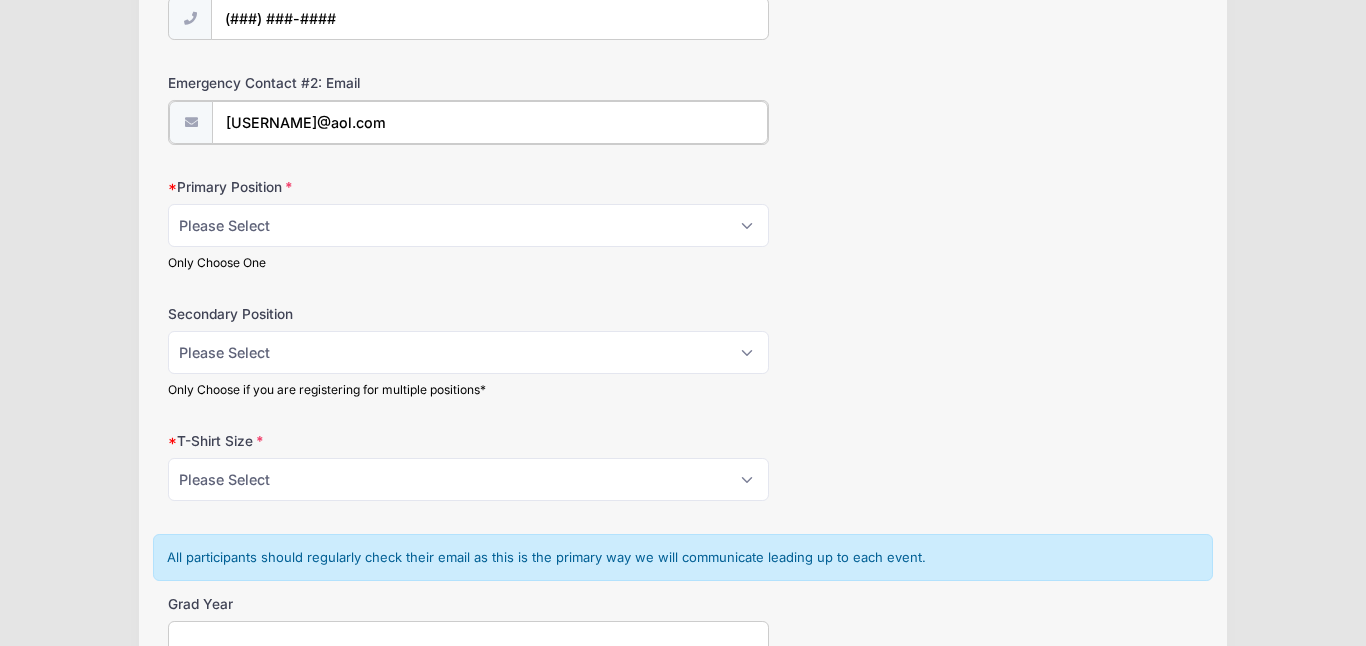 scroll, scrollTop: 1028, scrollLeft: 0, axis: vertical 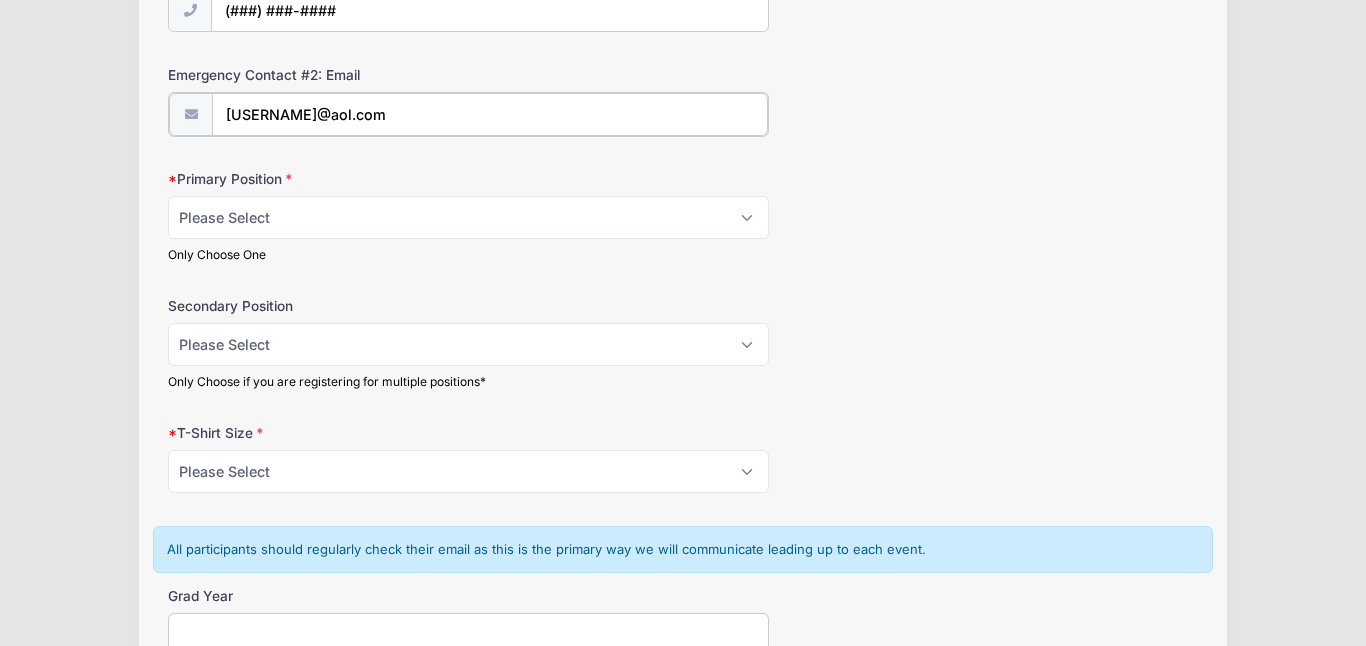 type on "[USERNAME]@aol.com" 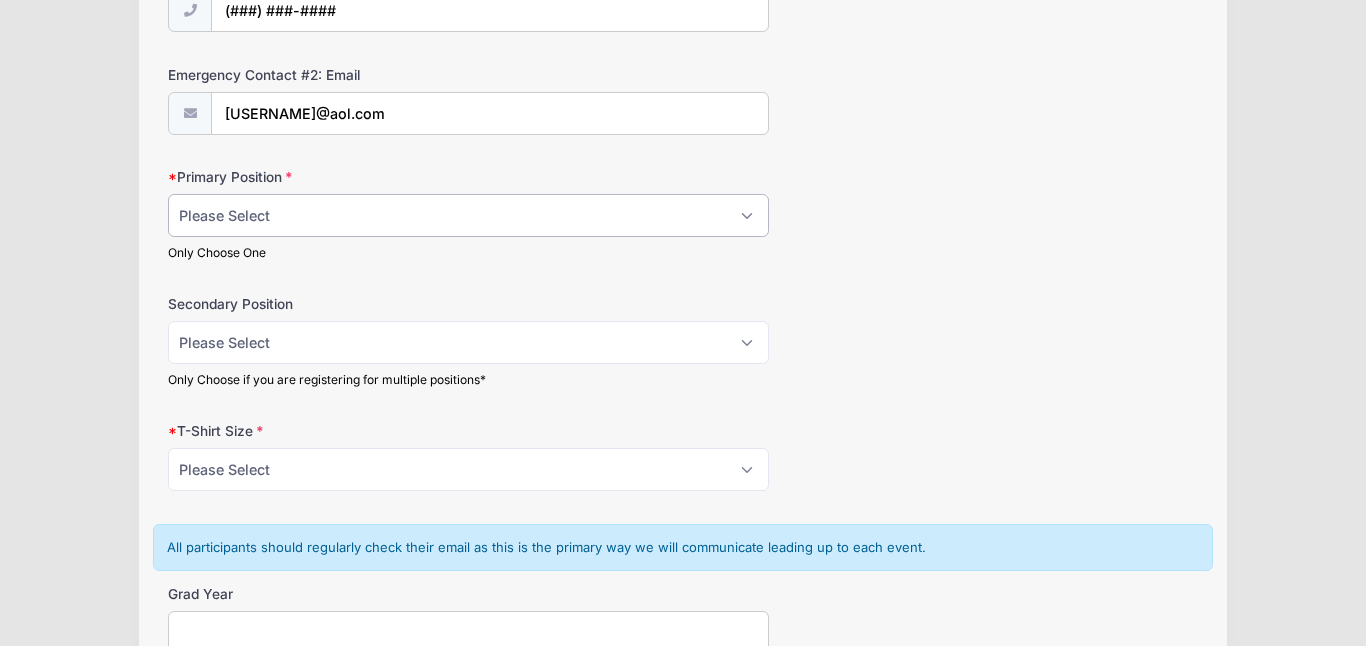 click on "Please Select RHP
LHP
C
1B
2B
3B
SS
OF" at bounding box center (468, 215) 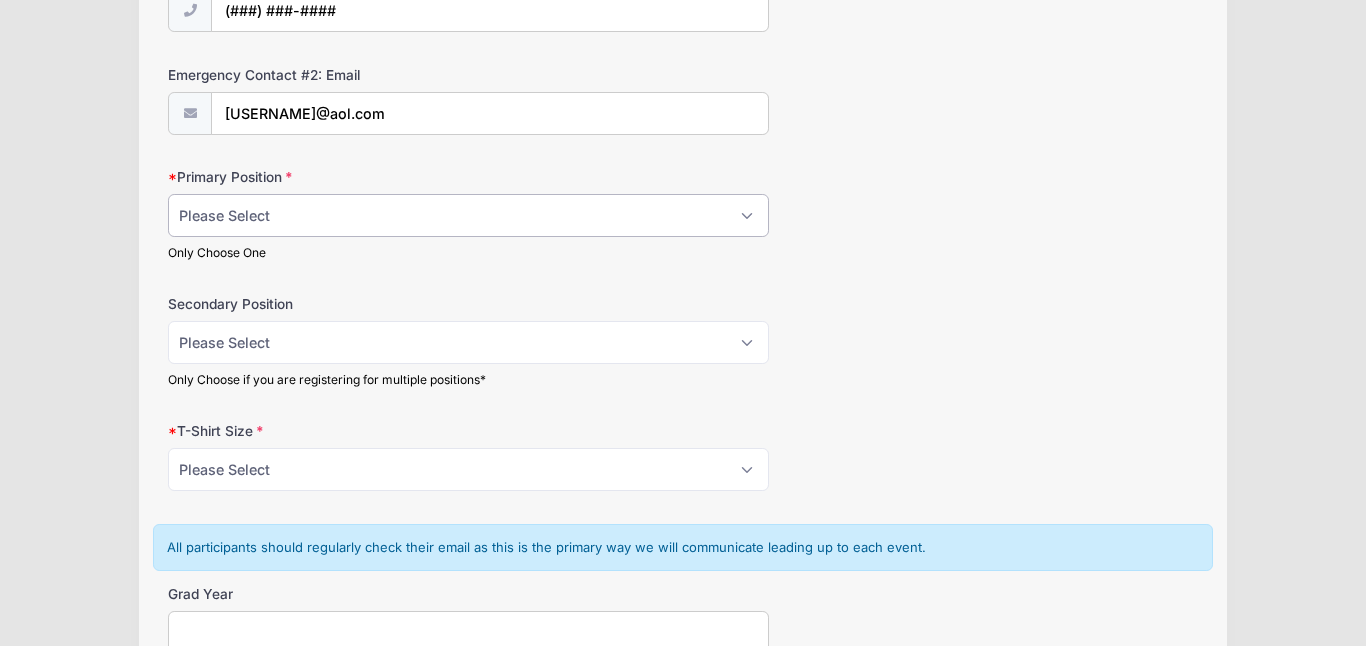 select on "SS" 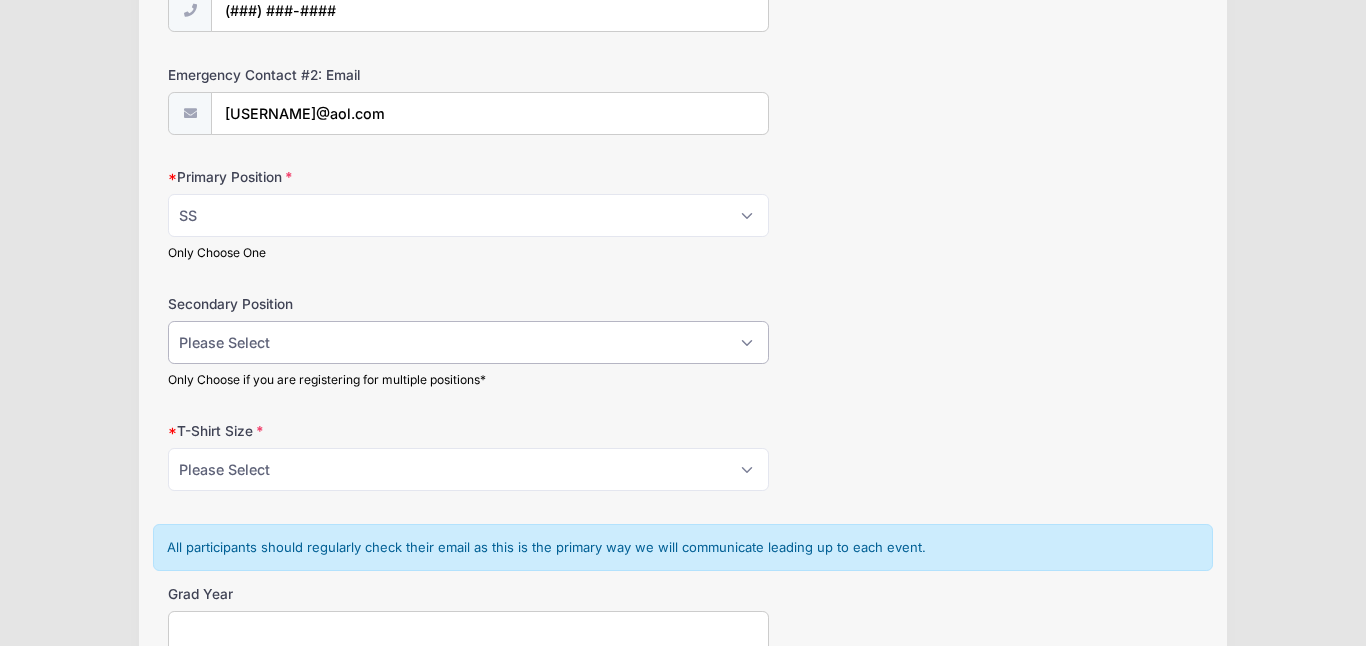 click on "Please Select RHP
LHP
C
1B
2B
3B
SS
OF" at bounding box center (468, 342) 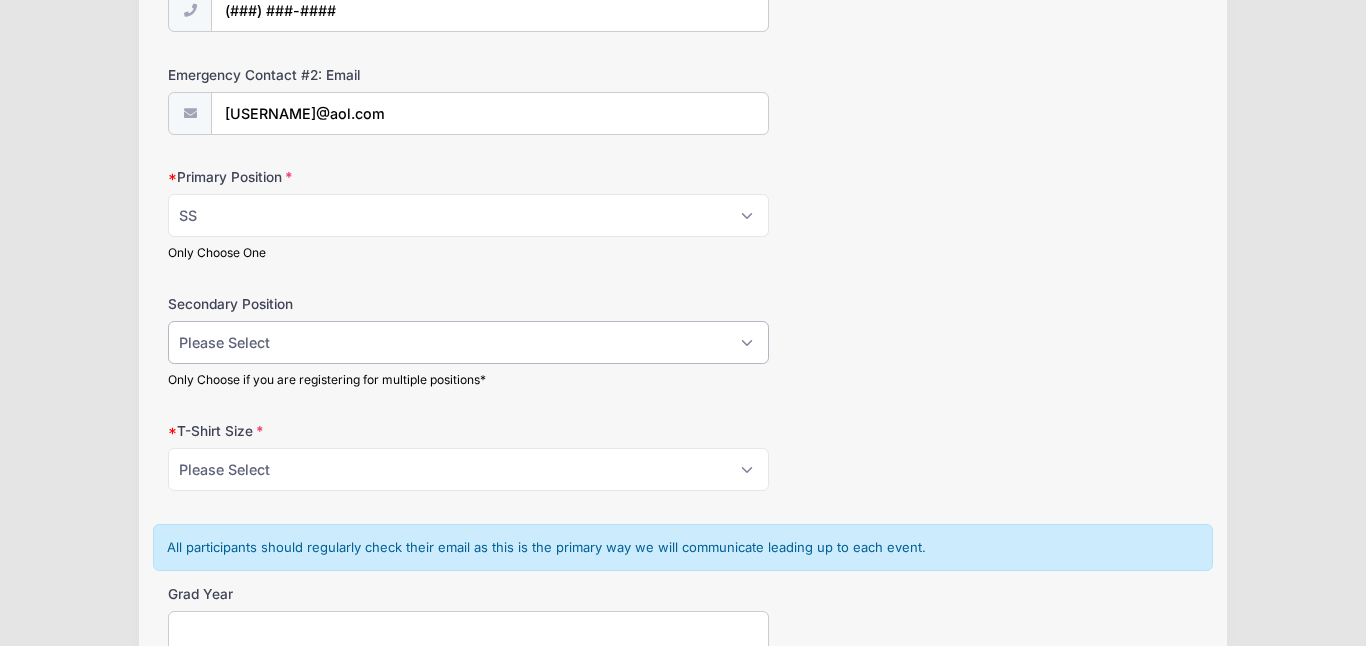 select on "2B" 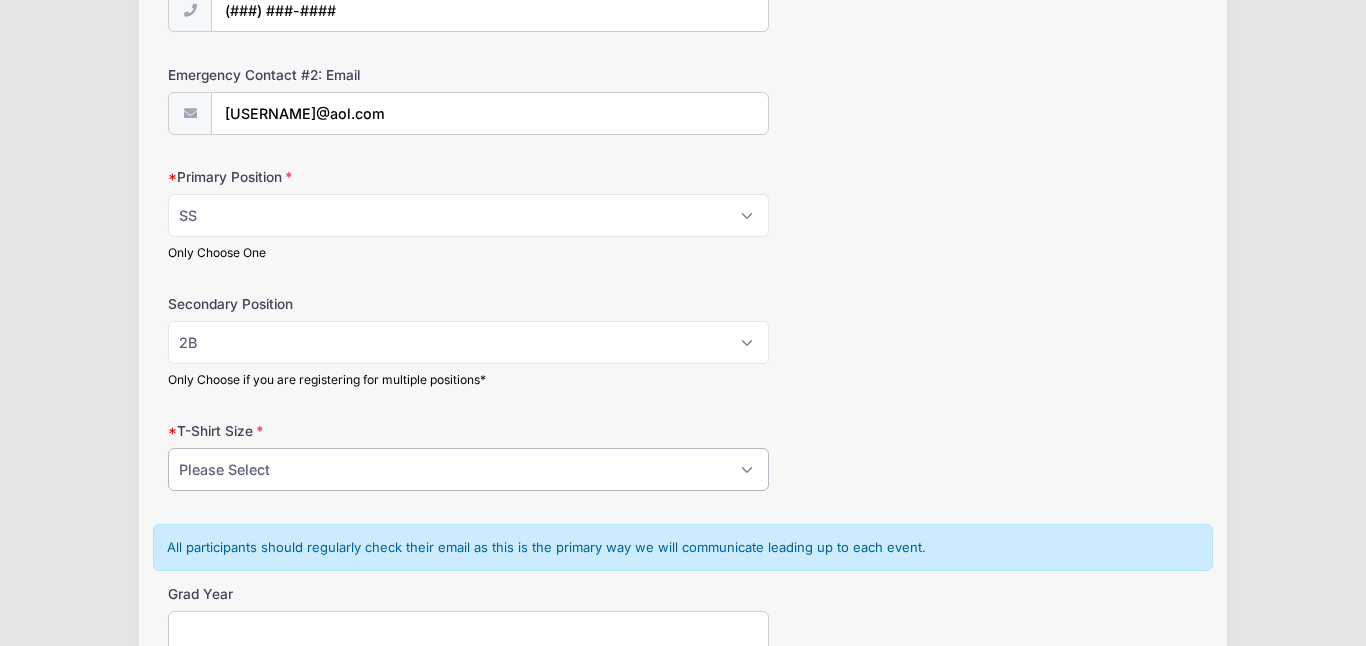 click on "Please Select YS
YM
YL
YXL
S
M
L
XL
XXL" at bounding box center [468, 469] 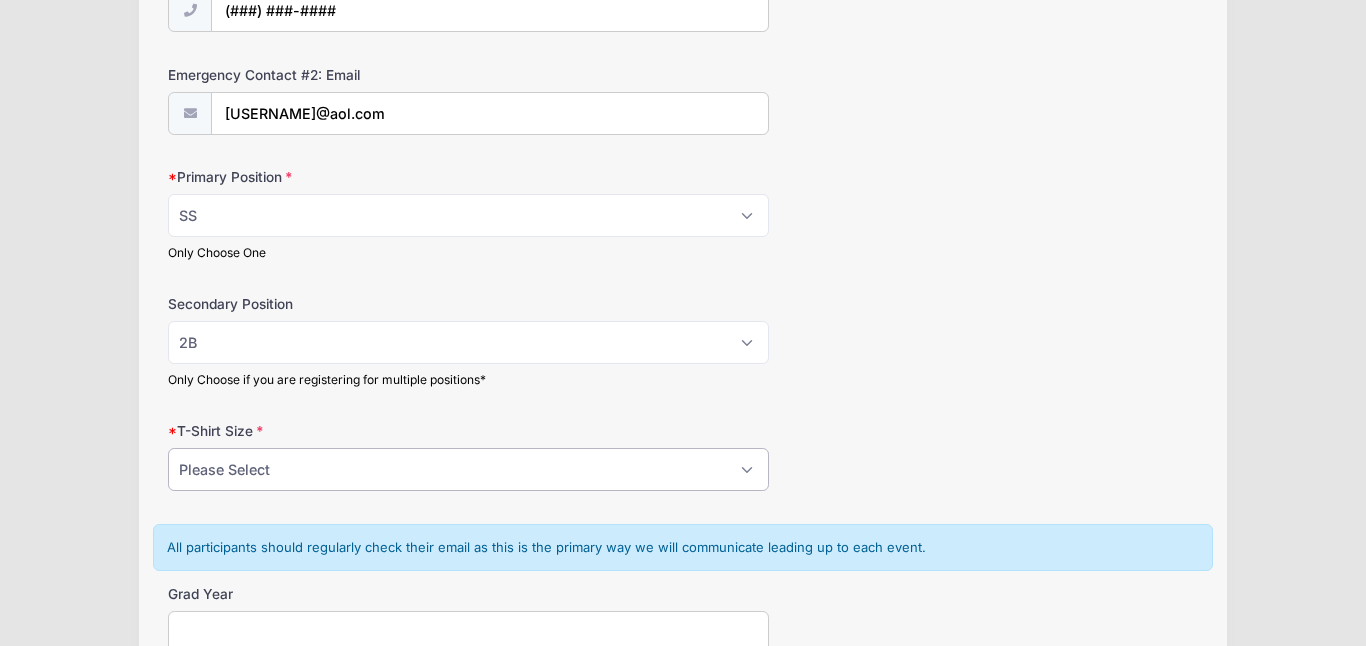 select on "M" 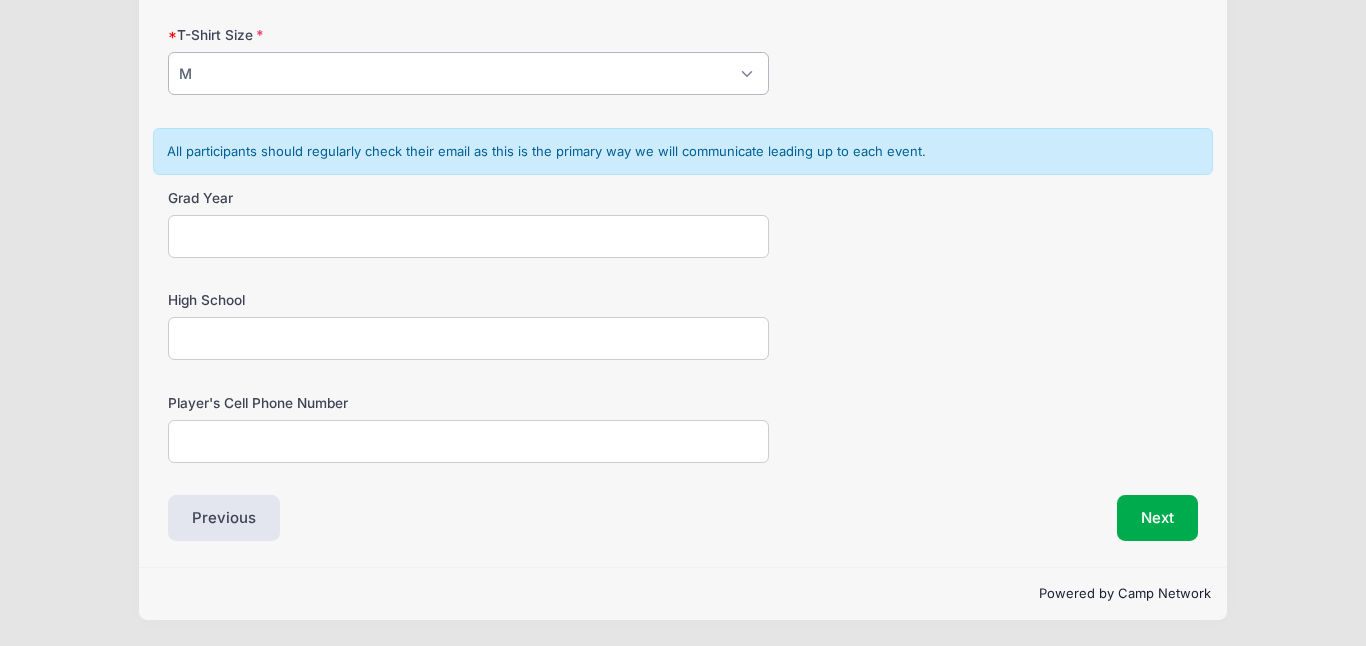 scroll, scrollTop: 1424, scrollLeft: 0, axis: vertical 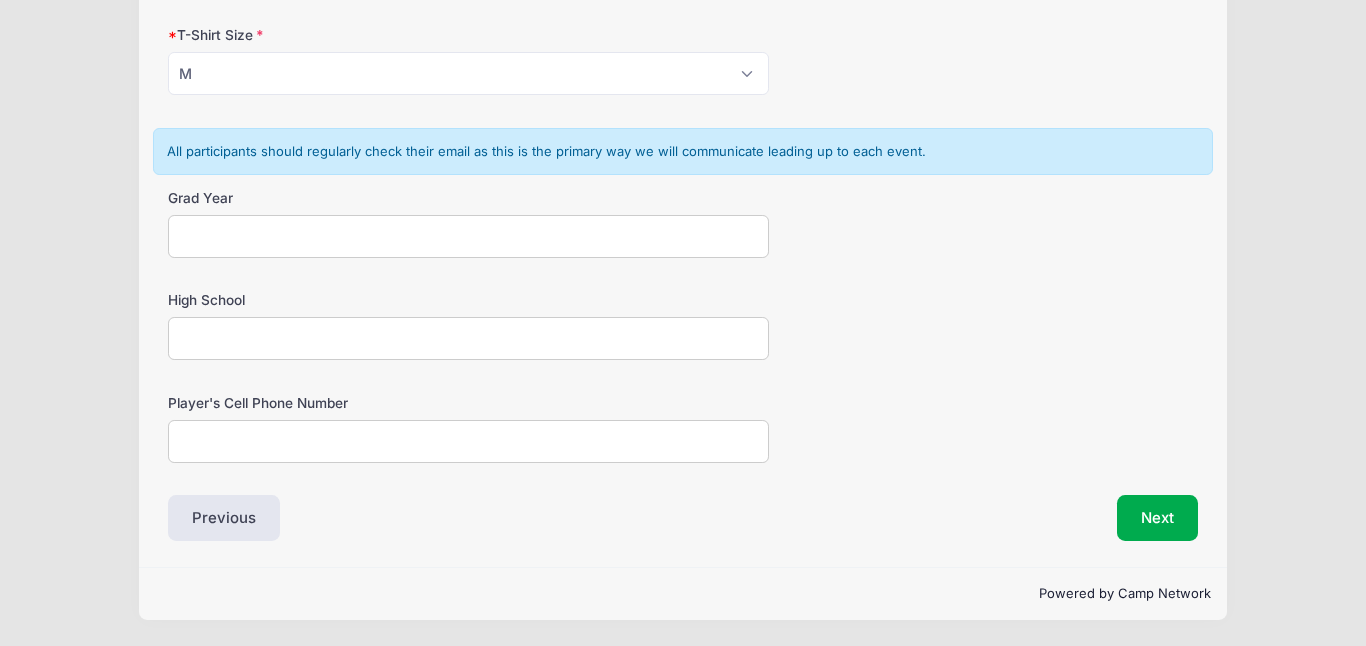 click on "Grad Year" at bounding box center [468, 236] 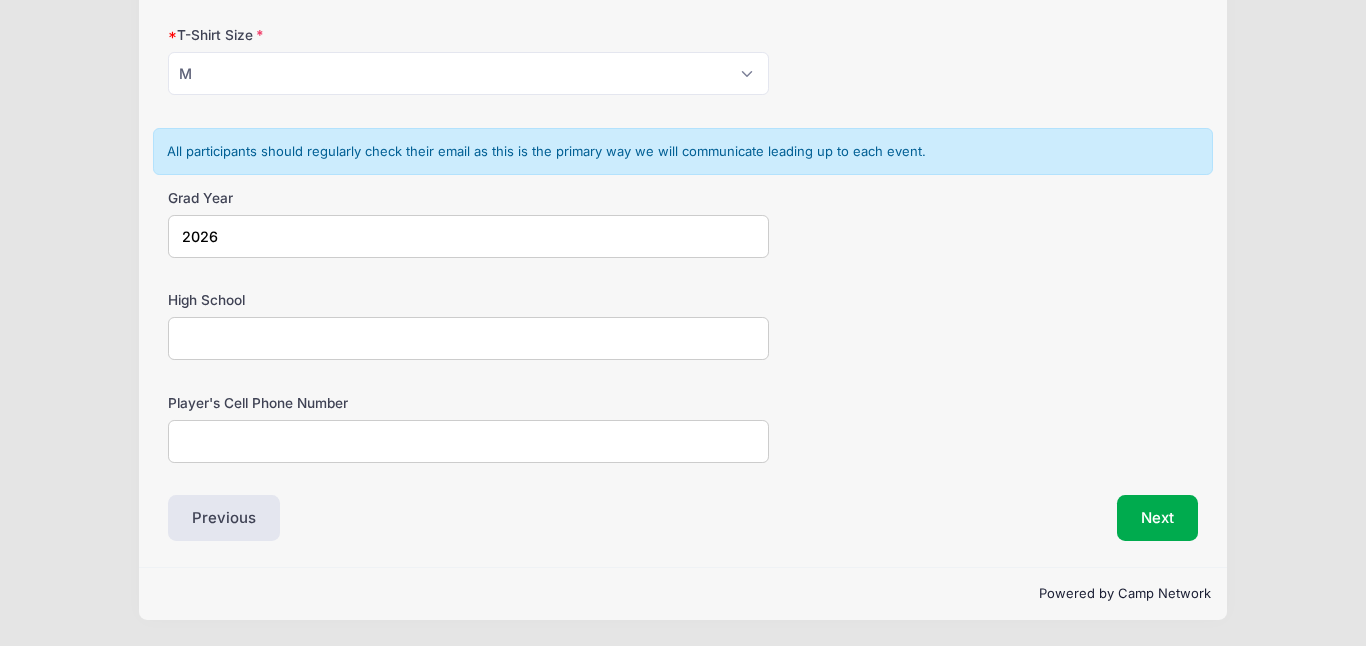 type on "2026" 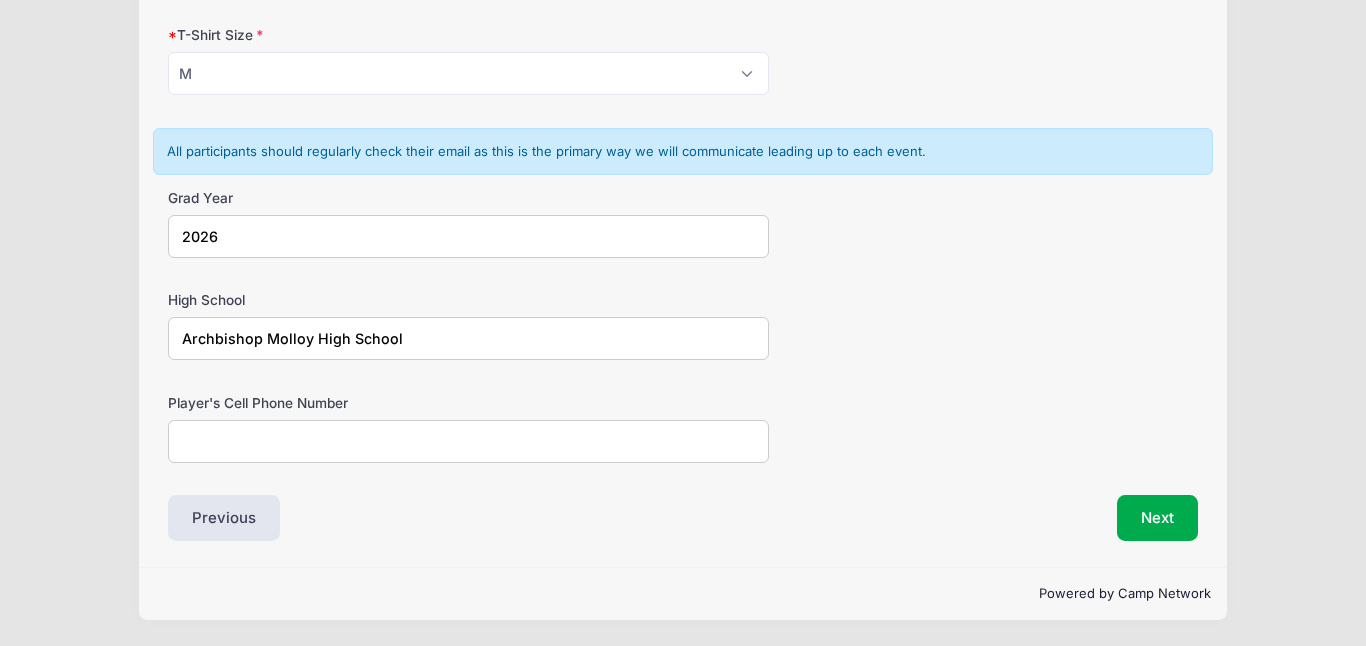 type on "Archbishop Molloy High School" 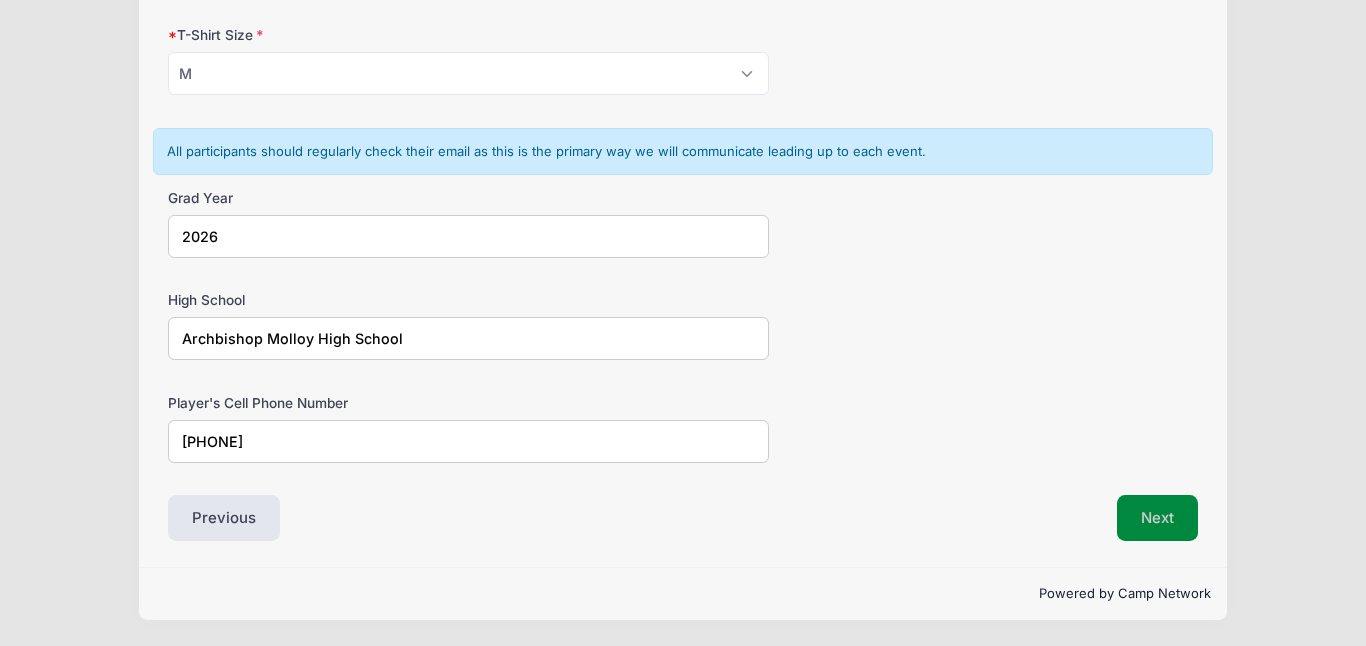 type on "[PHONE]" 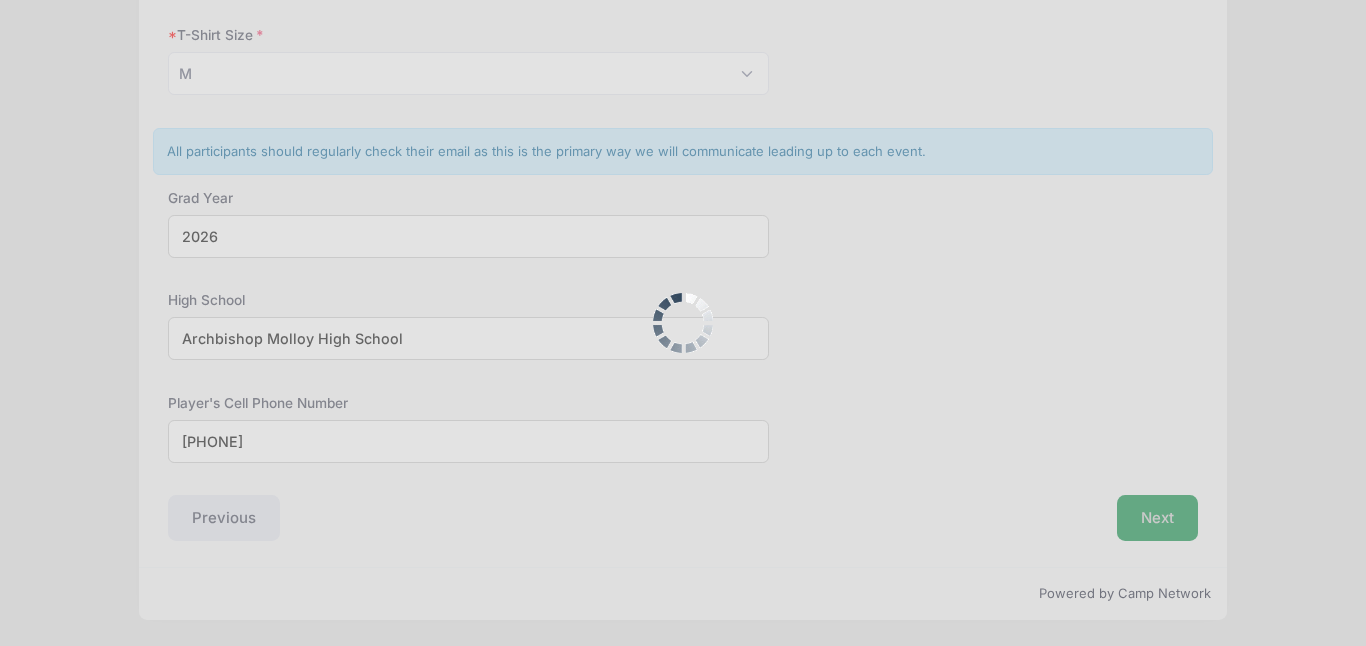 scroll, scrollTop: 0, scrollLeft: 0, axis: both 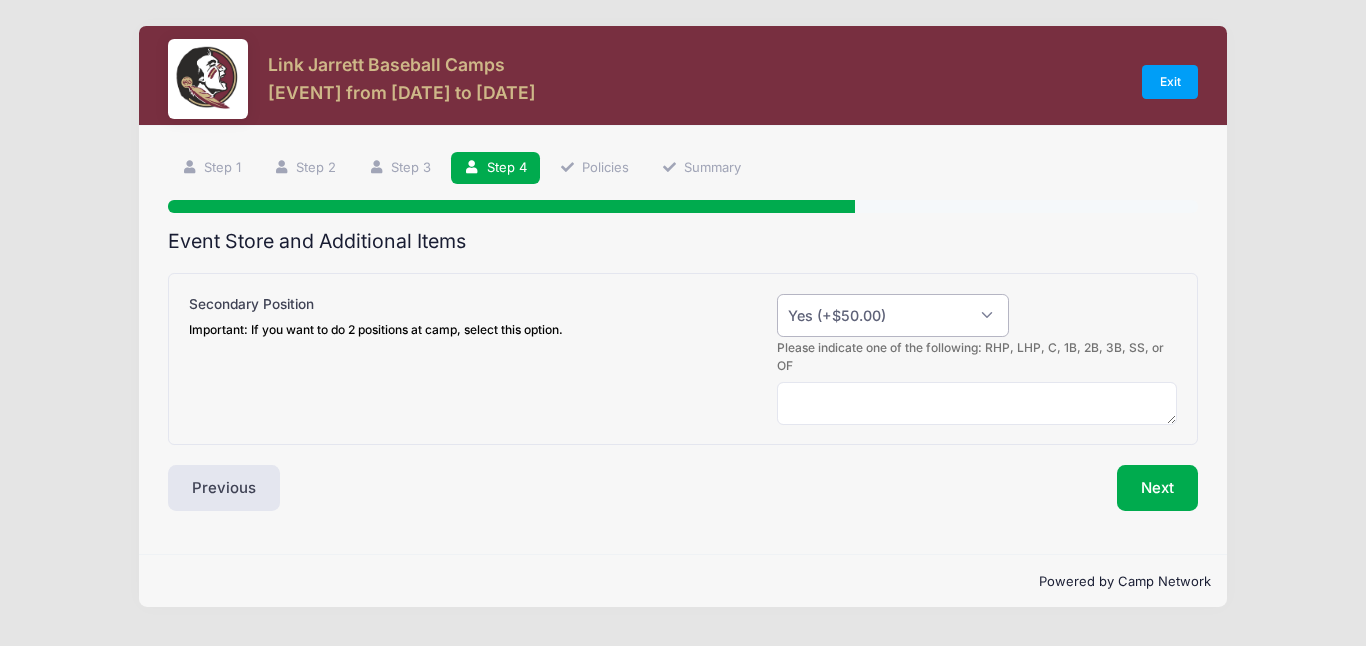 click on "Please Select Yes (+$50.00)
No" at bounding box center (893, 315) 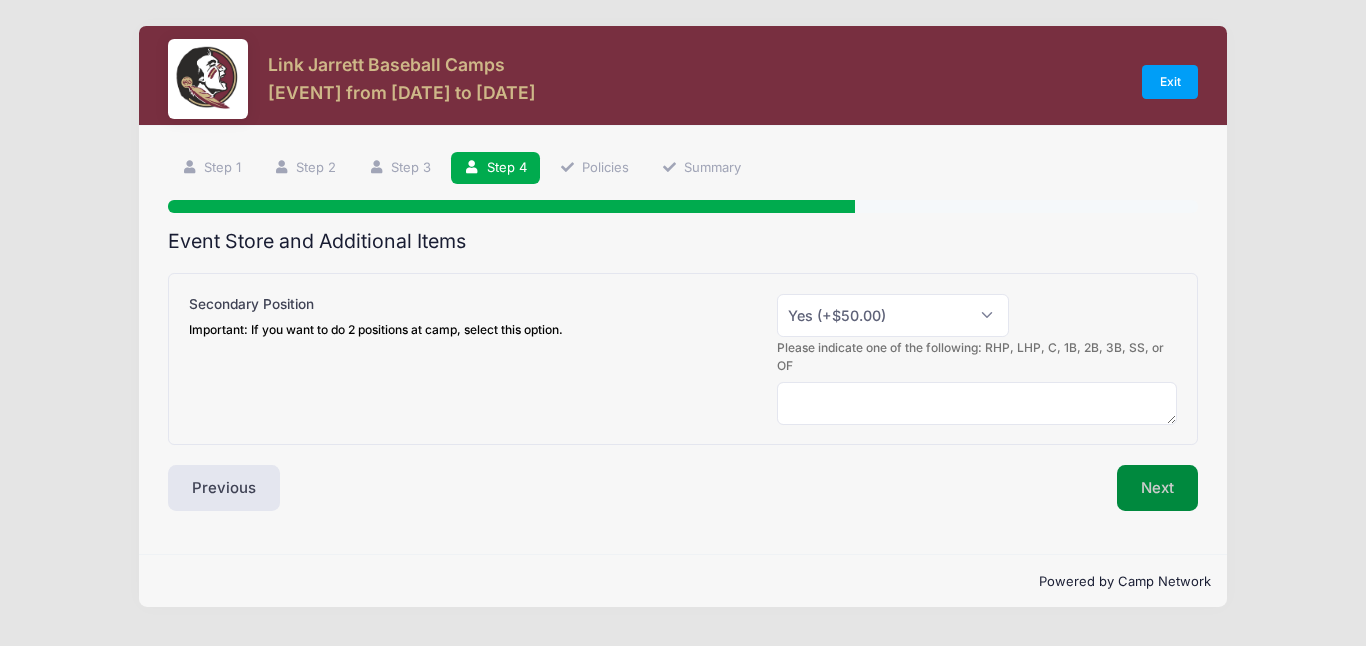click on "Next" at bounding box center (1157, 488) 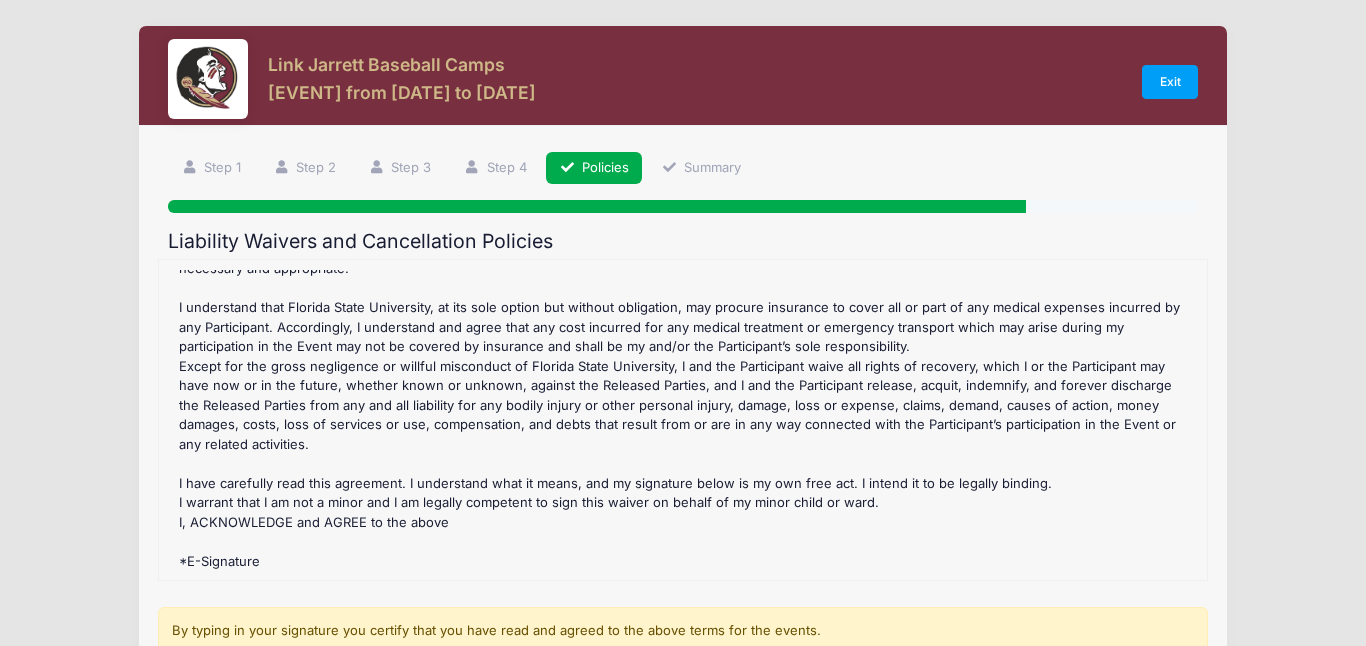 scroll, scrollTop: 792, scrollLeft: 0, axis: vertical 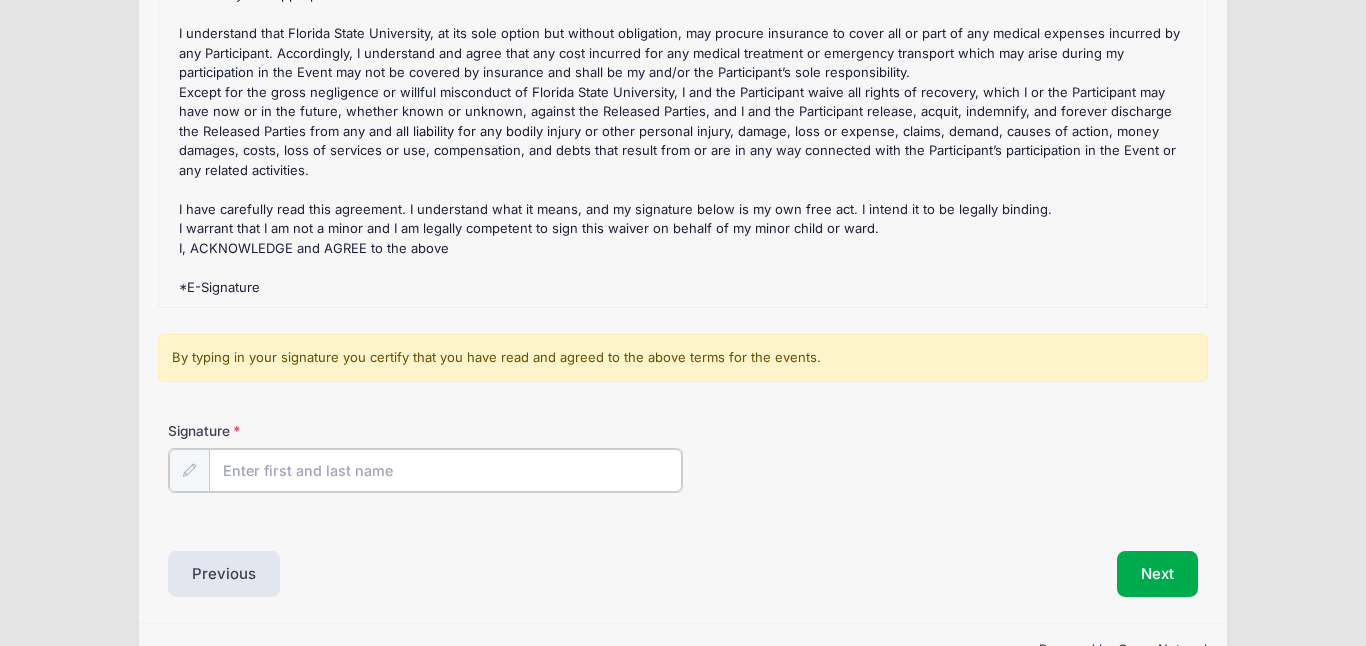 click on "Signature" at bounding box center [445, 470] 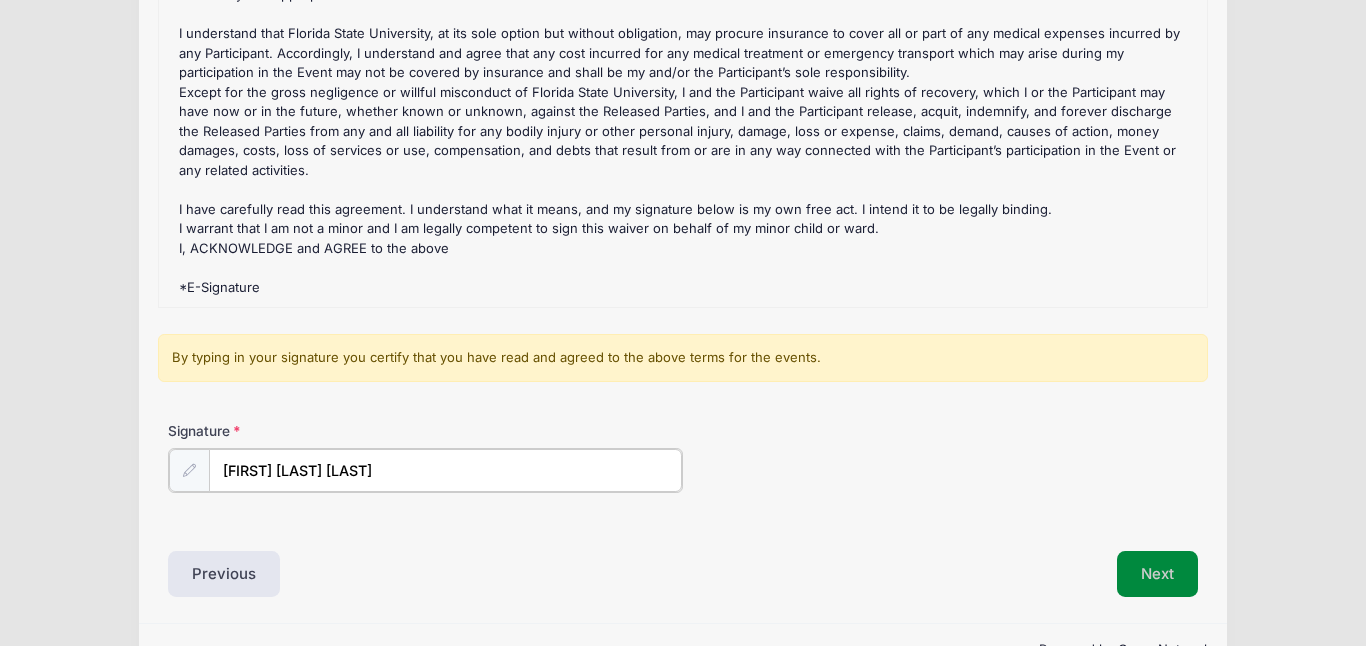 type on "[FIRST] [LAST] [LAST]" 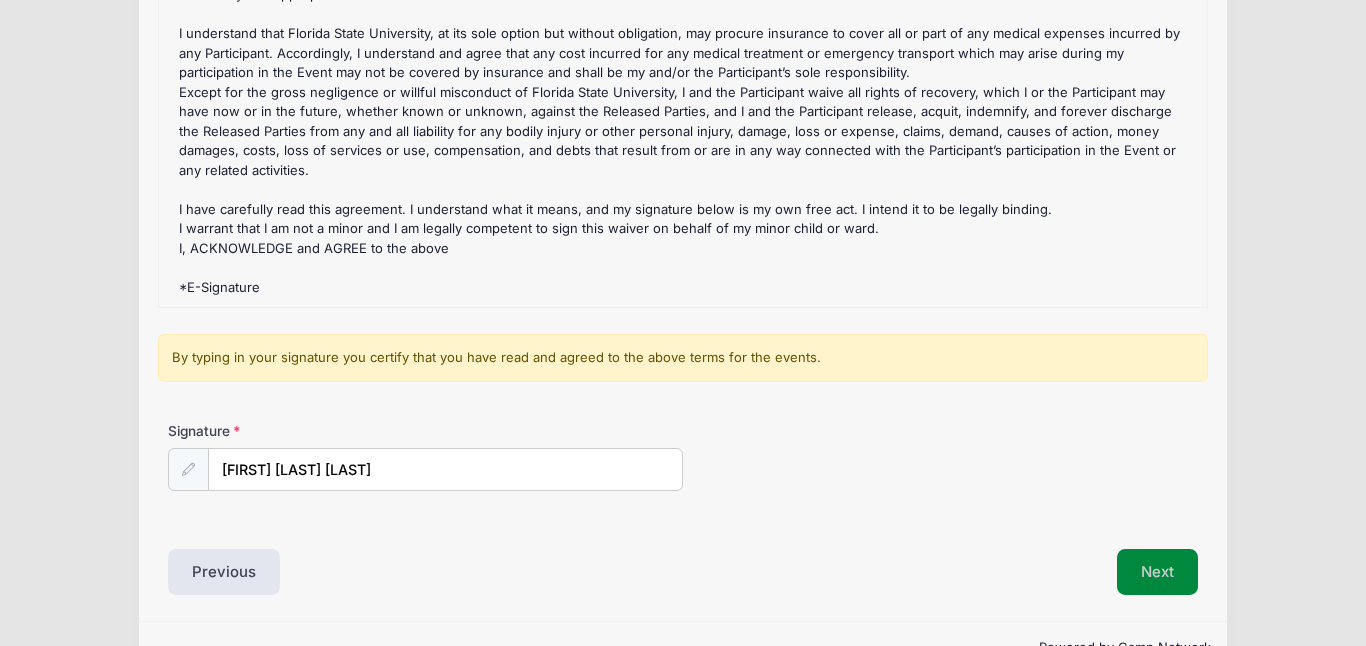 click on "Next" at bounding box center [1157, 572] 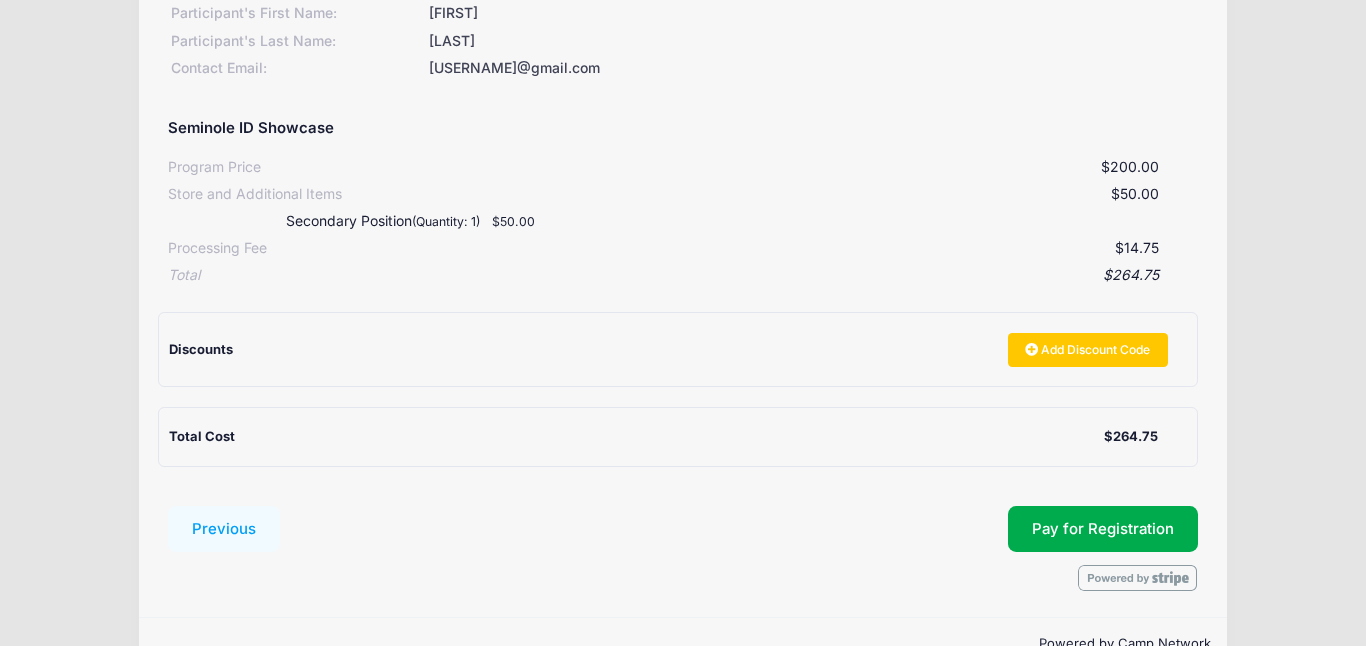 scroll, scrollTop: 356, scrollLeft: 0, axis: vertical 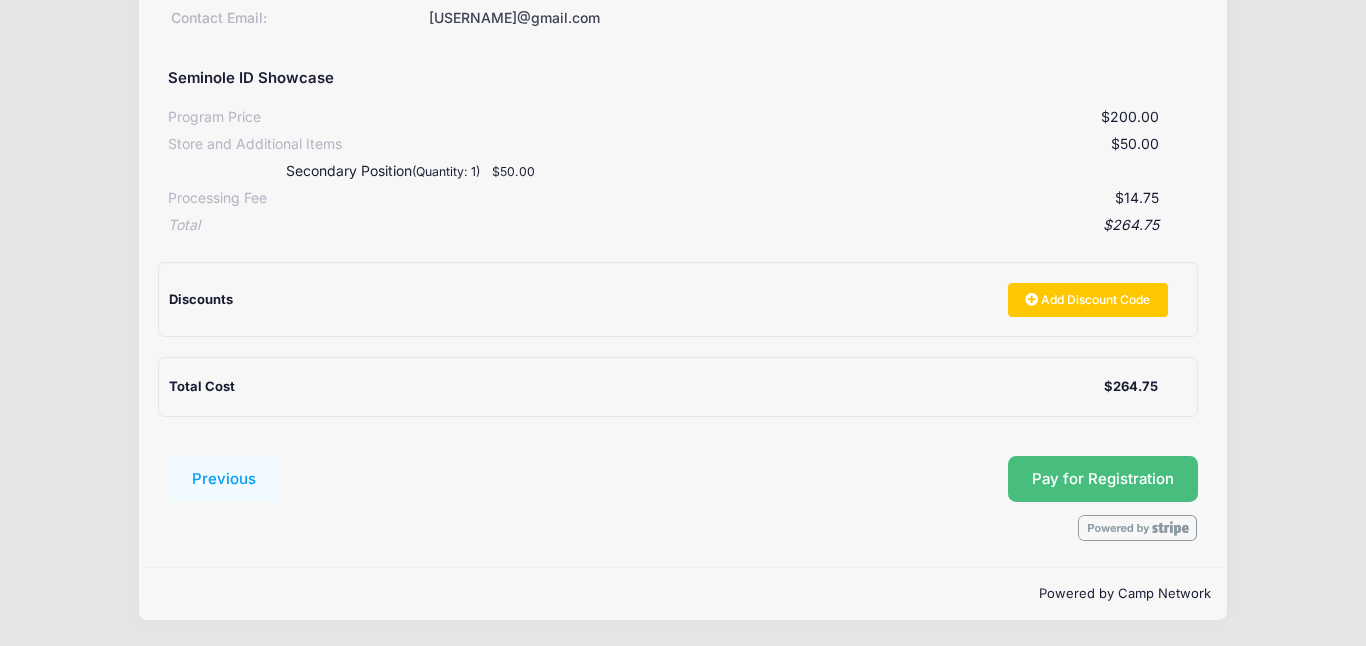 click on "Pay for Registration" at bounding box center [1103, 479] 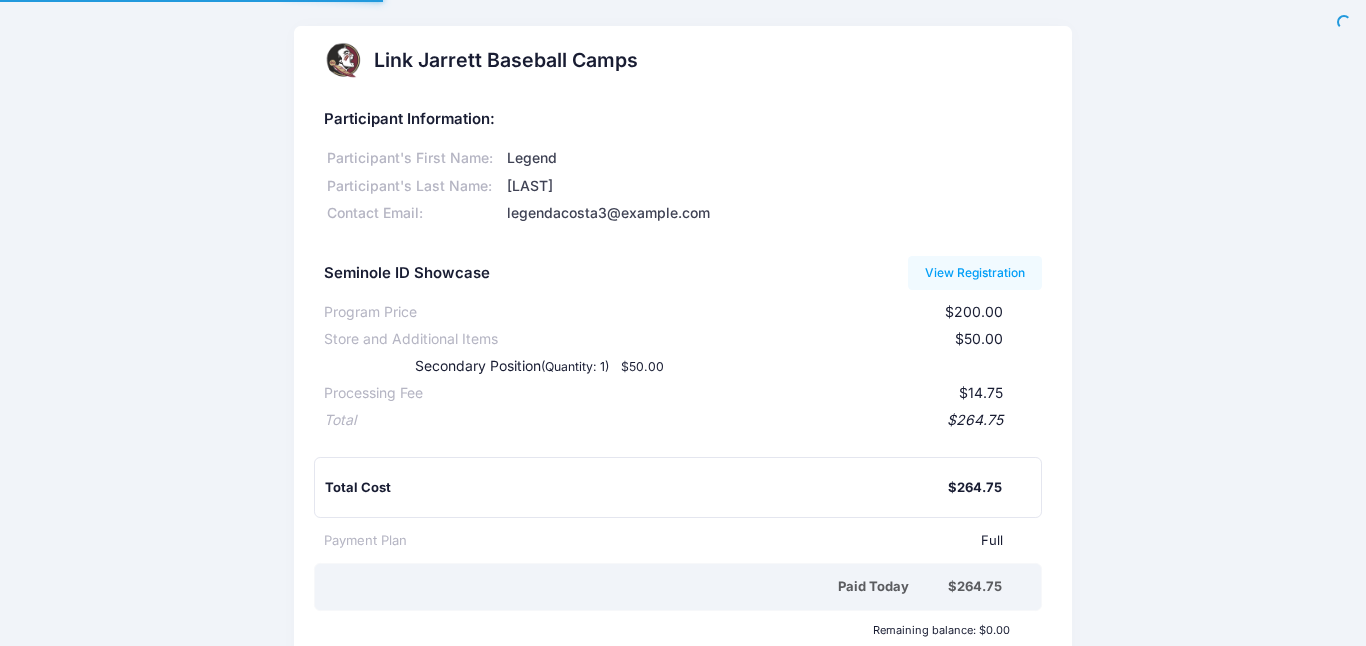 scroll, scrollTop: 0, scrollLeft: 0, axis: both 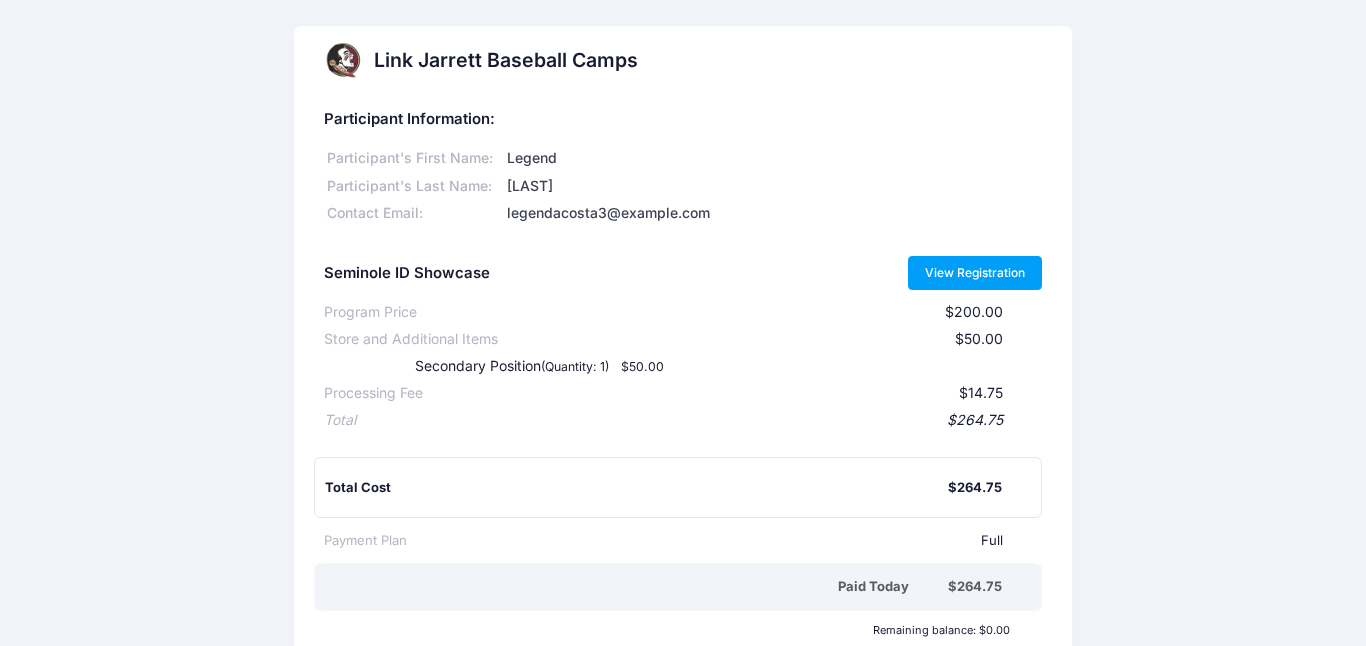 click on "View Registration" at bounding box center (975, 273) 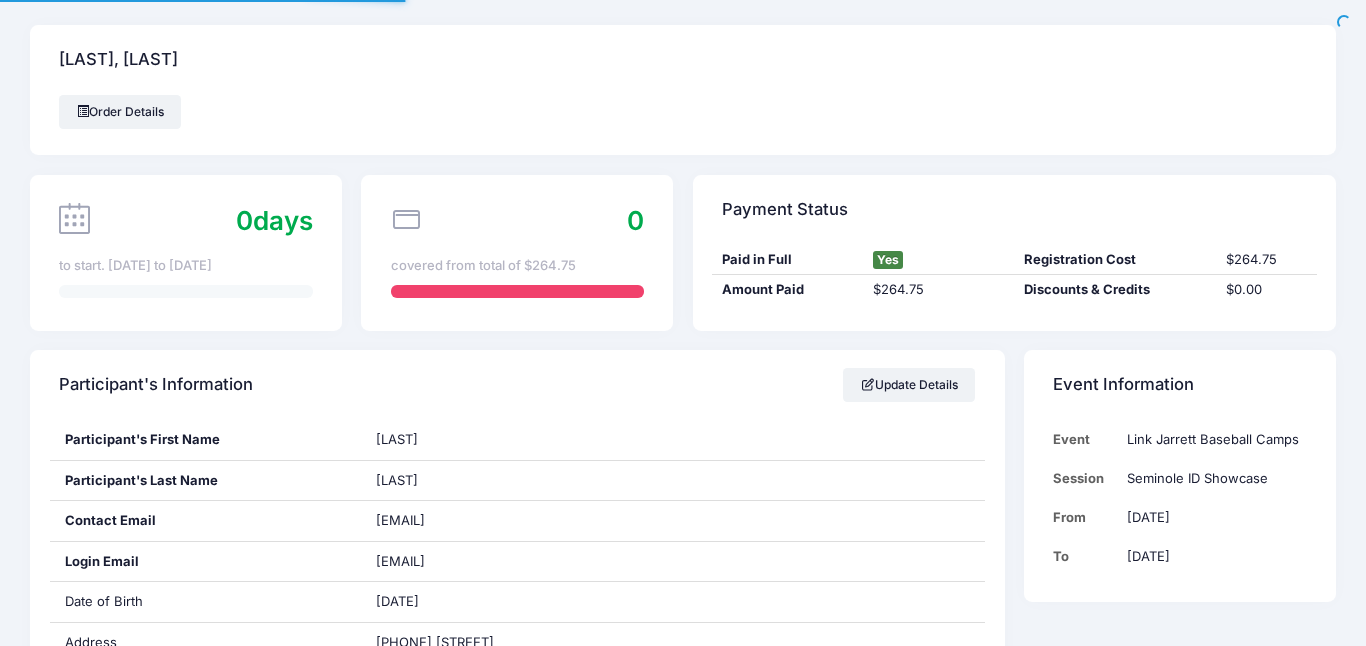 scroll, scrollTop: 0, scrollLeft: 0, axis: both 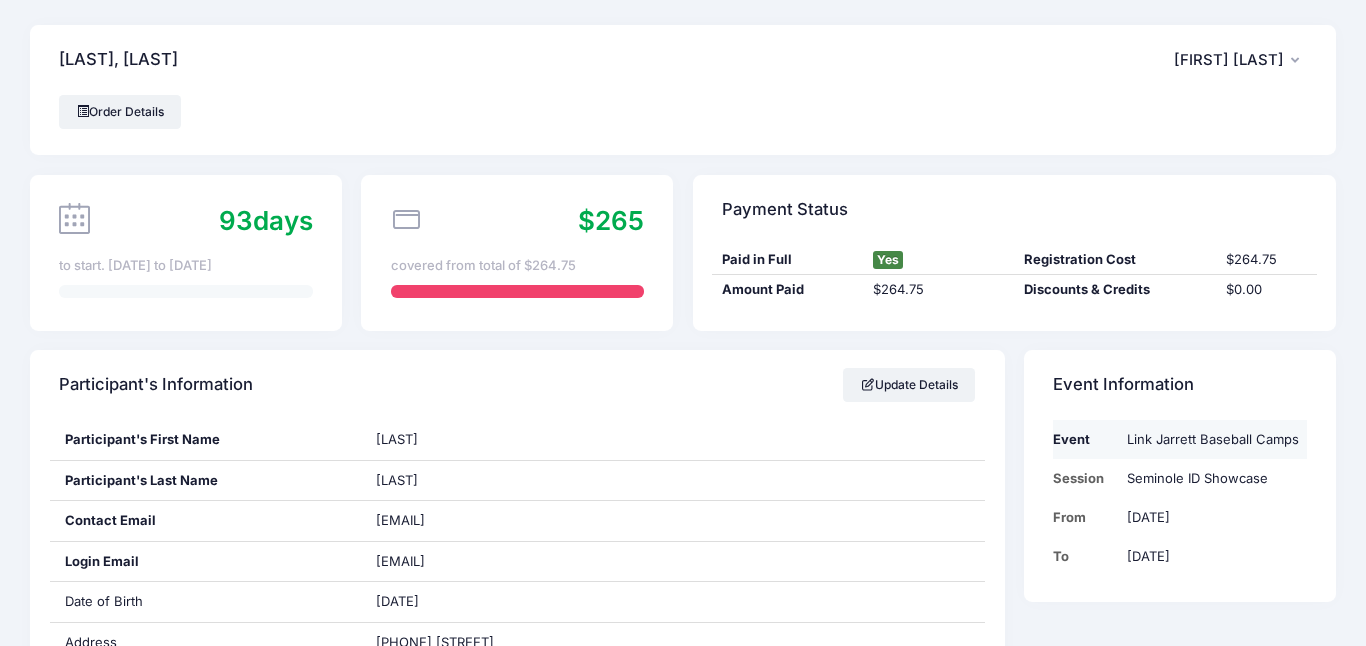 click on "Link Jarrett Baseball Camps" at bounding box center (1212, 439) 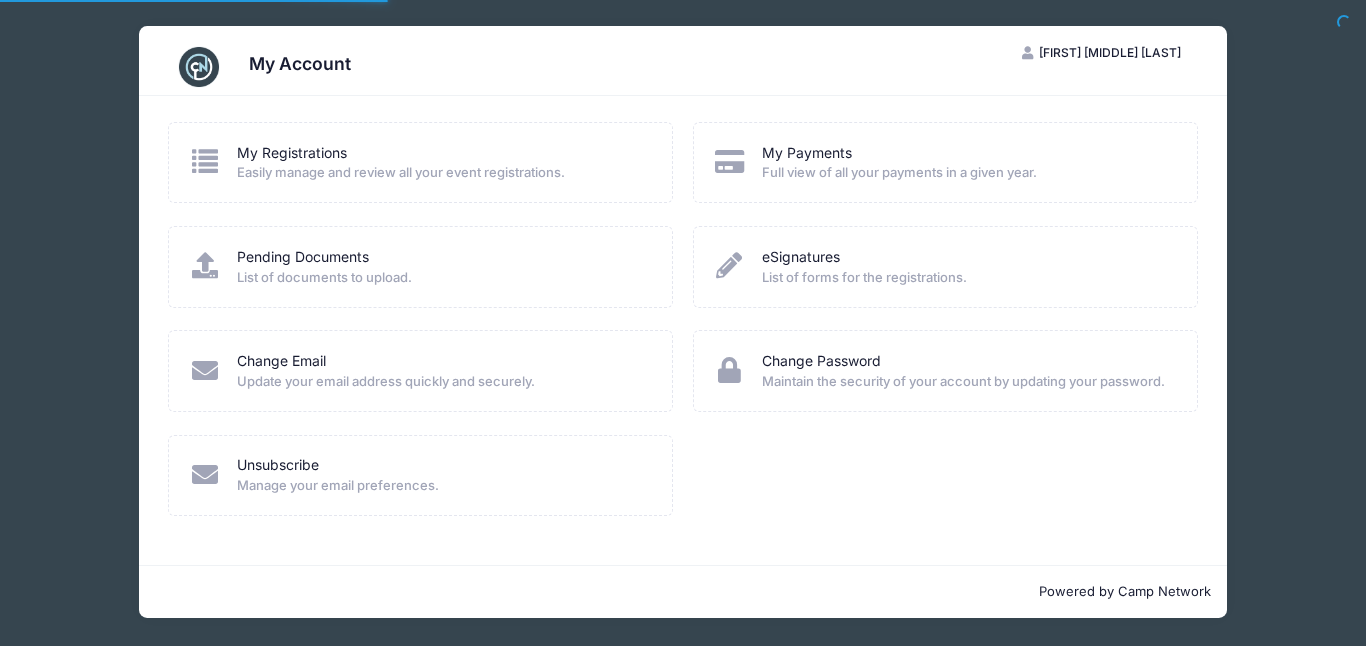 scroll, scrollTop: 0, scrollLeft: 0, axis: both 